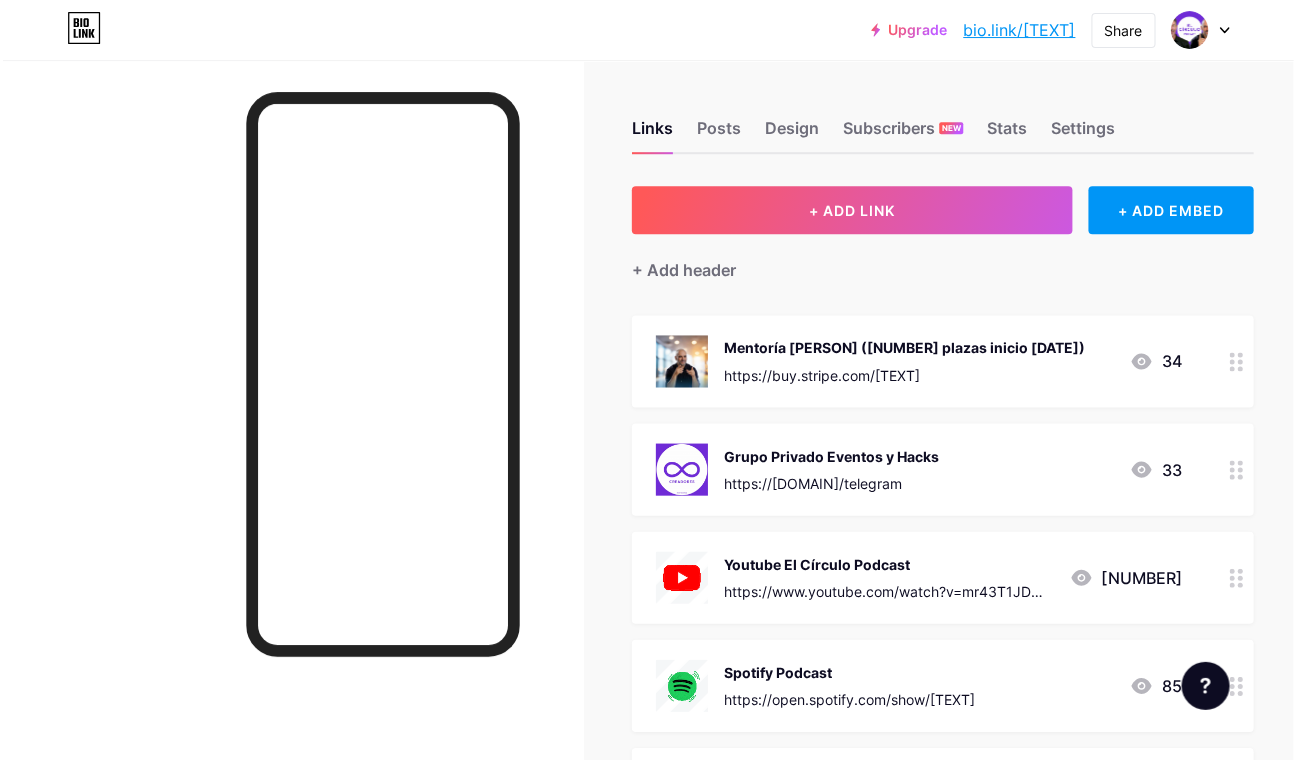 scroll, scrollTop: 0, scrollLeft: 0, axis: both 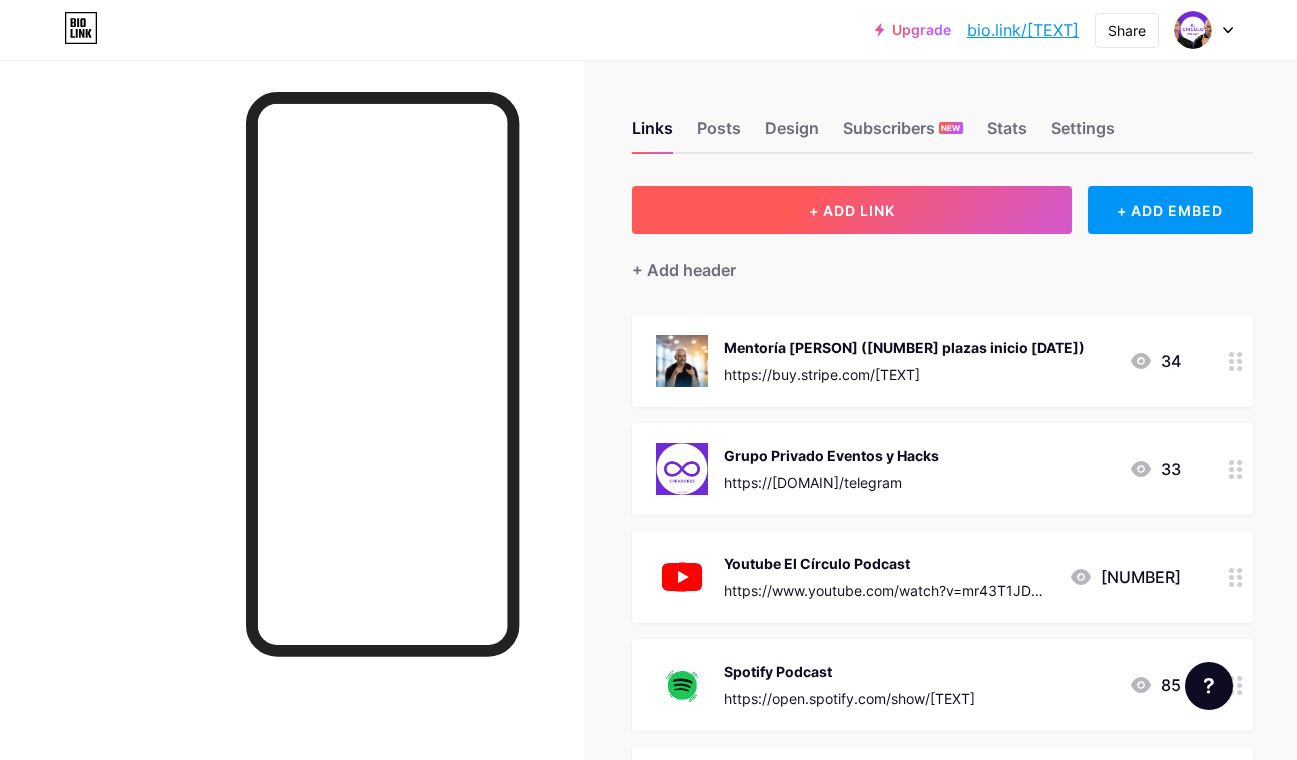 click on "+ ADD LINK" at bounding box center [852, 210] 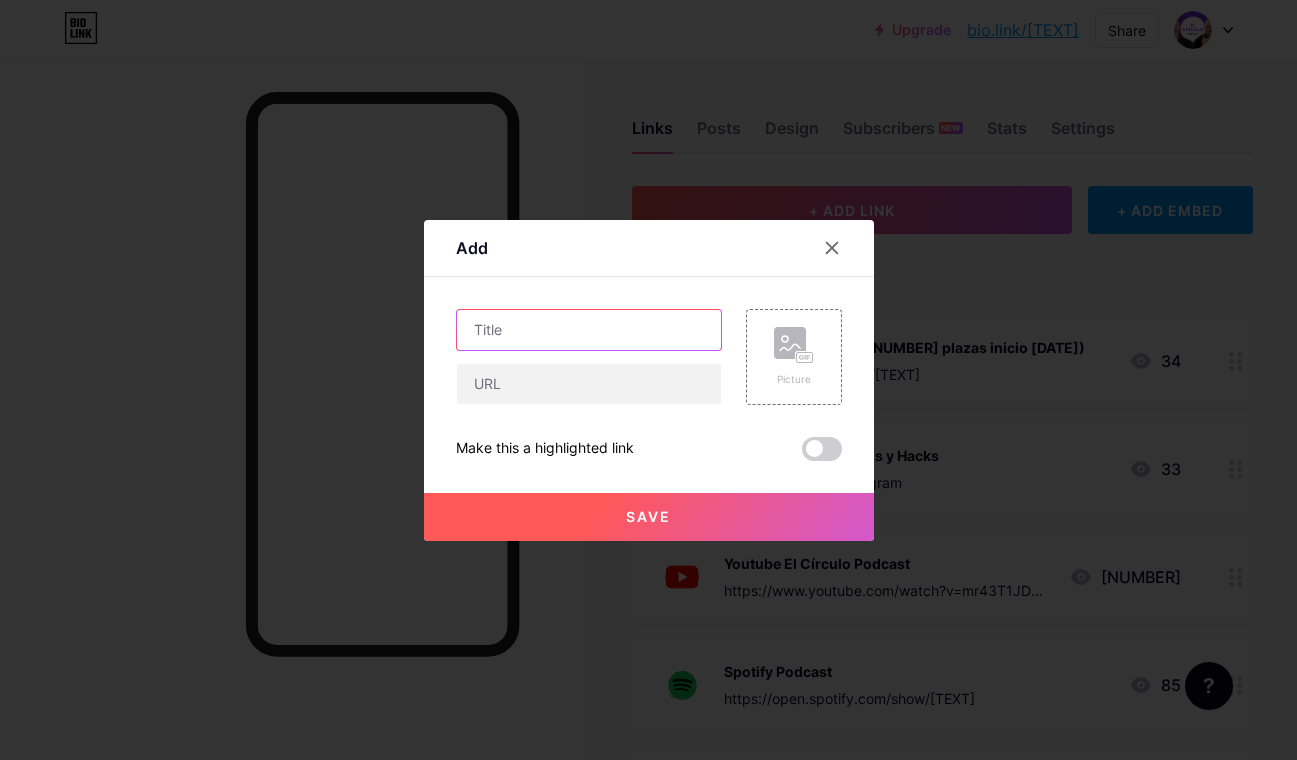 click at bounding box center [589, 330] 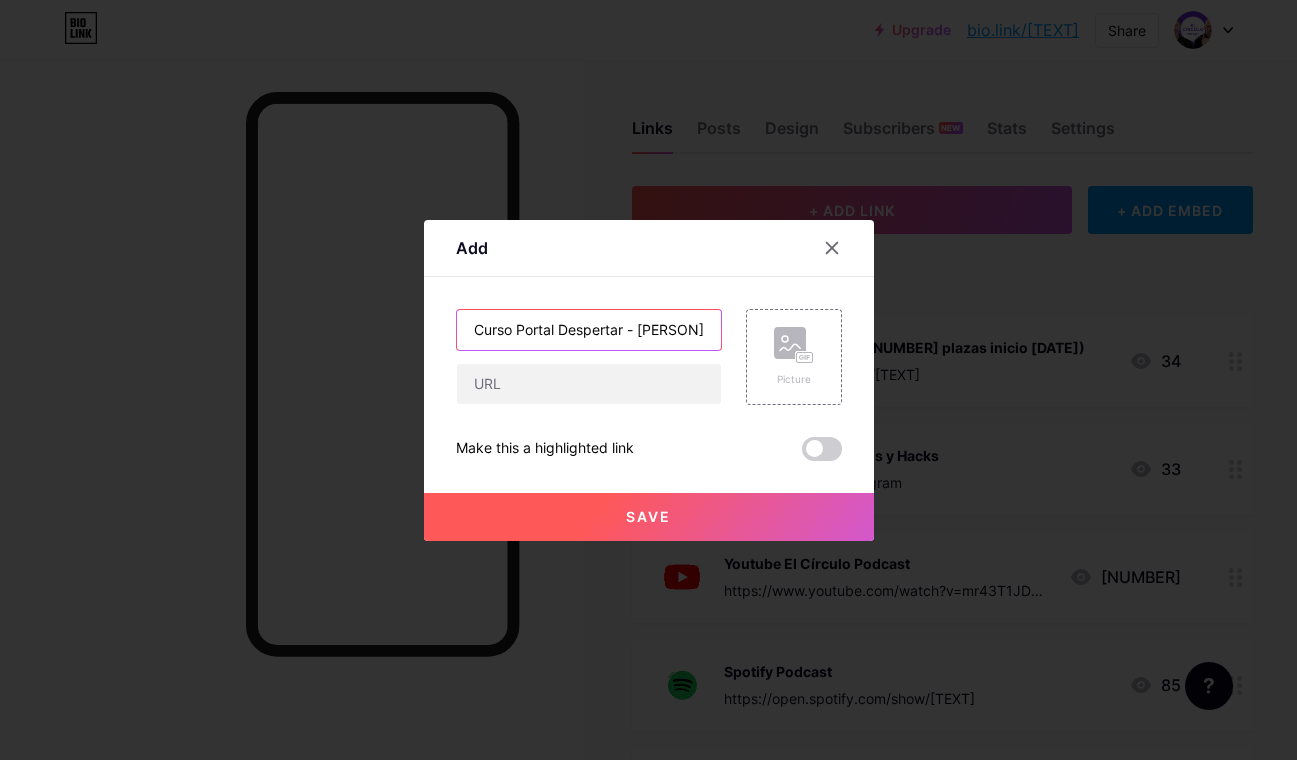 scroll, scrollTop: 0, scrollLeft: 41, axis: horizontal 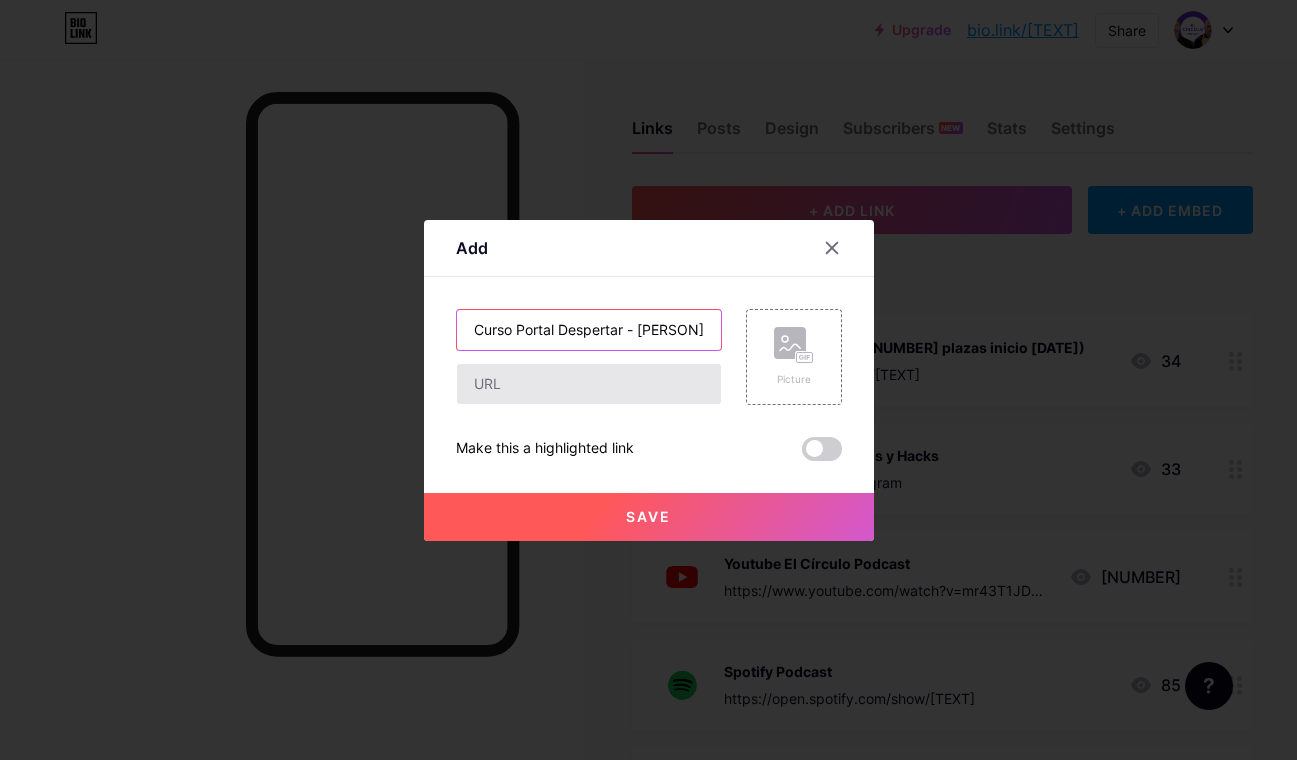 type on "Curso Portal Despertar - [PERSON]" 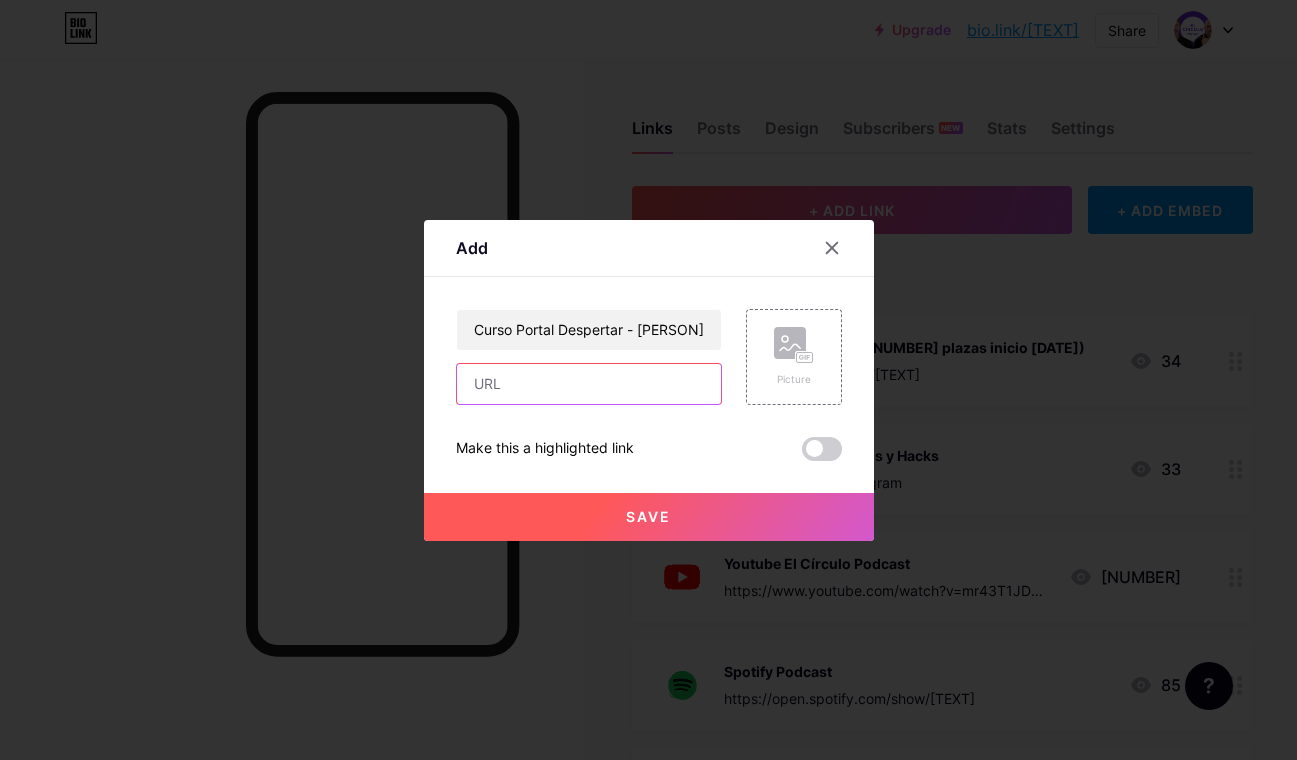 click at bounding box center (589, 384) 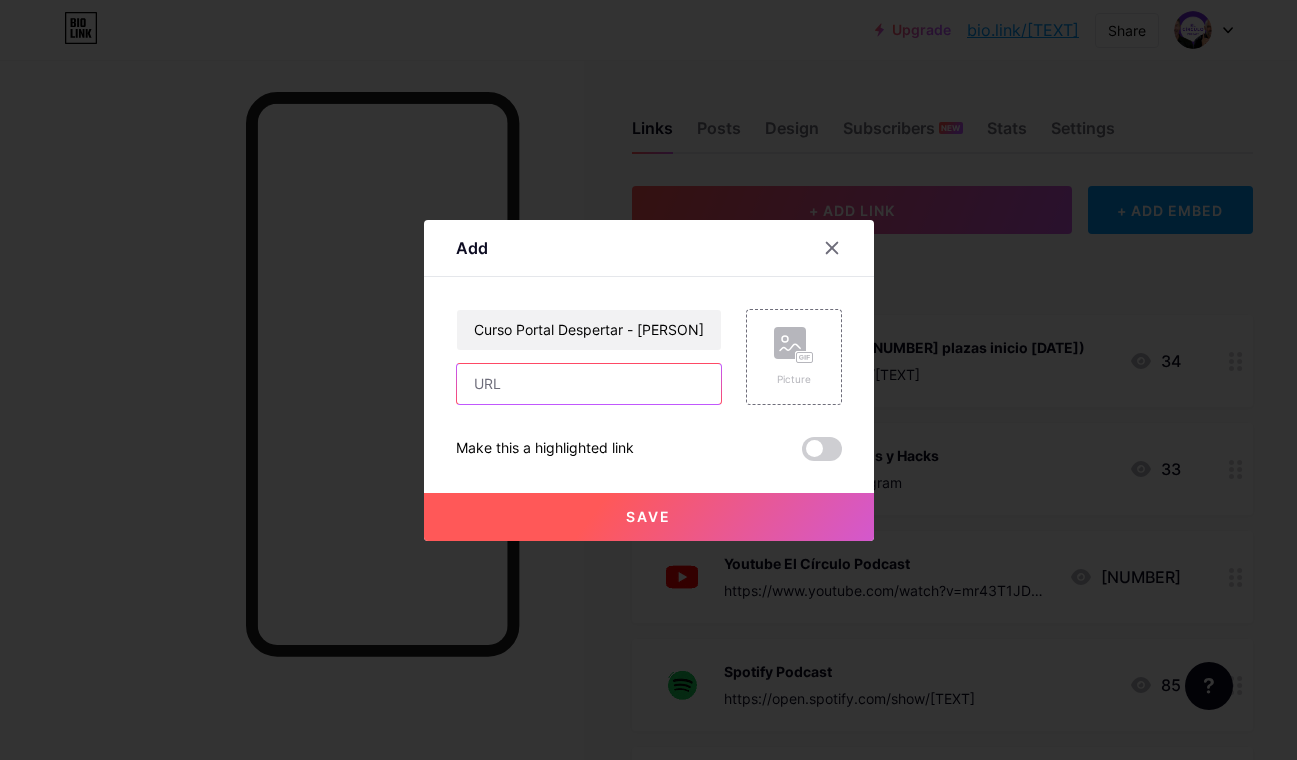 scroll, scrollTop: 0, scrollLeft: 0, axis: both 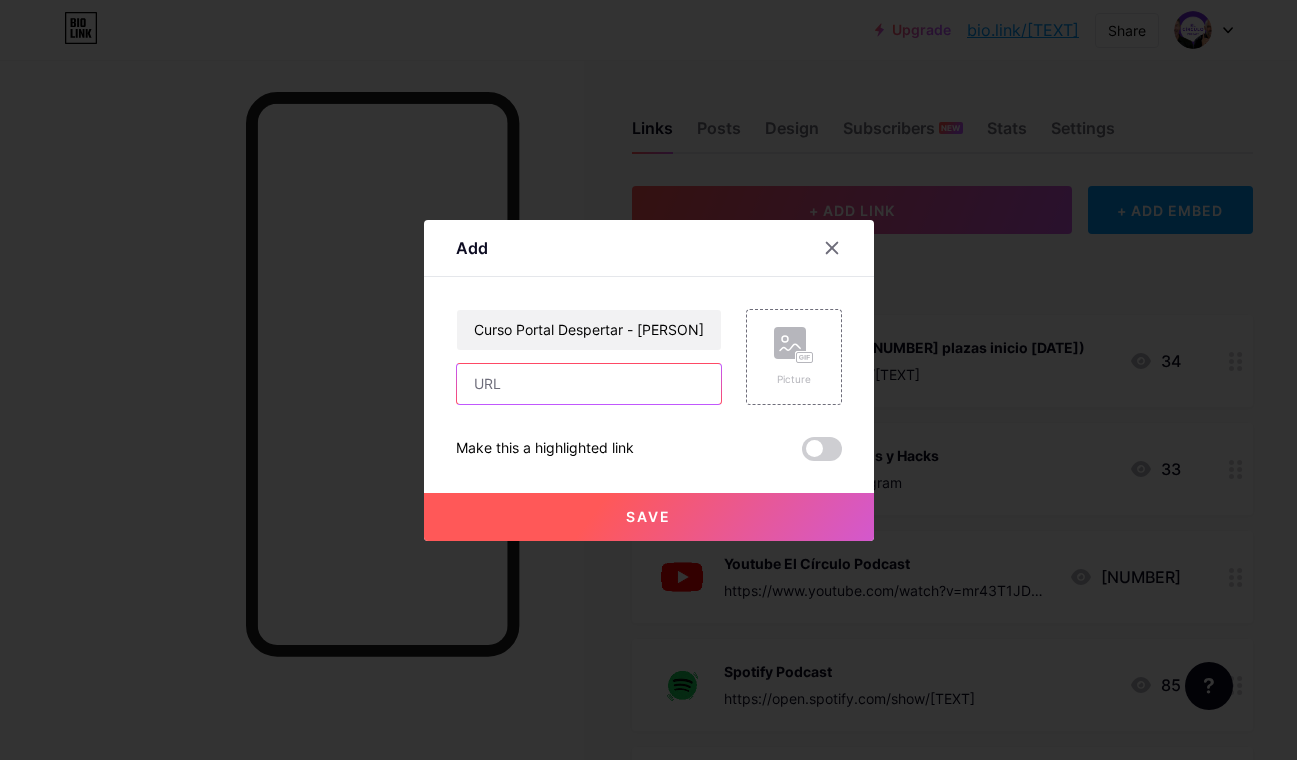 paste on "https://land.elportaldeldespertar.com/codigos-cuanticos-adn-form" 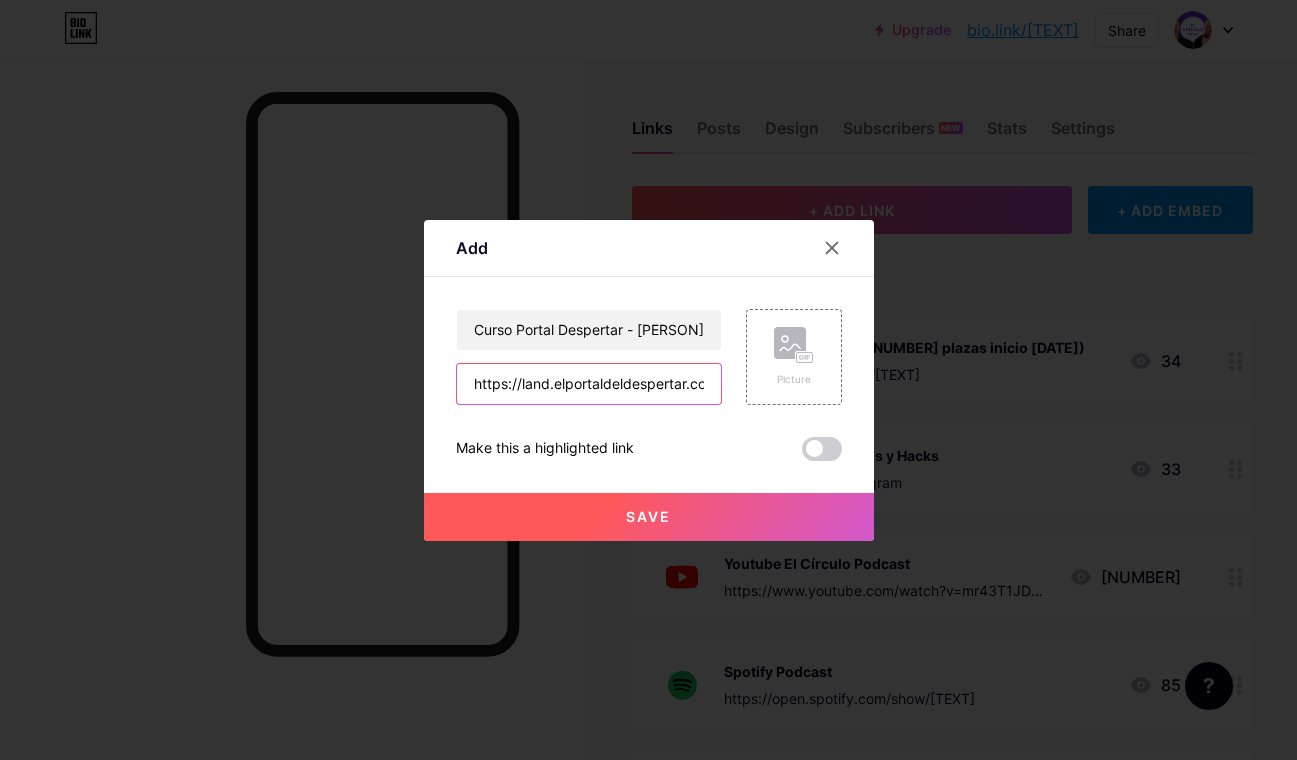 scroll, scrollTop: 0, scrollLeft: 212, axis: horizontal 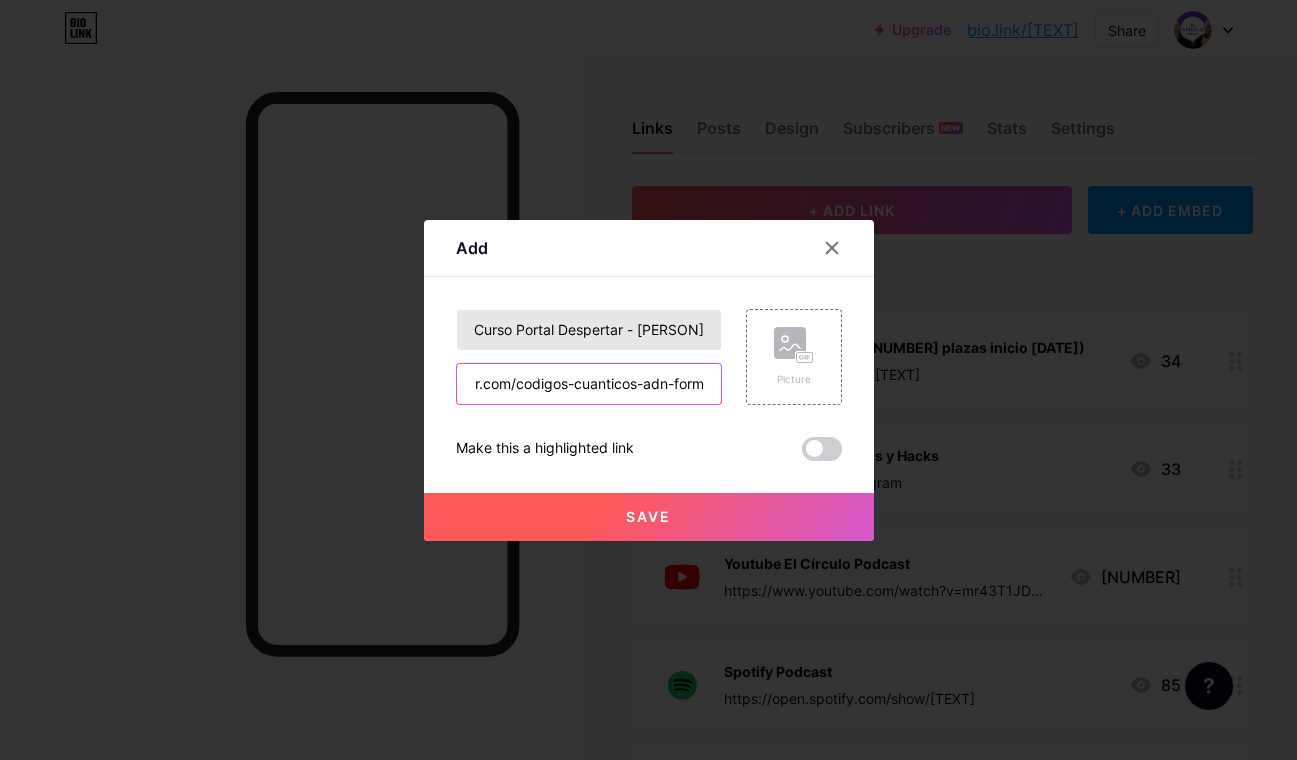 type on "https://land.elportaldeldespertar.com/codigos-cuanticos-adn-form" 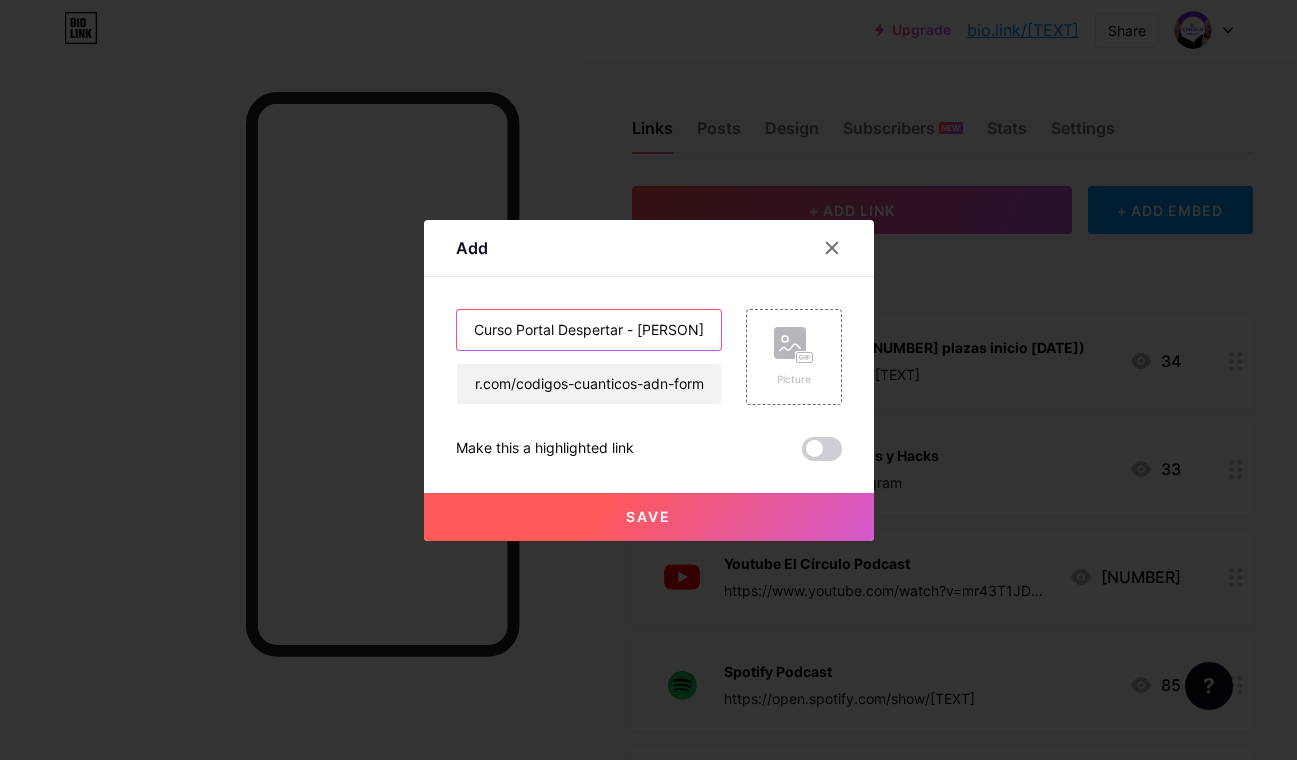 click on "Curso Portal Despertar - [PERSON]" at bounding box center [589, 330] 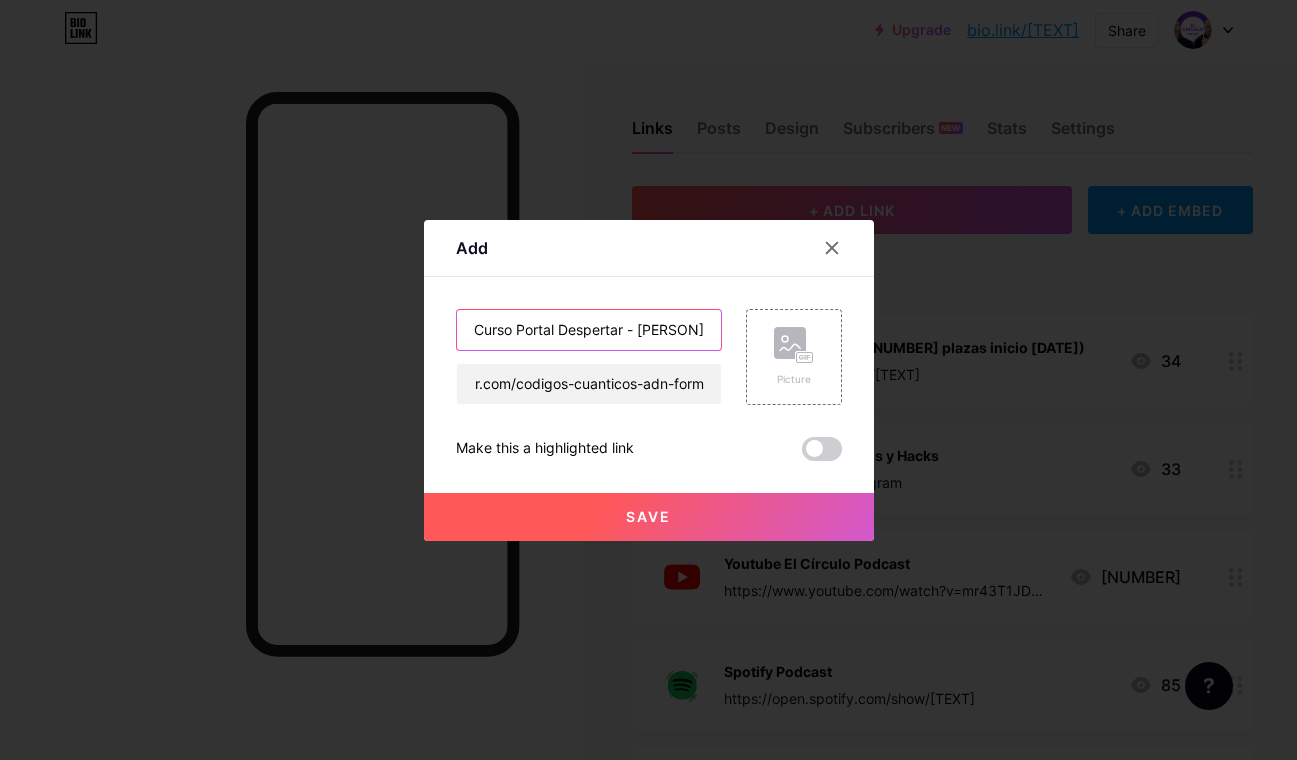scroll, scrollTop: 0, scrollLeft: 0, axis: both 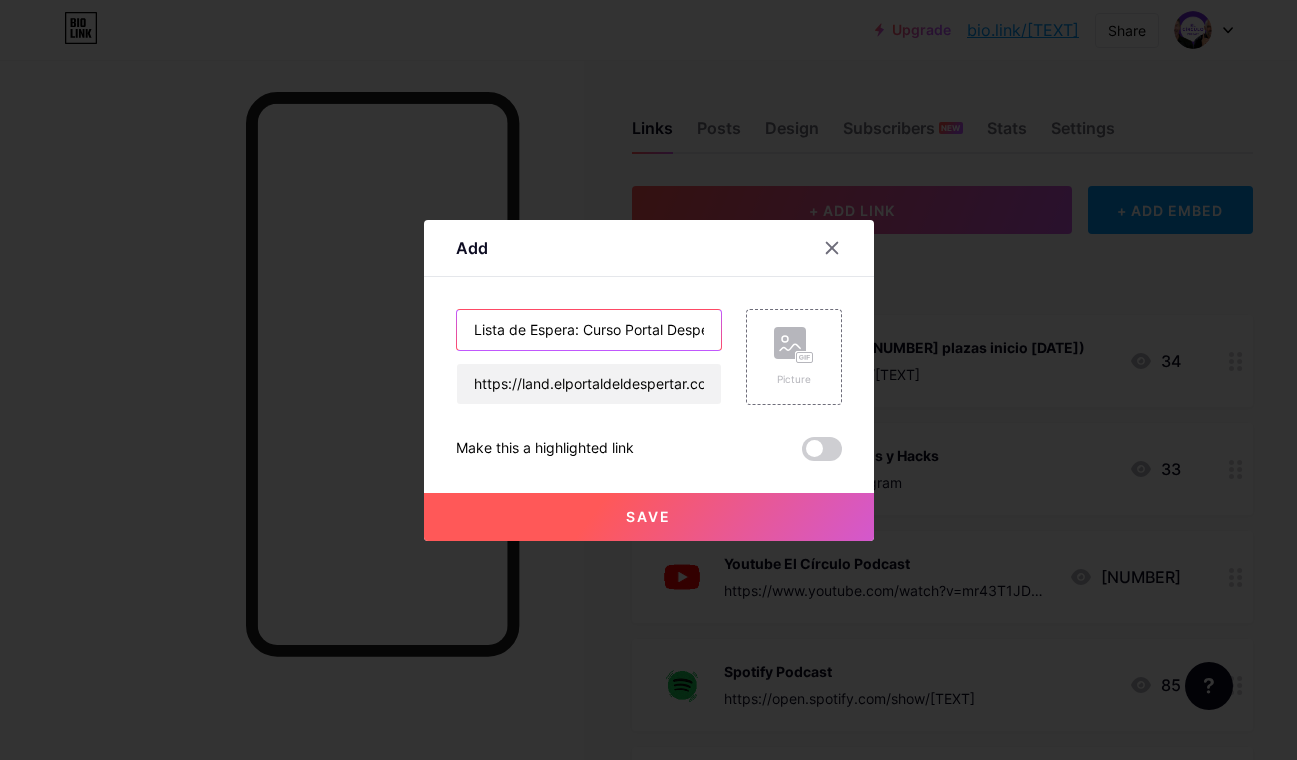type on "Lista de Espera: Curso Portal Despertar - [PERSON]" 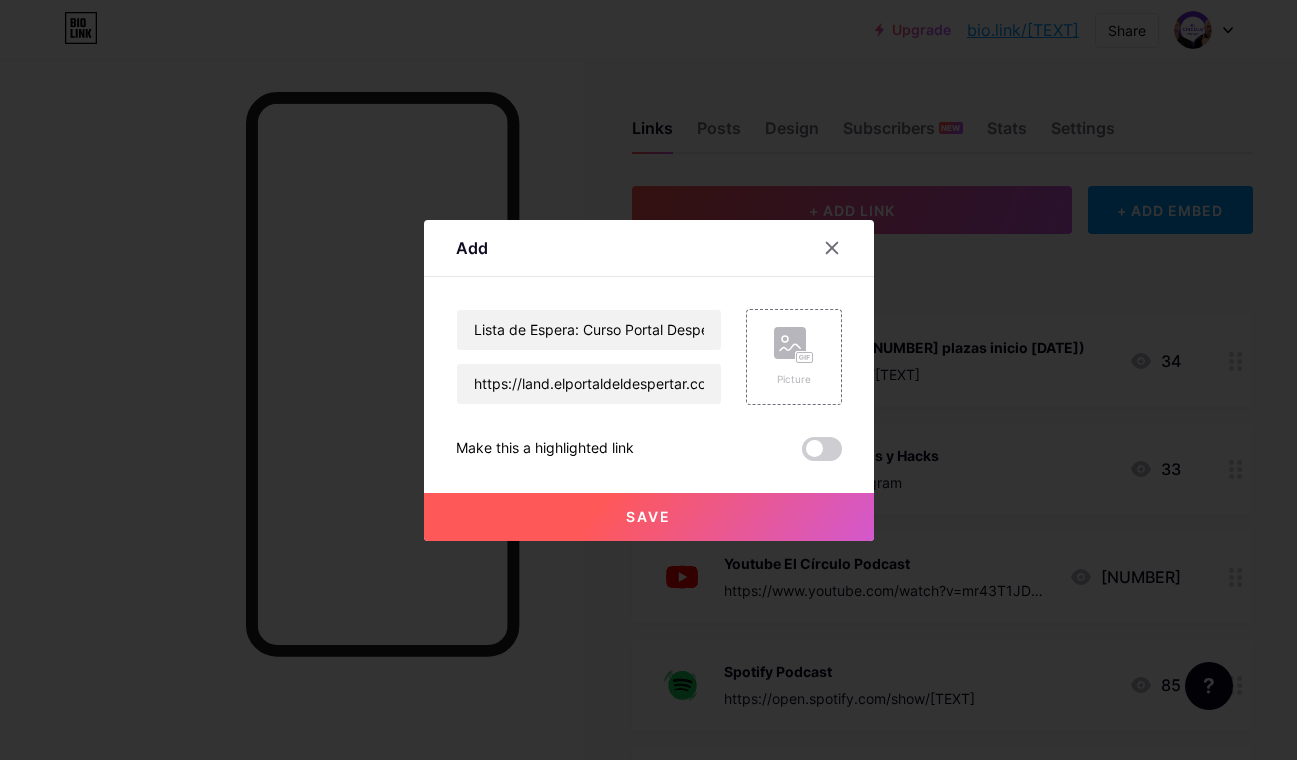 click on "Save" at bounding box center [648, 516] 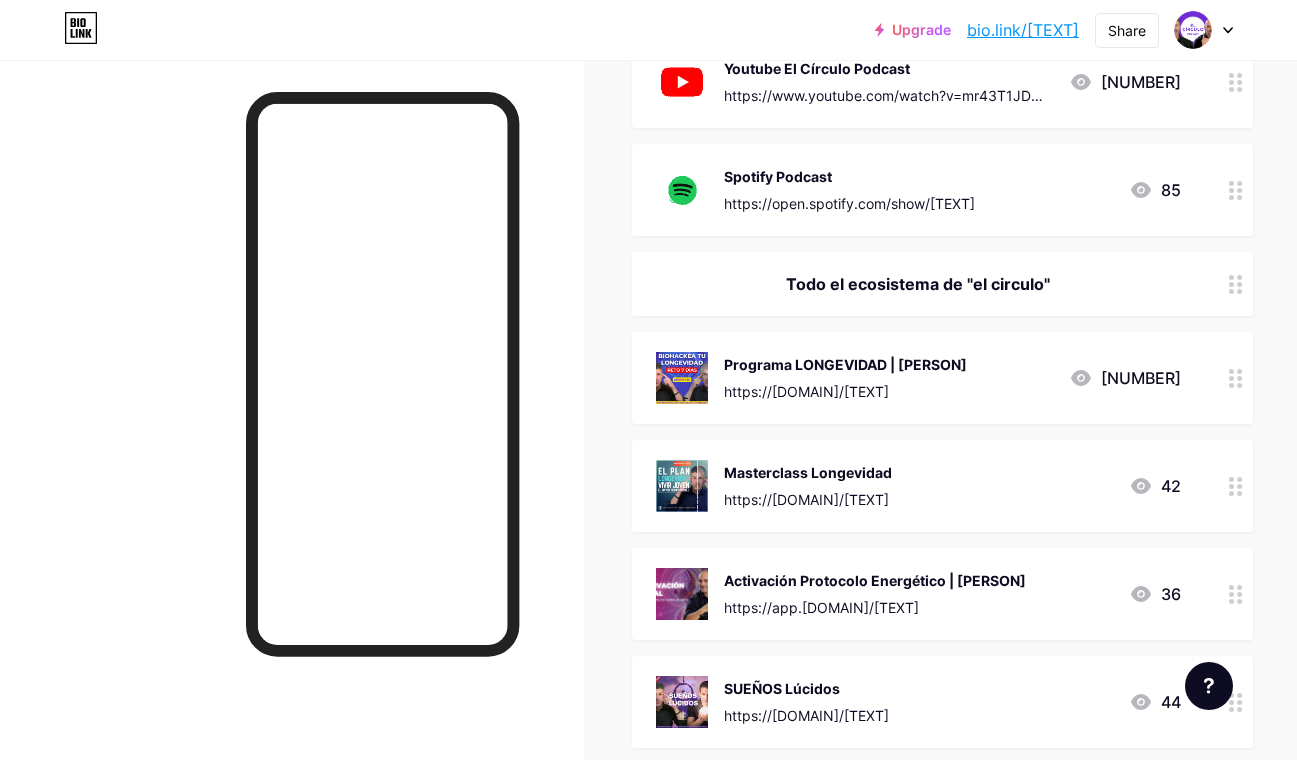 scroll, scrollTop: 652, scrollLeft: 0, axis: vertical 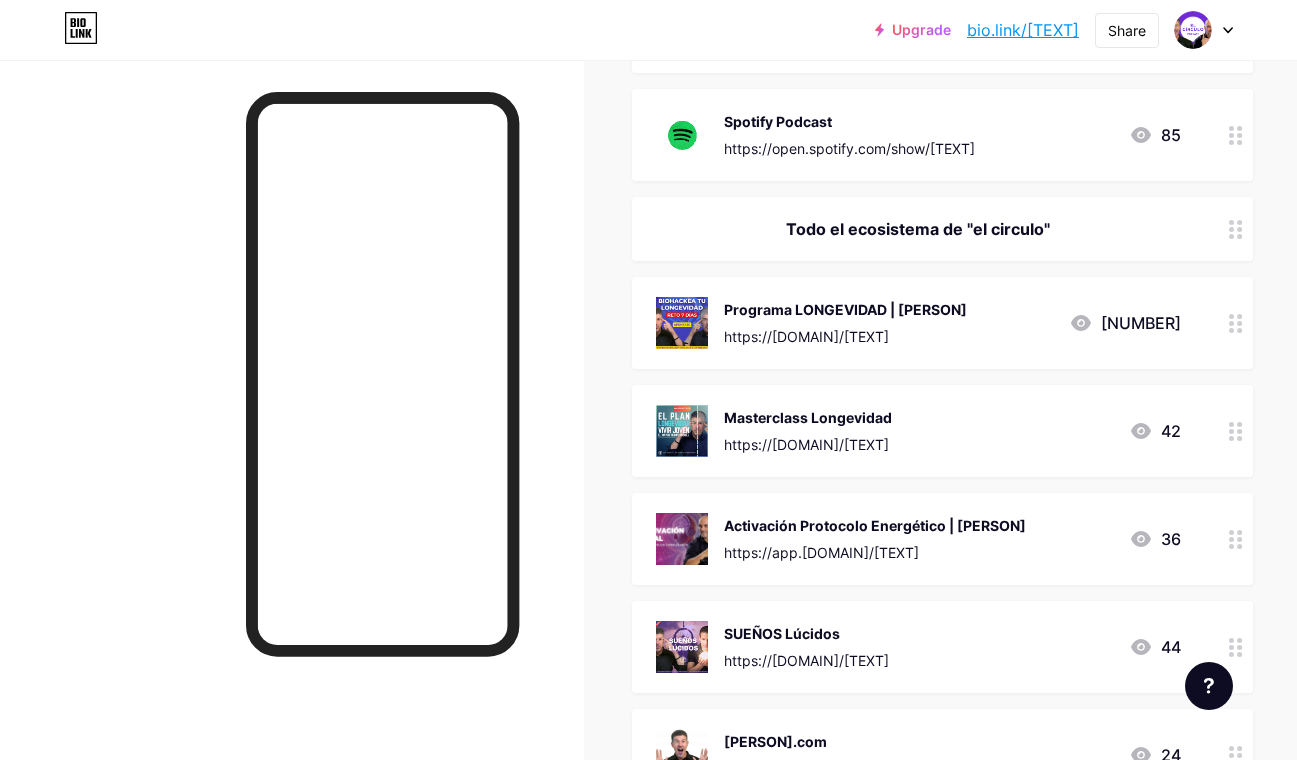 click 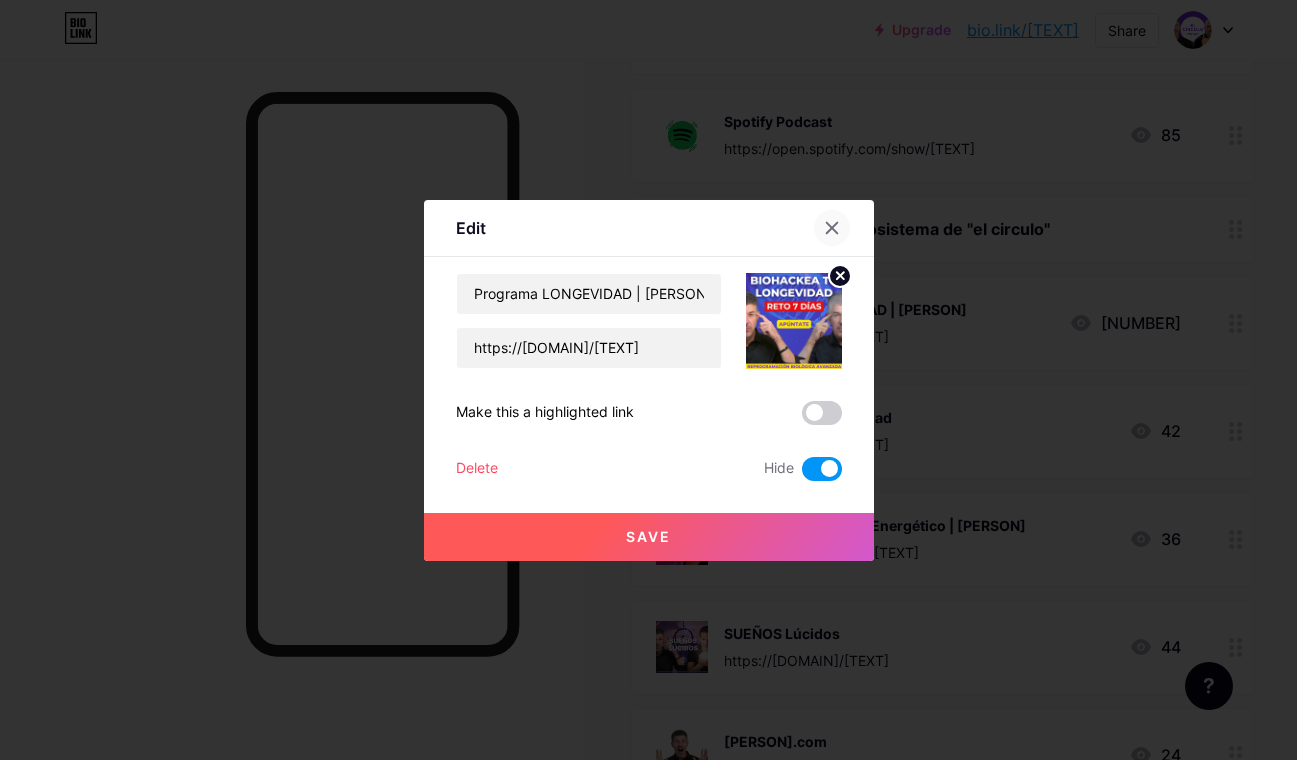 click 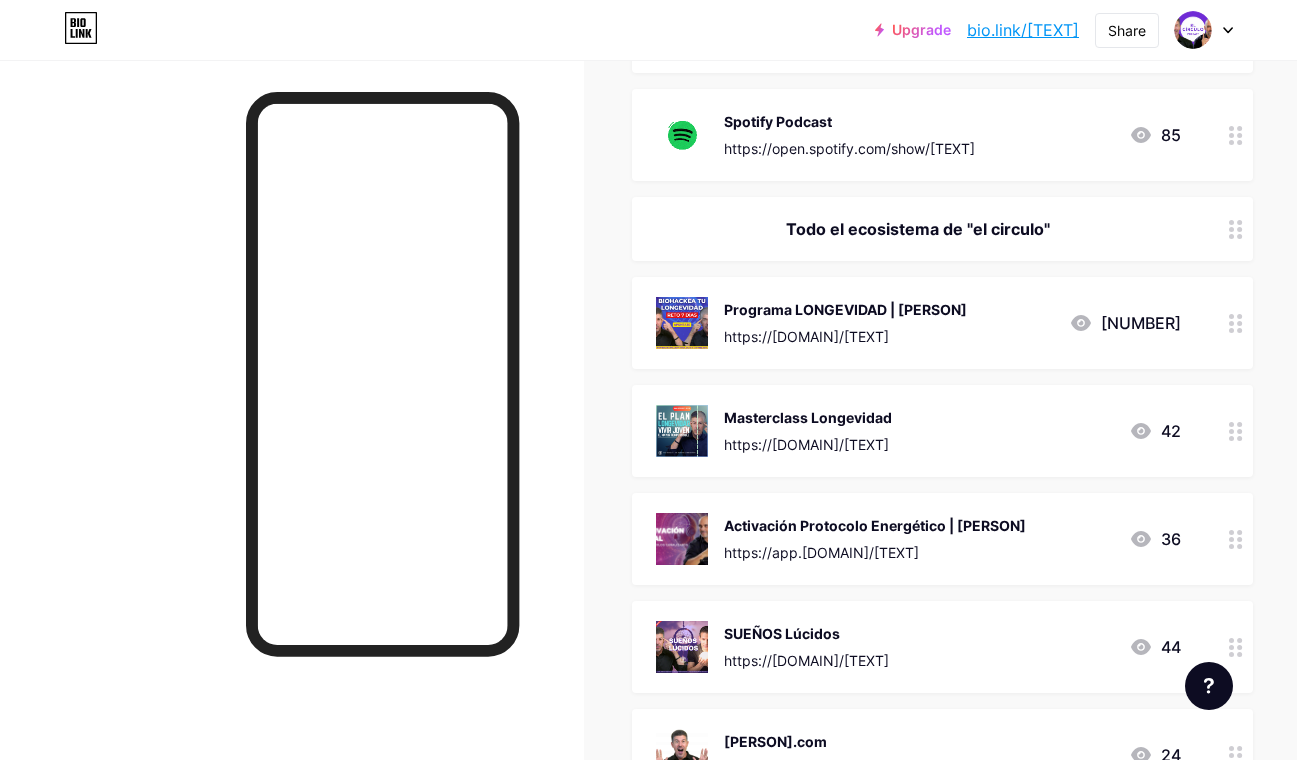 click on "Todo el ecosistema de "el circulo"" at bounding box center (918, 229) 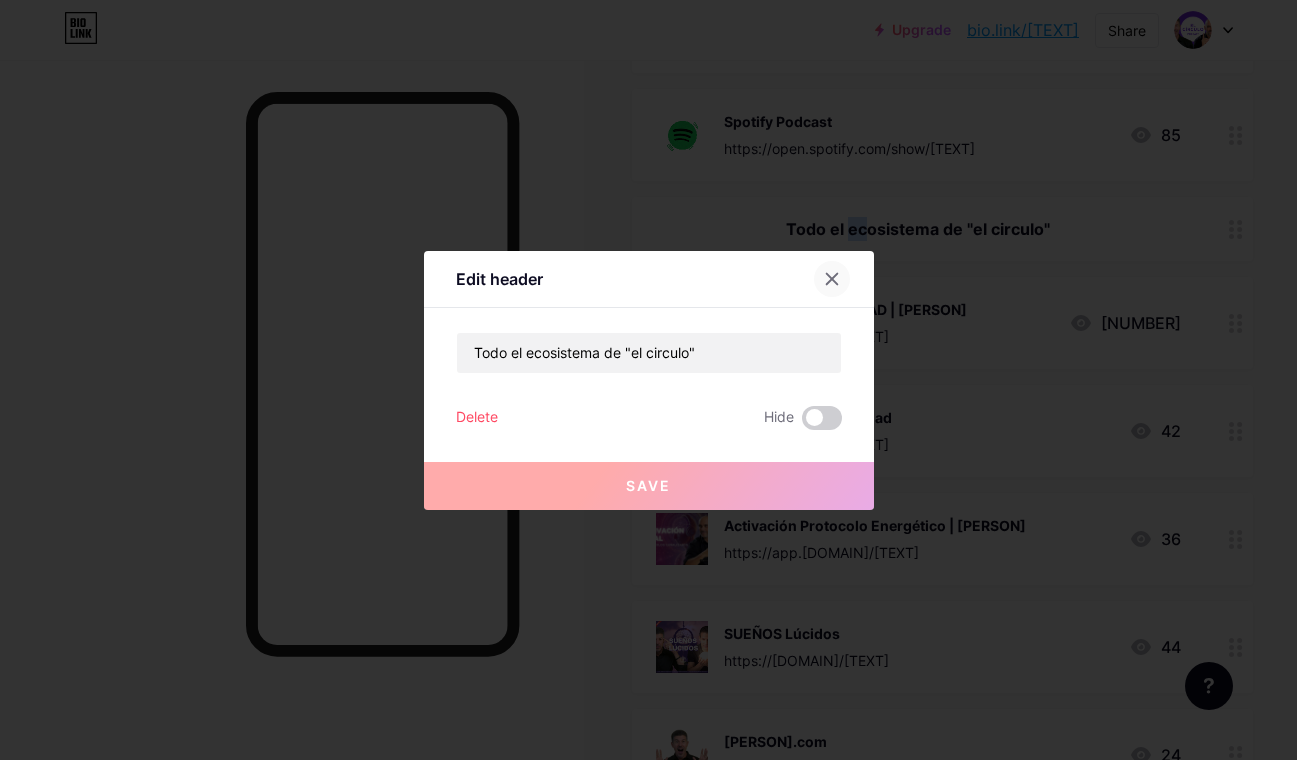 click 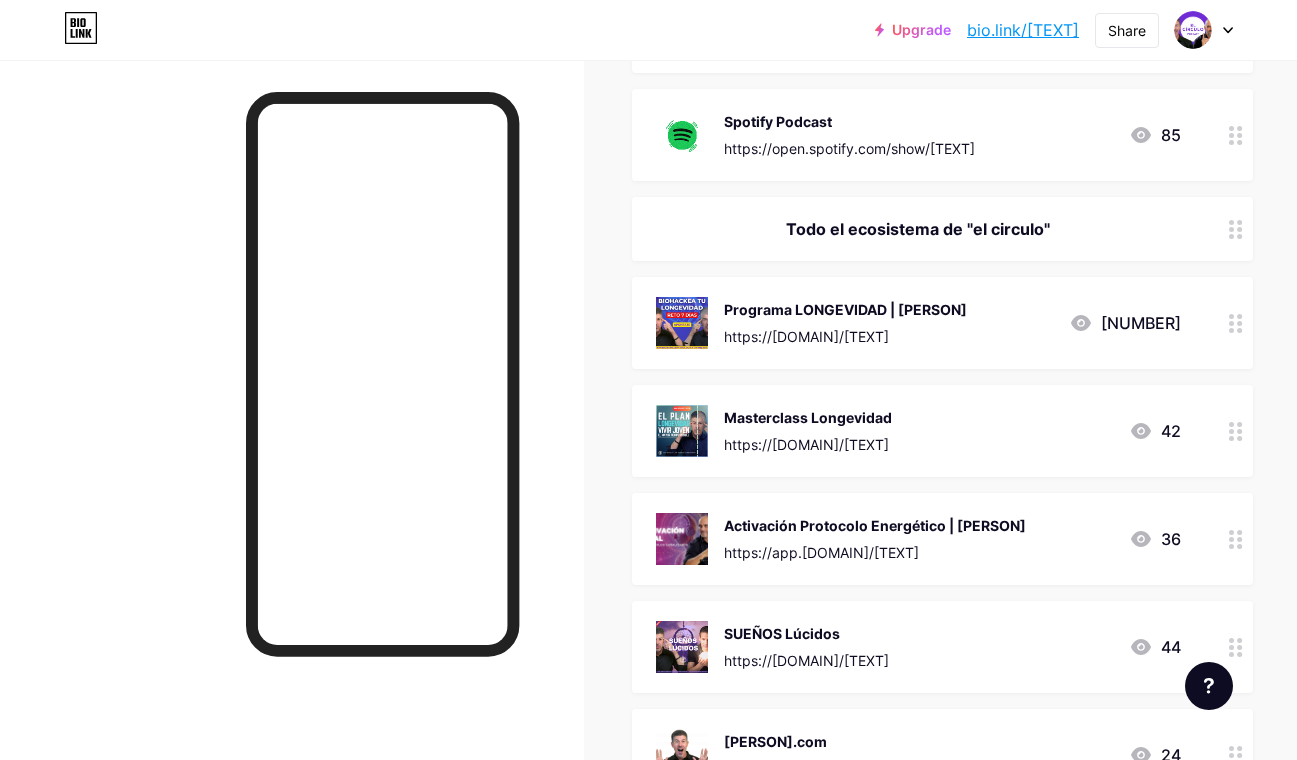 click 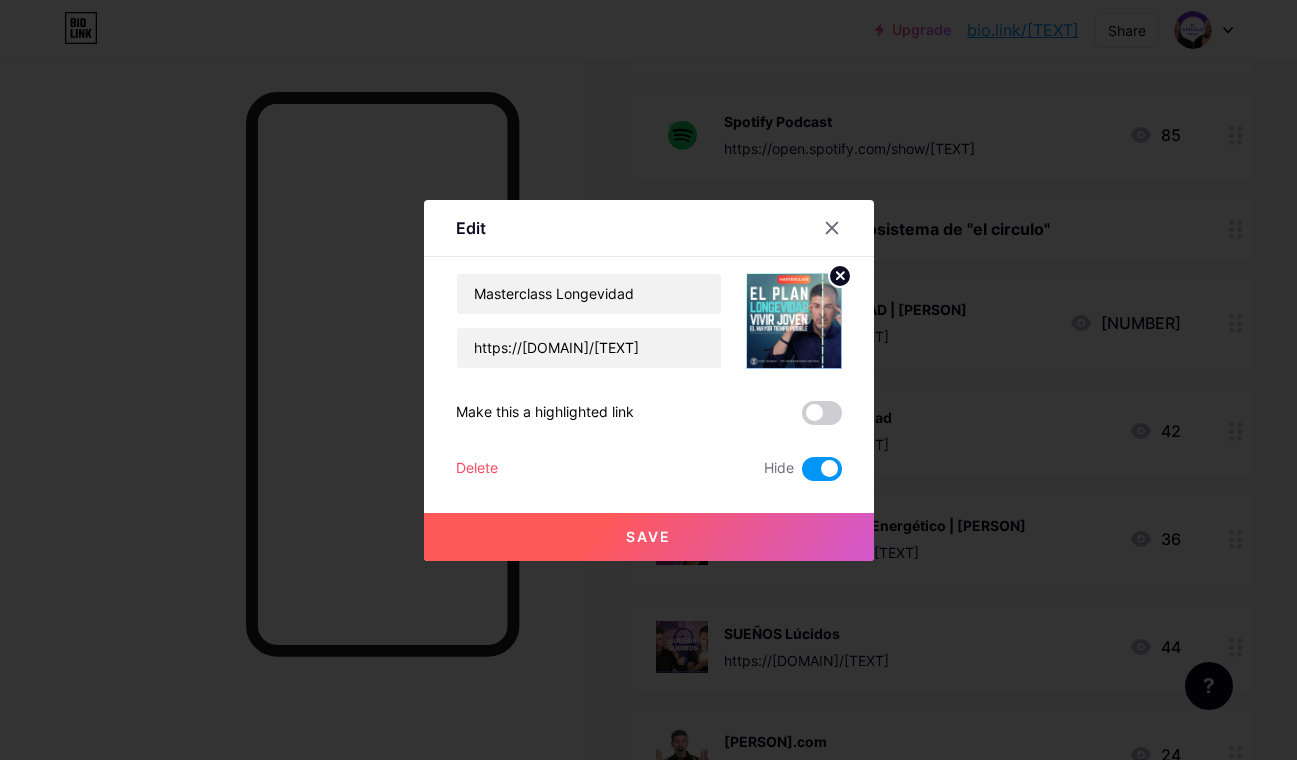 click at bounding box center [822, 469] 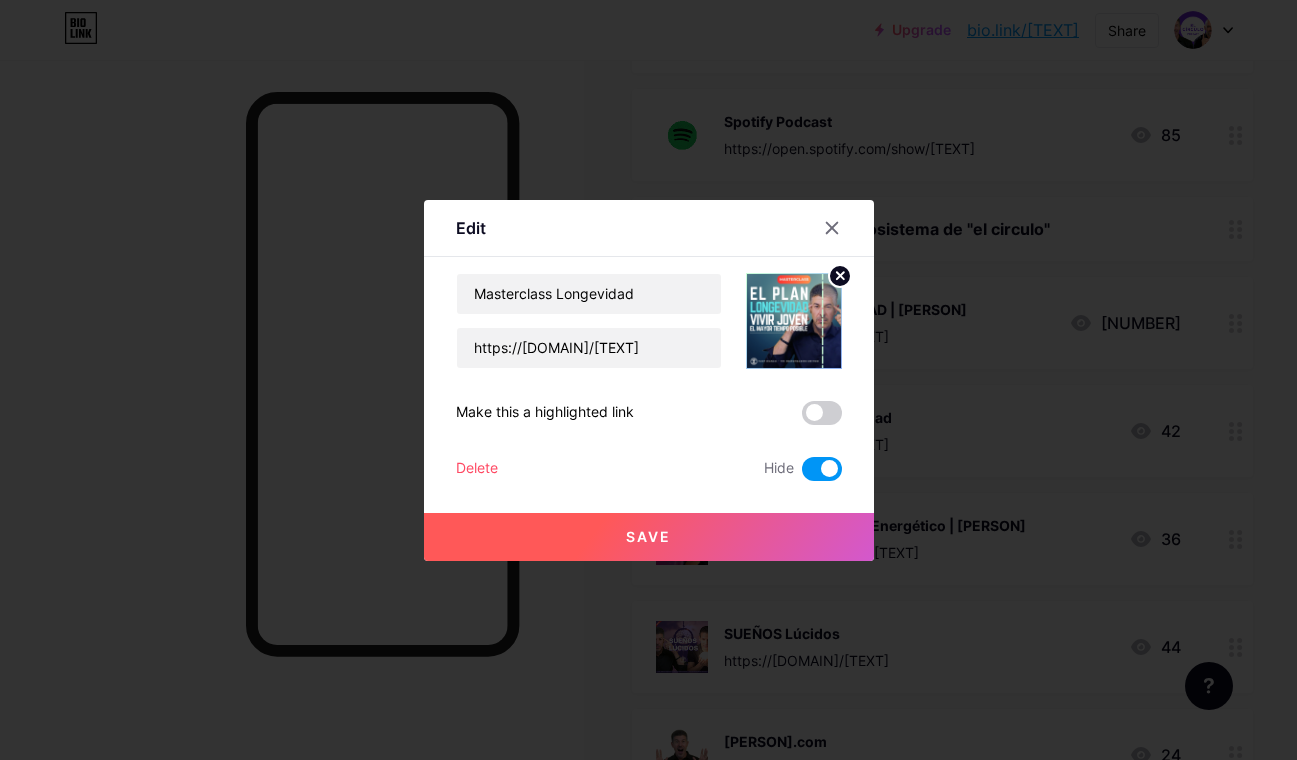 click at bounding box center (802, 474) 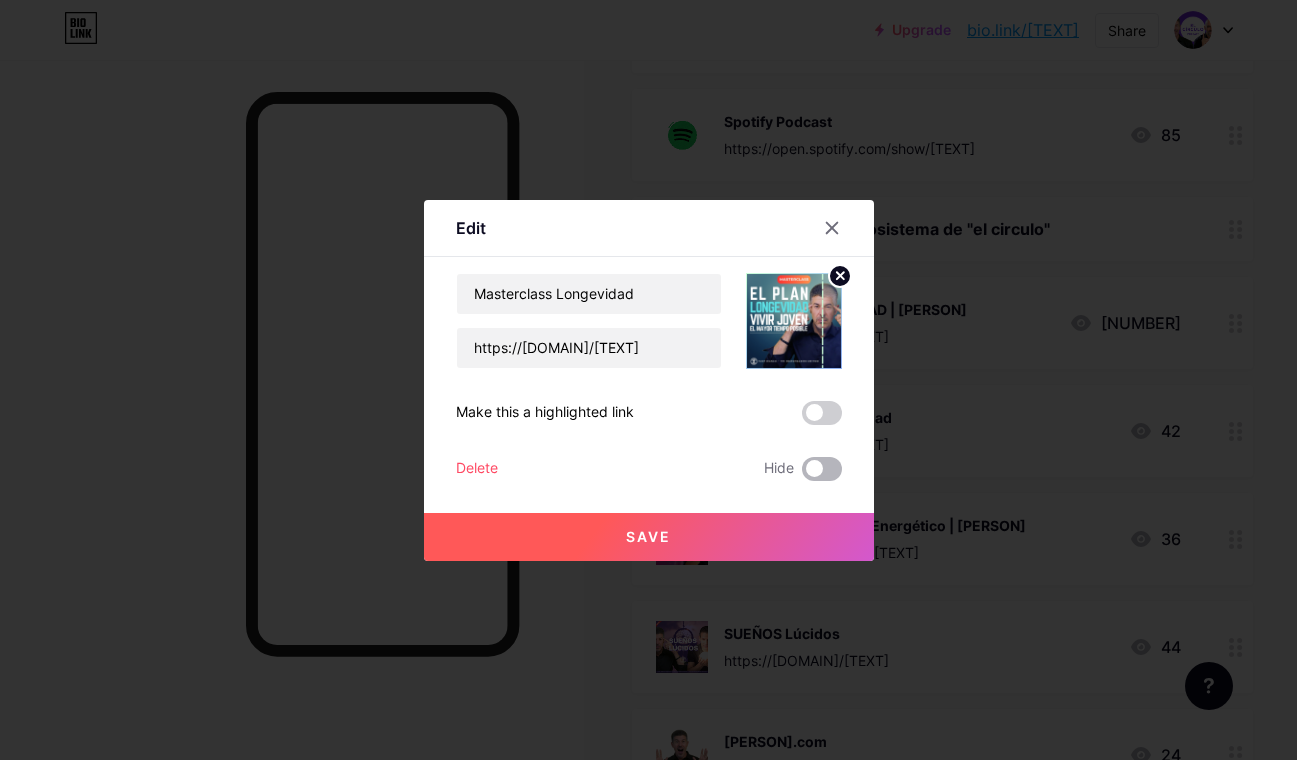 click at bounding box center [822, 469] 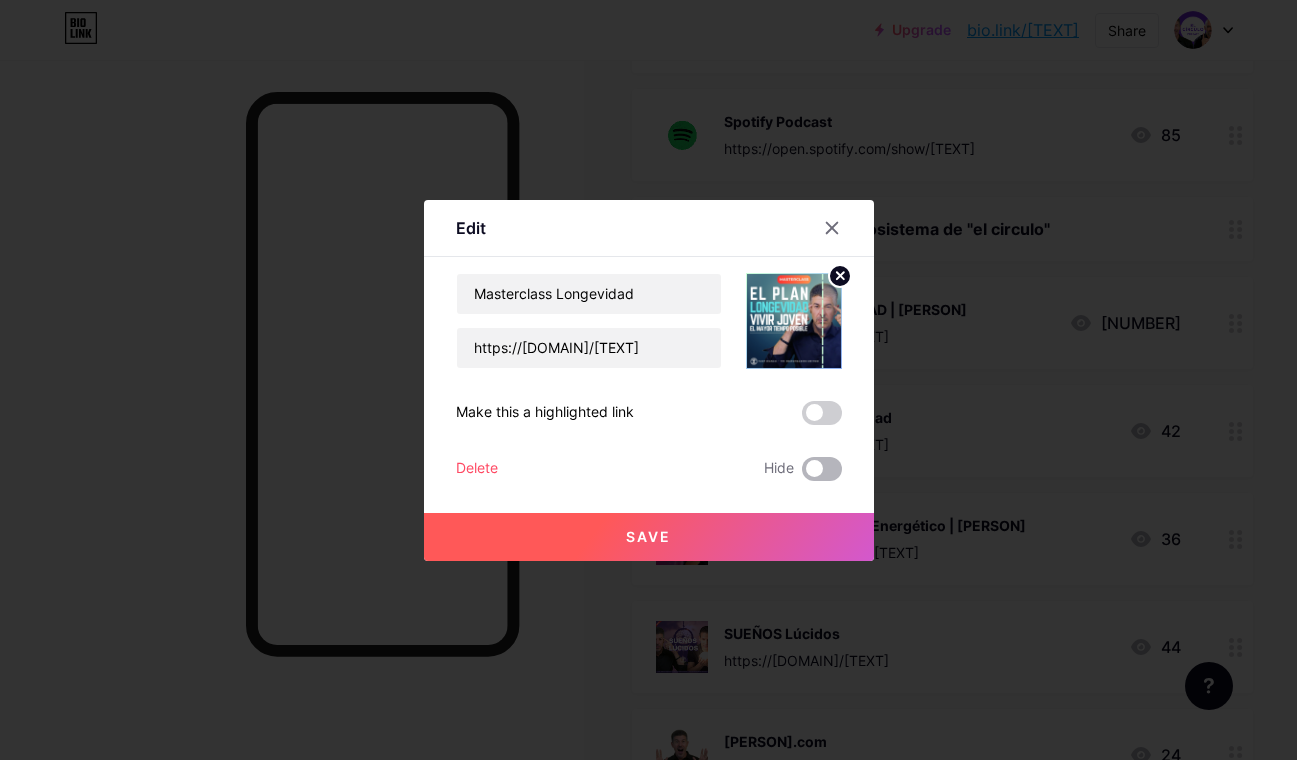 click at bounding box center (802, 474) 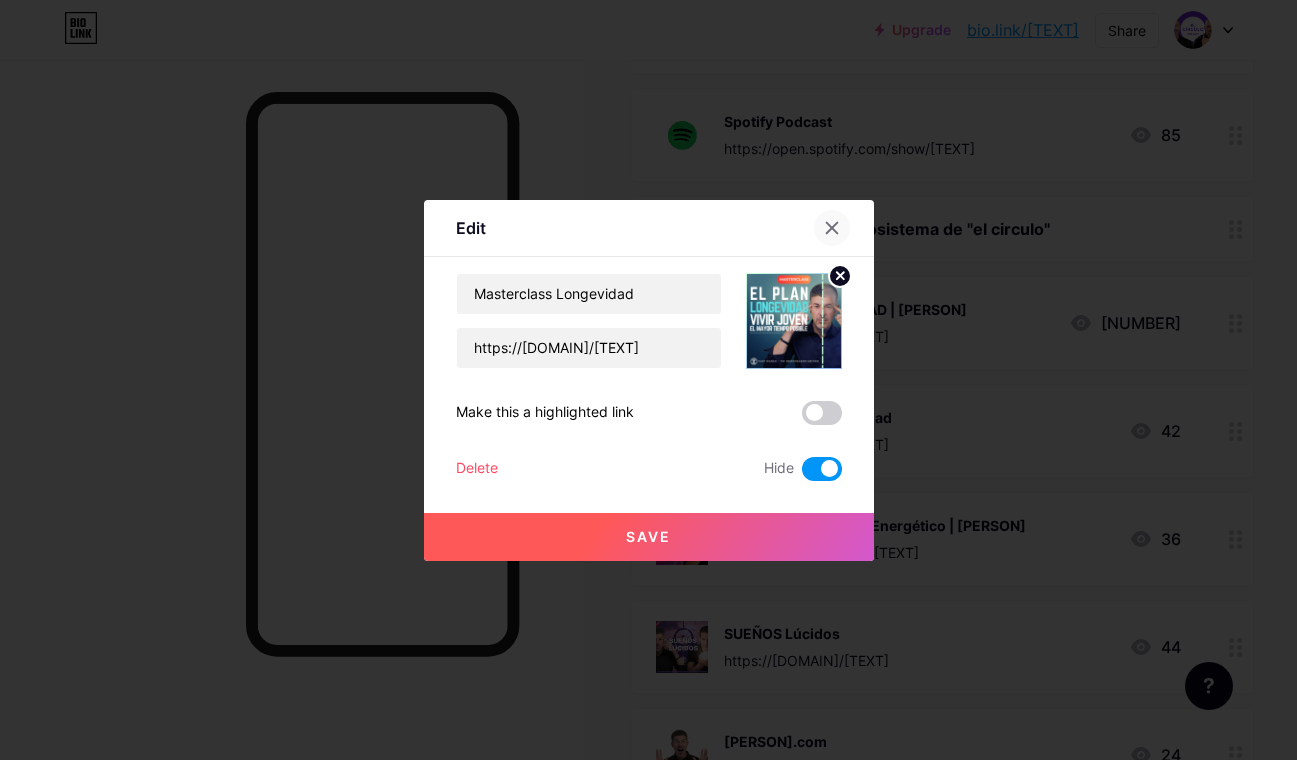 click 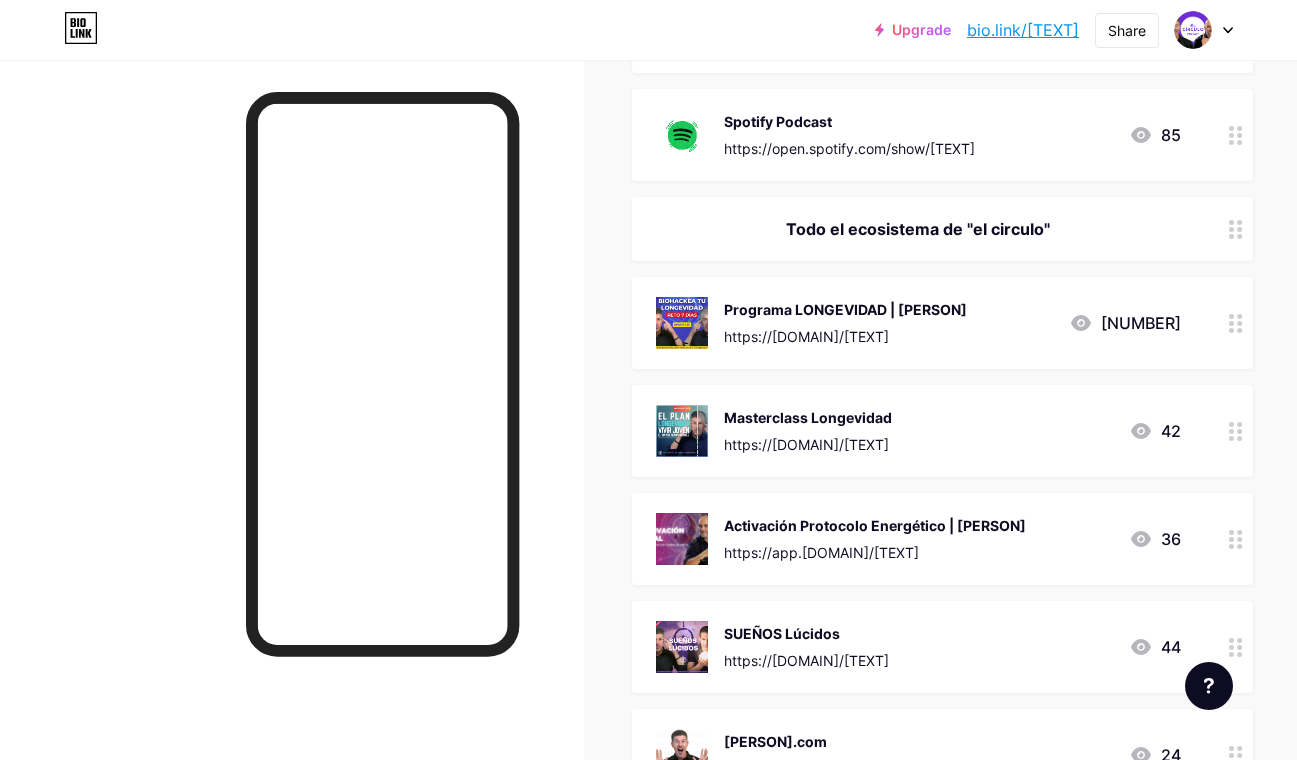 click 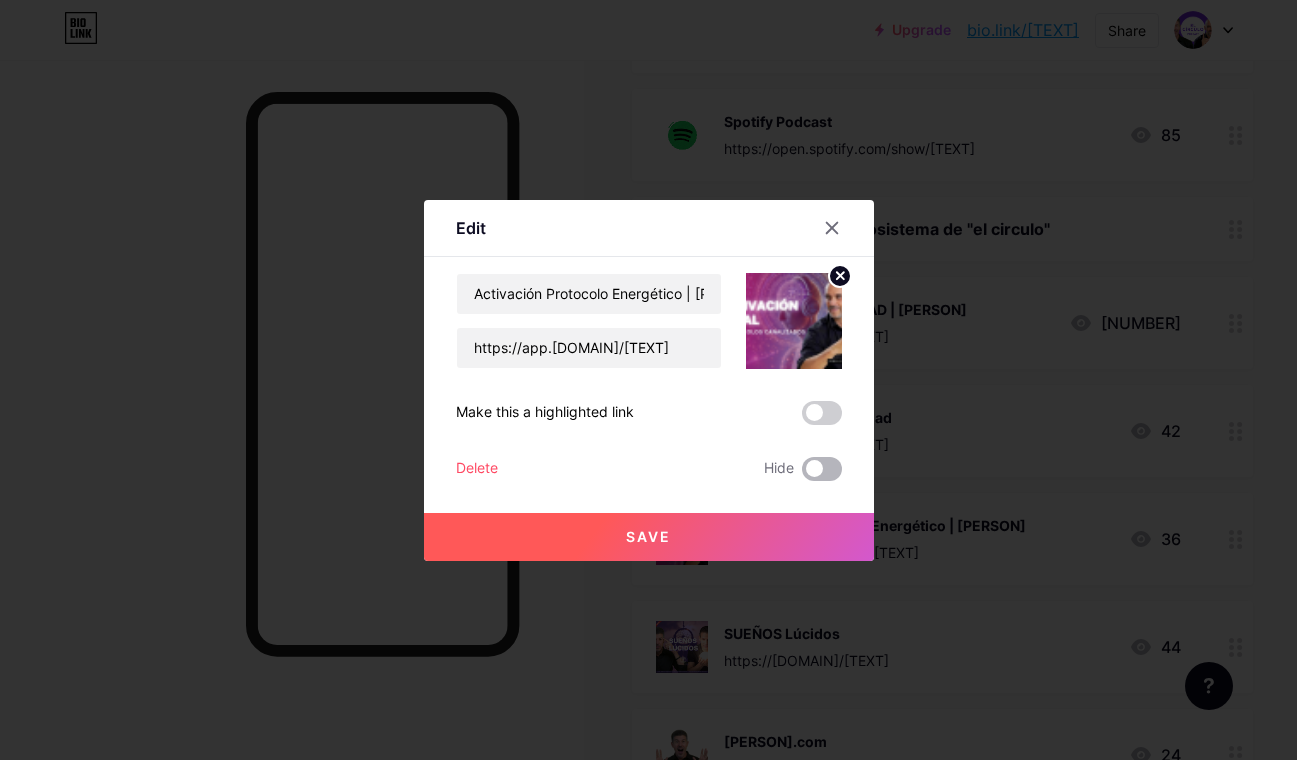 click at bounding box center [822, 469] 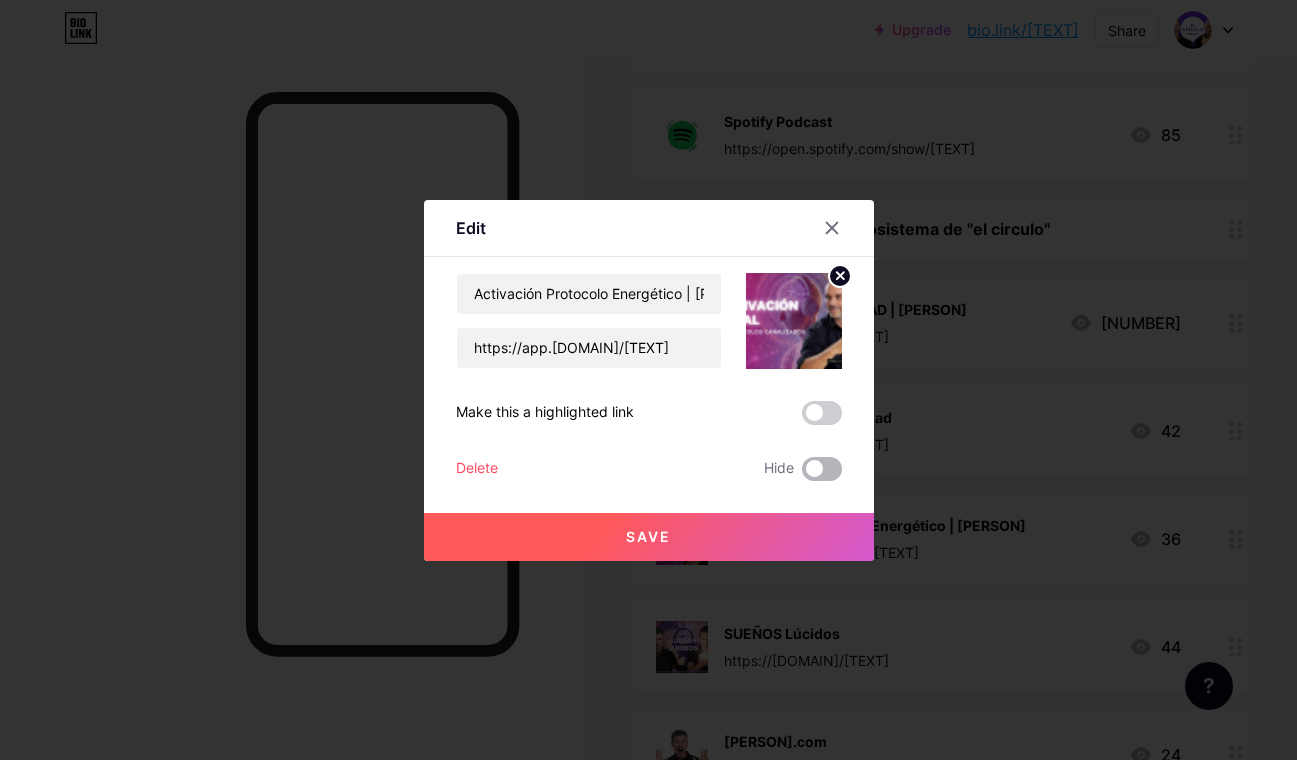 click at bounding box center [802, 474] 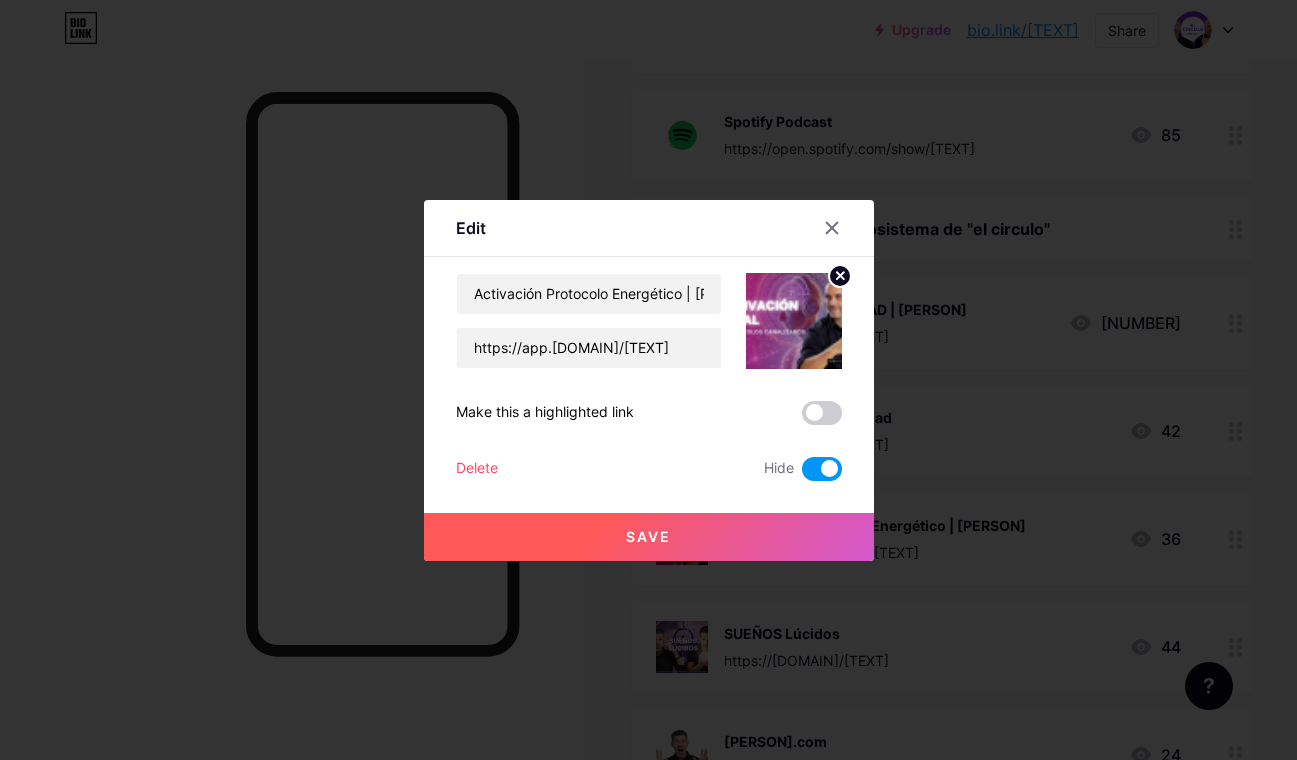 click at bounding box center [648, 380] 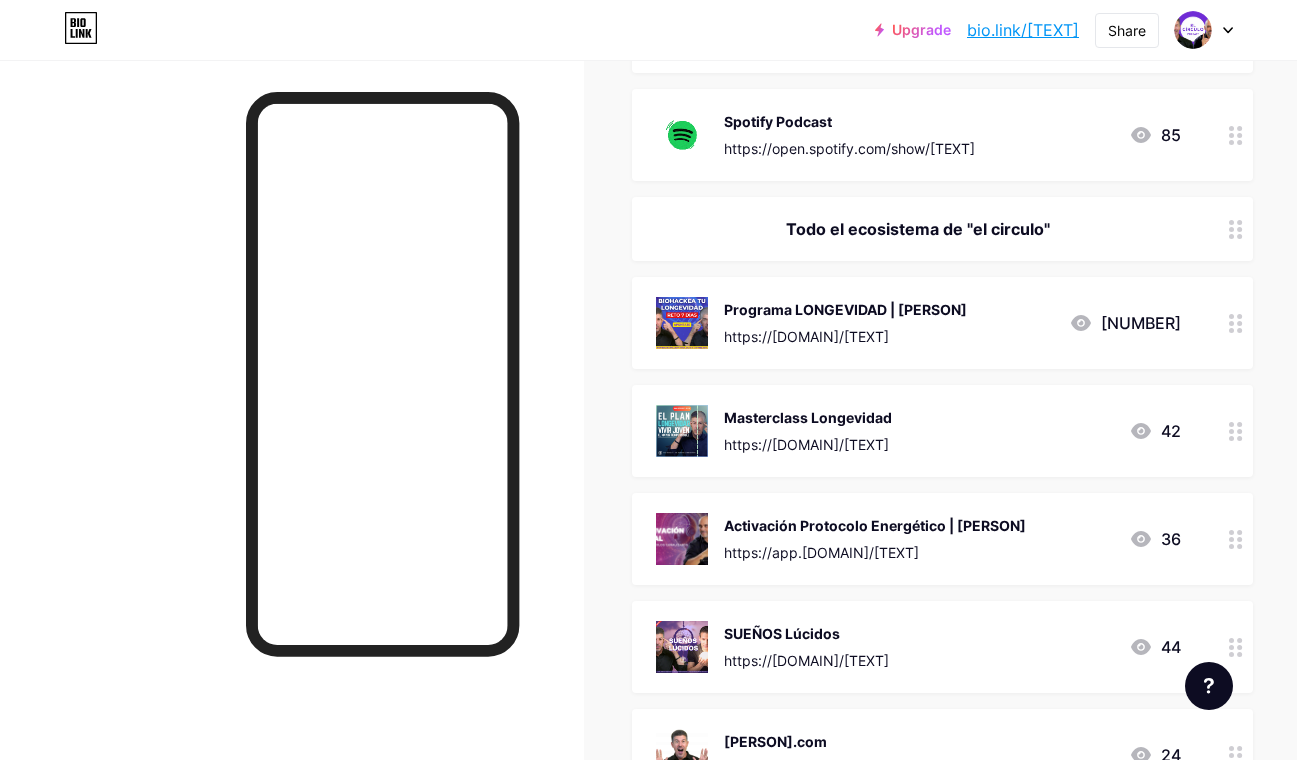 click 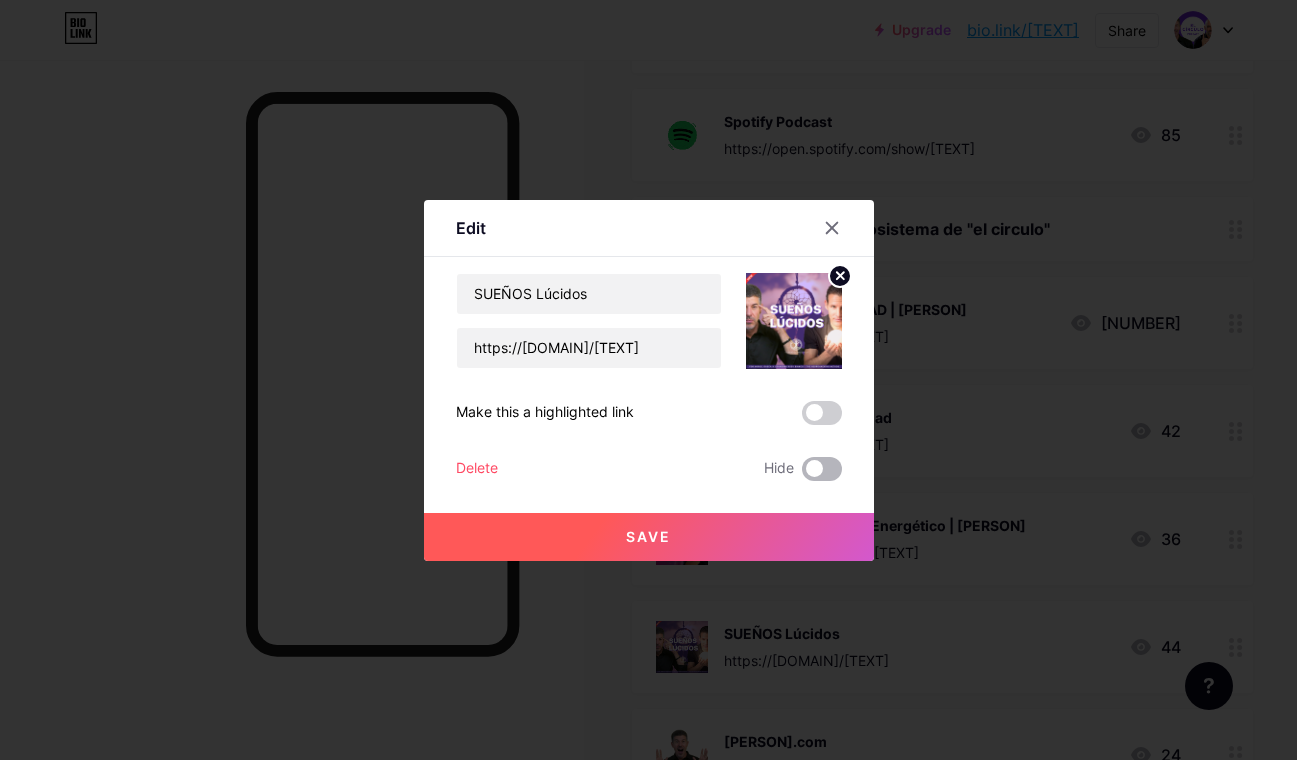 click at bounding box center (822, 469) 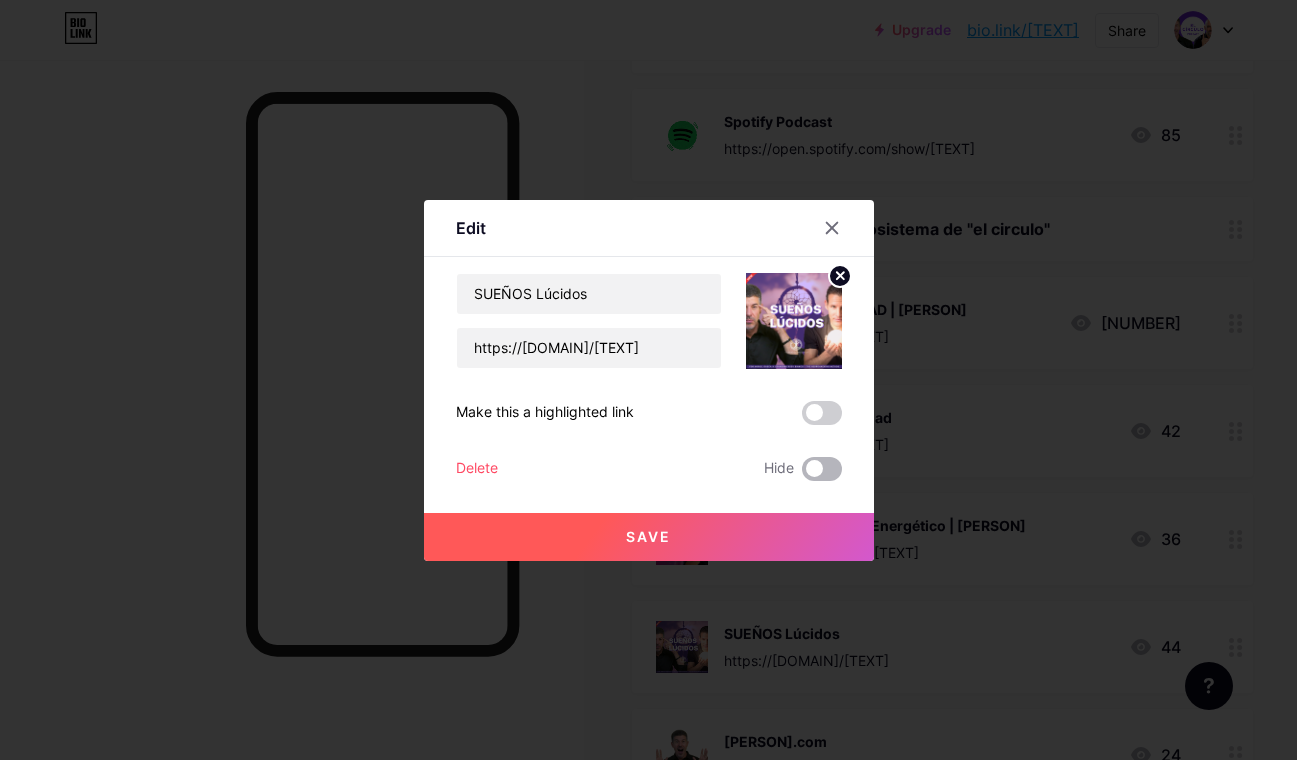 click at bounding box center (802, 474) 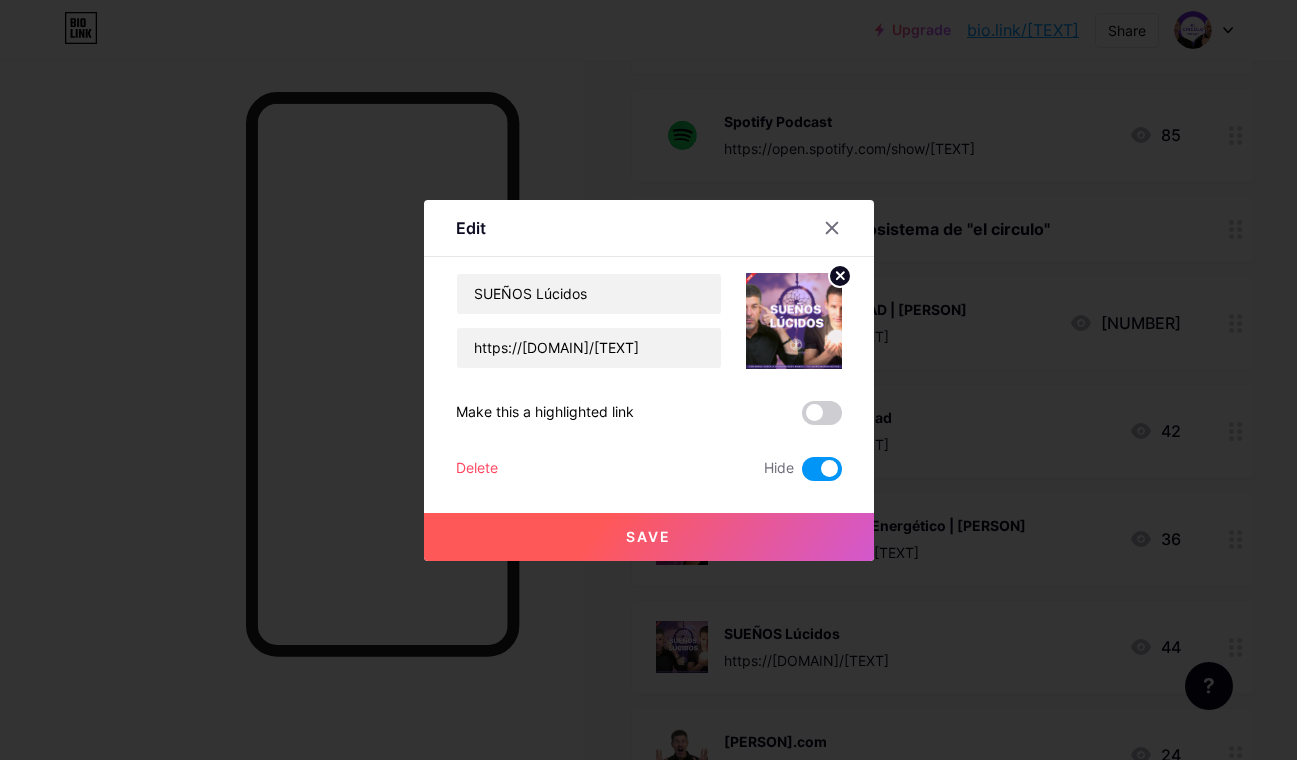 click at bounding box center (648, 380) 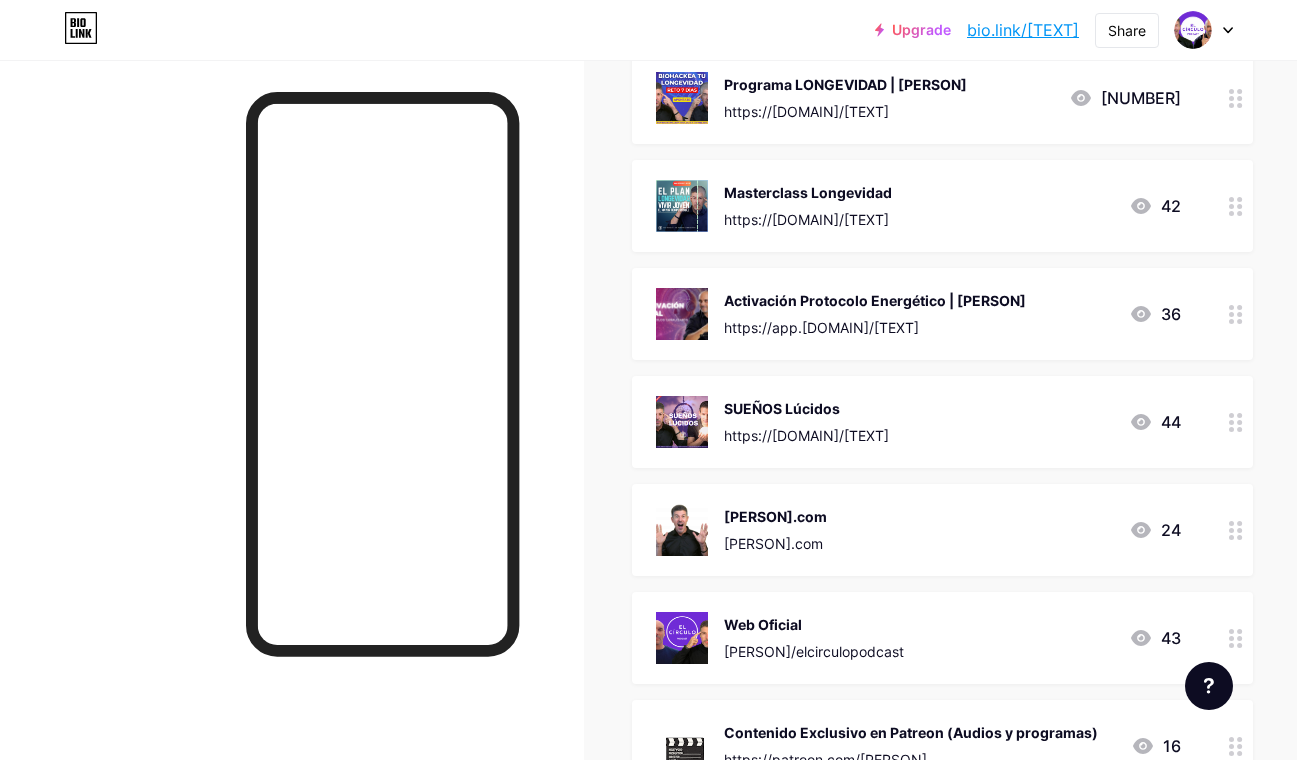 scroll, scrollTop: 1024, scrollLeft: 0, axis: vertical 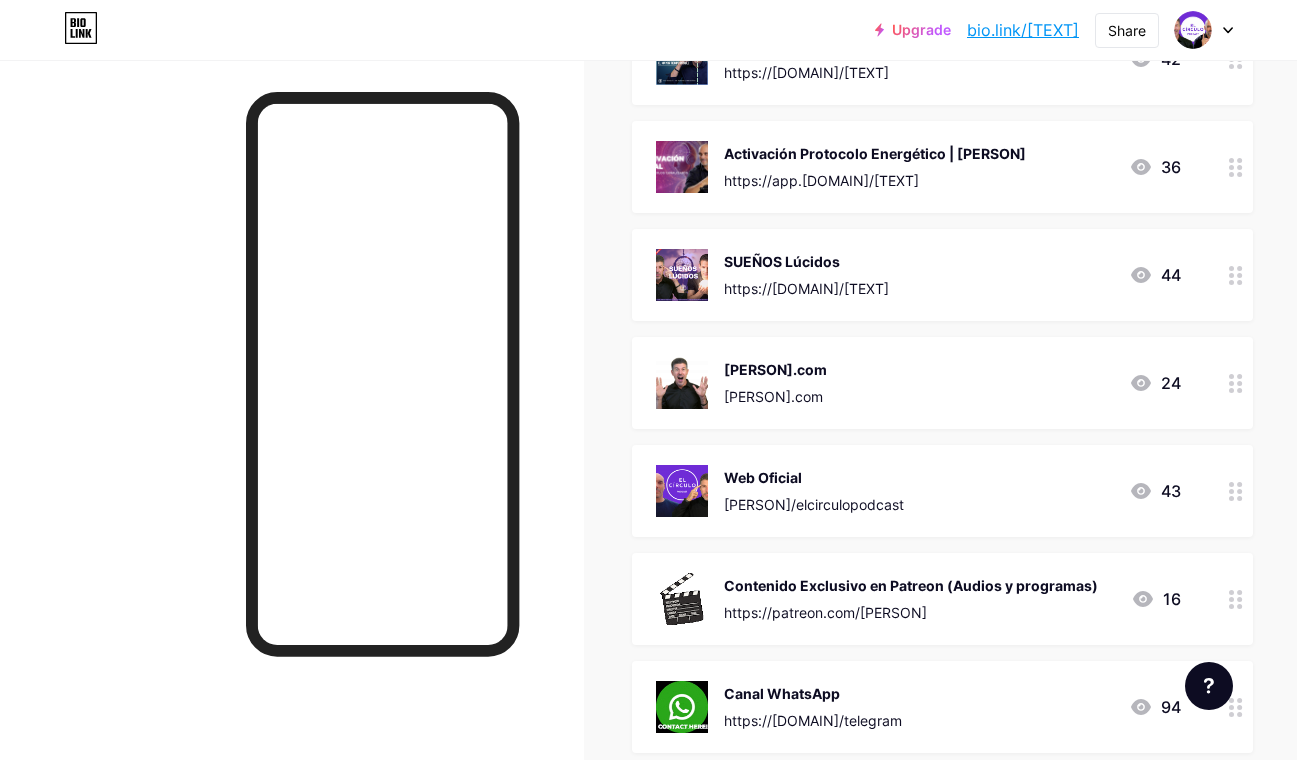 click 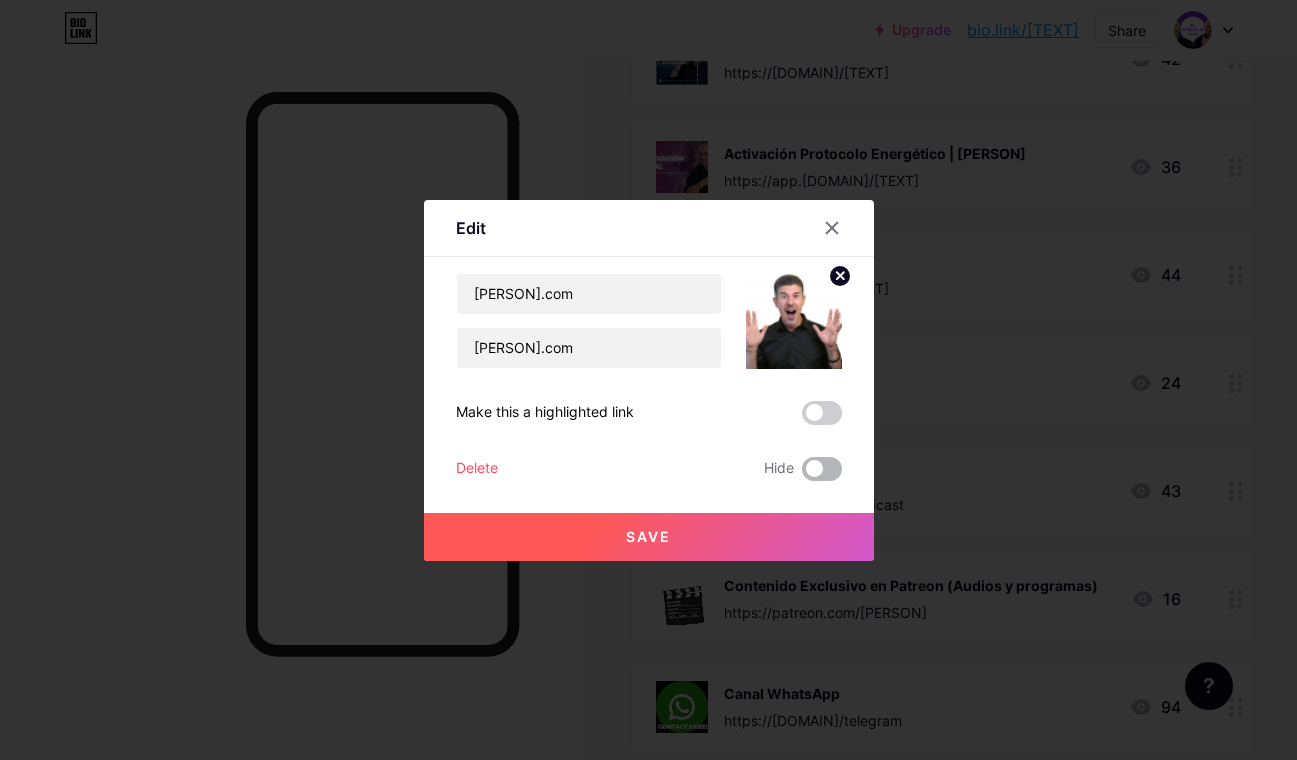 click at bounding box center [822, 469] 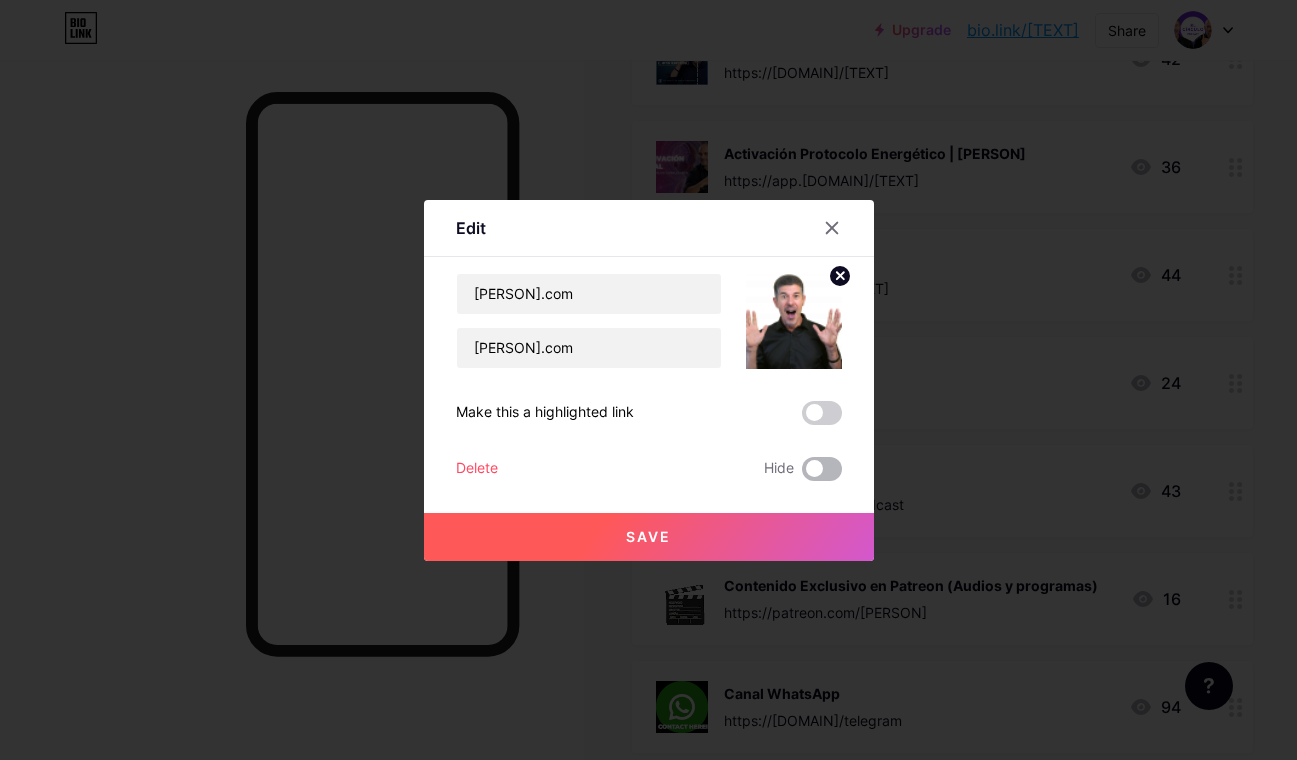 click at bounding box center [802, 474] 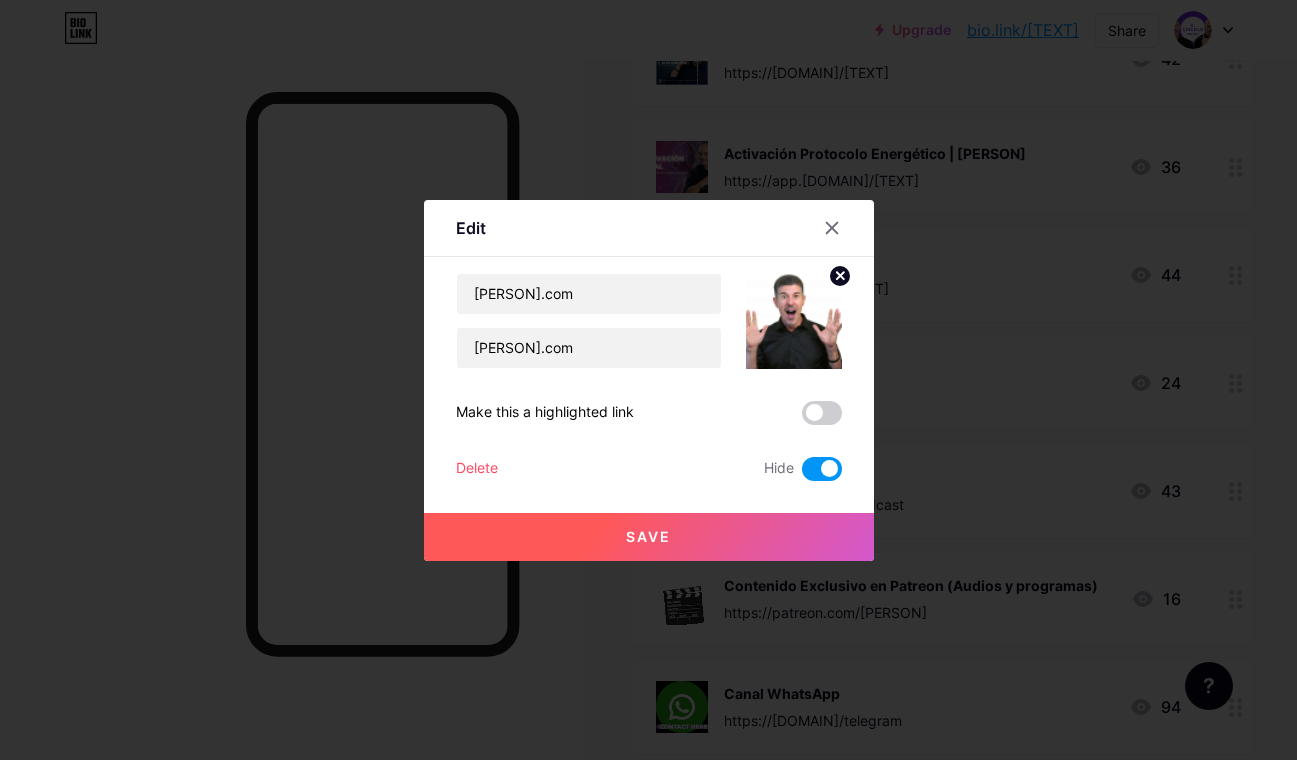 click at bounding box center (648, 380) 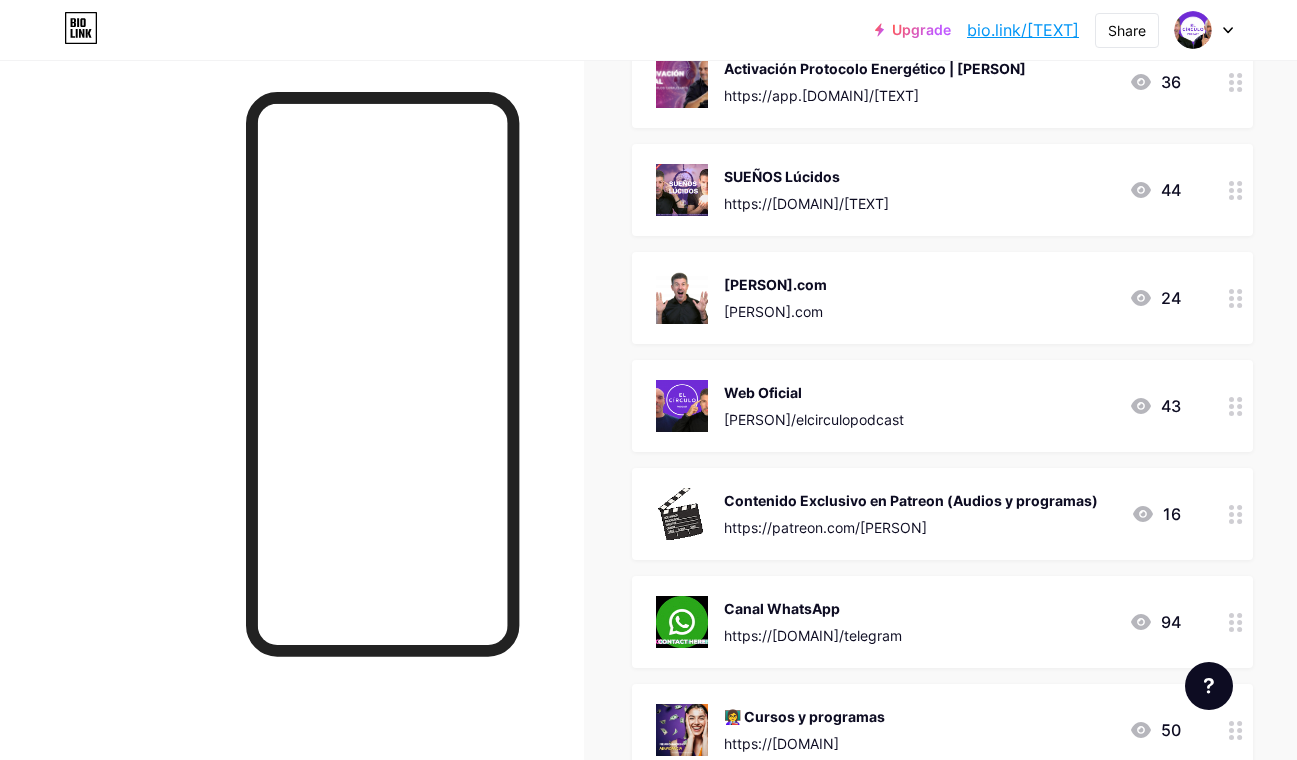 scroll, scrollTop: 1182, scrollLeft: 0, axis: vertical 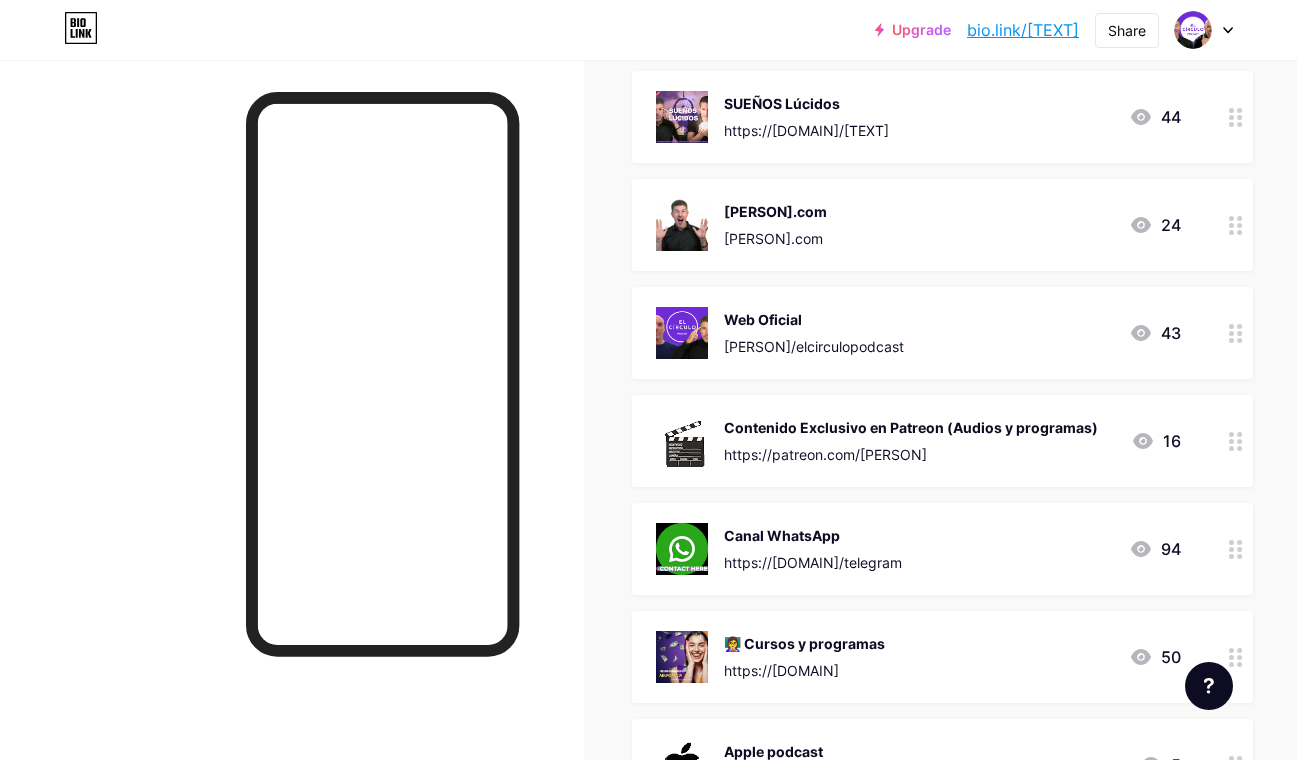 click 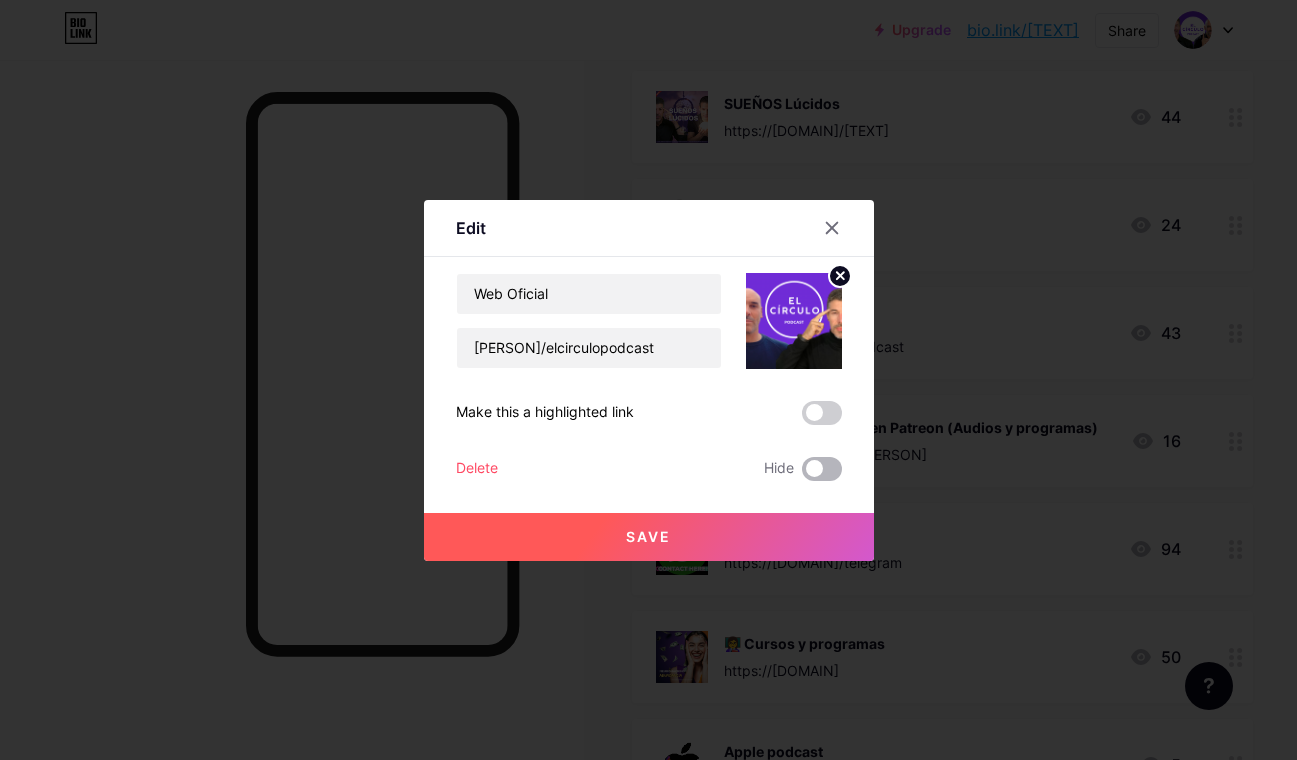 click at bounding box center (822, 469) 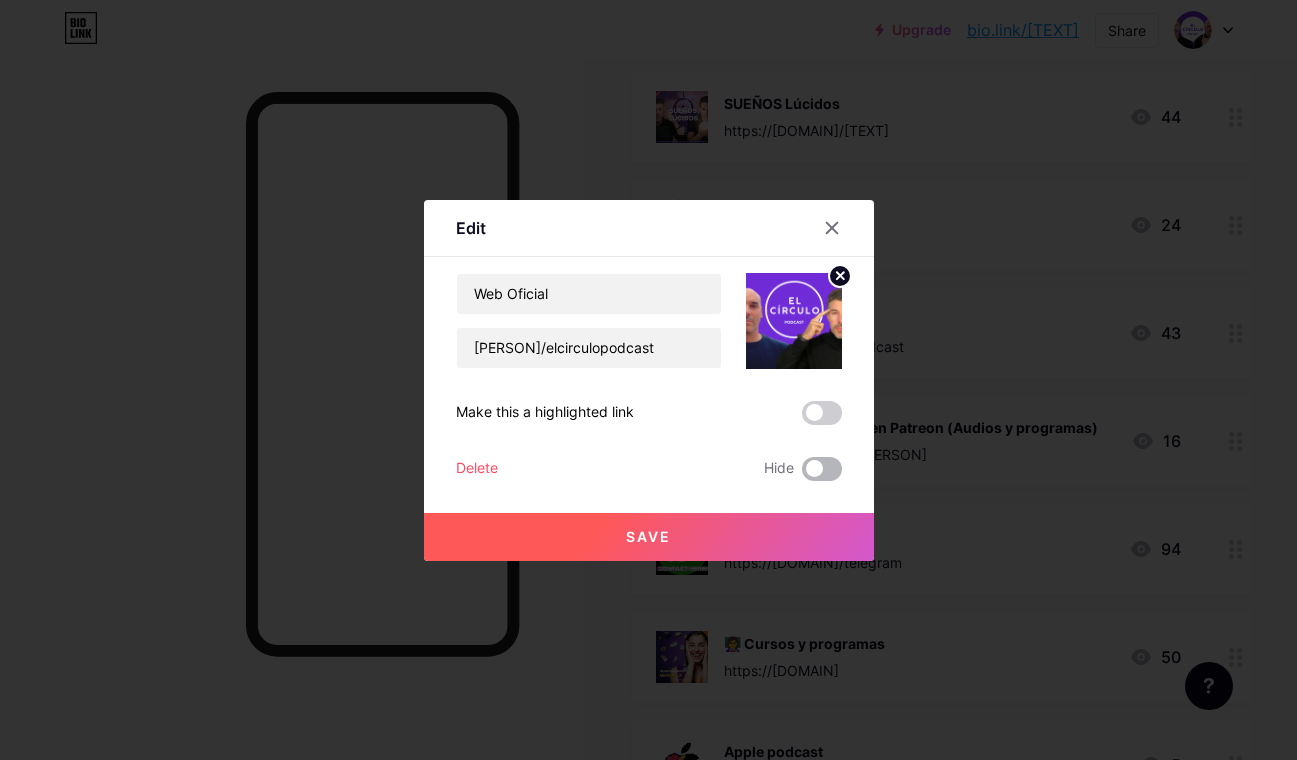 click at bounding box center [802, 474] 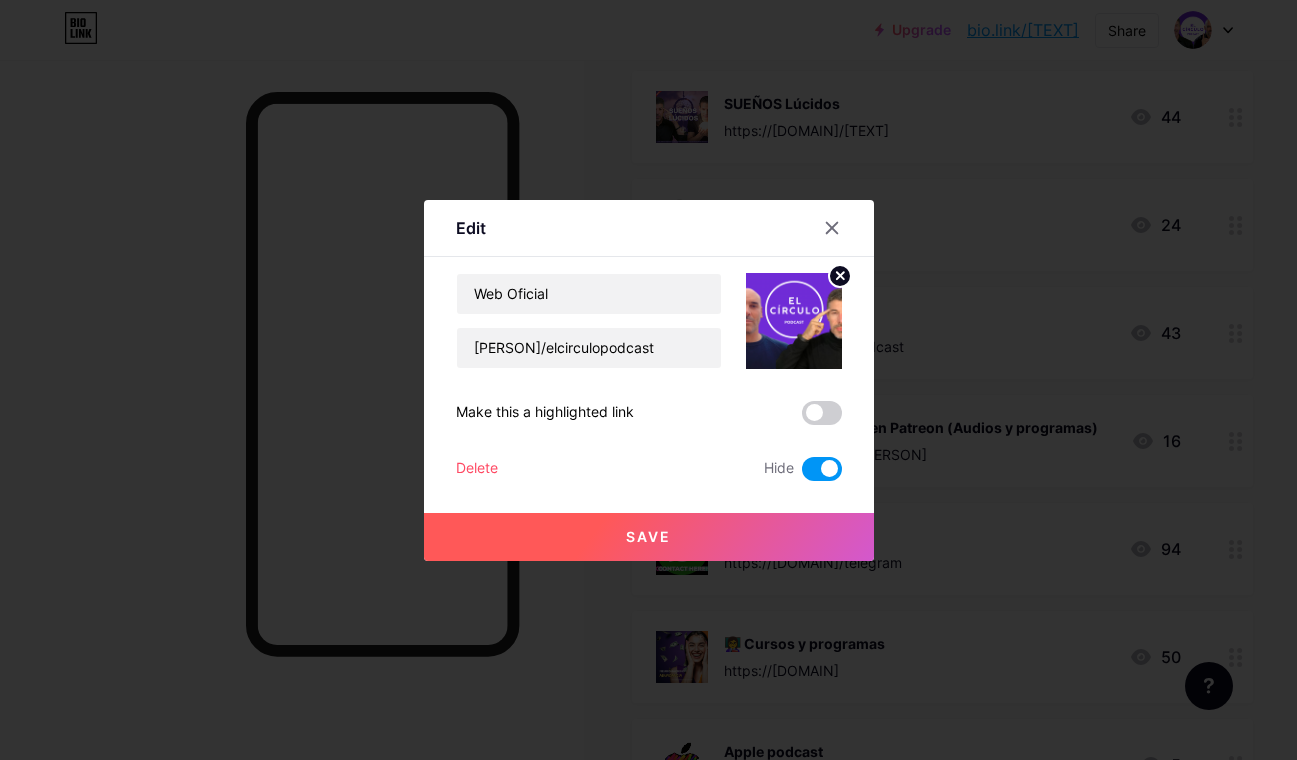click at bounding box center (648, 380) 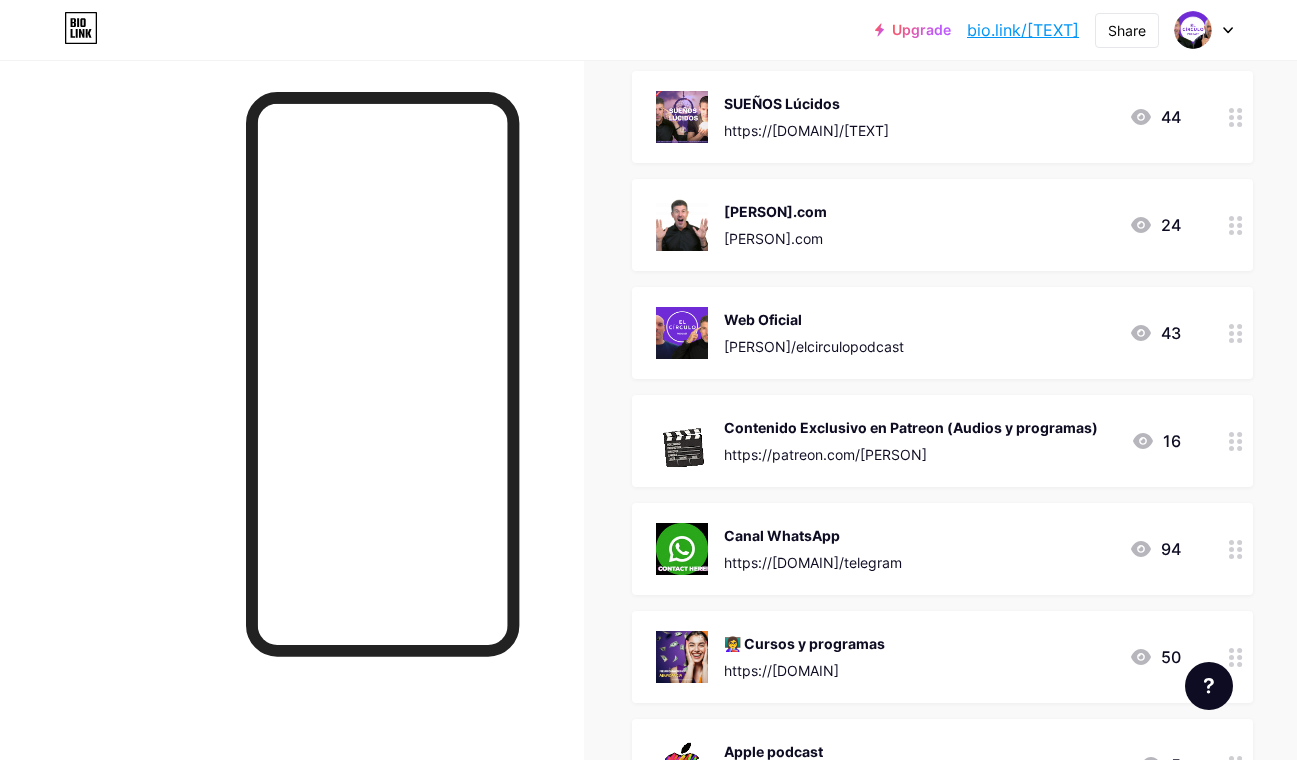 click 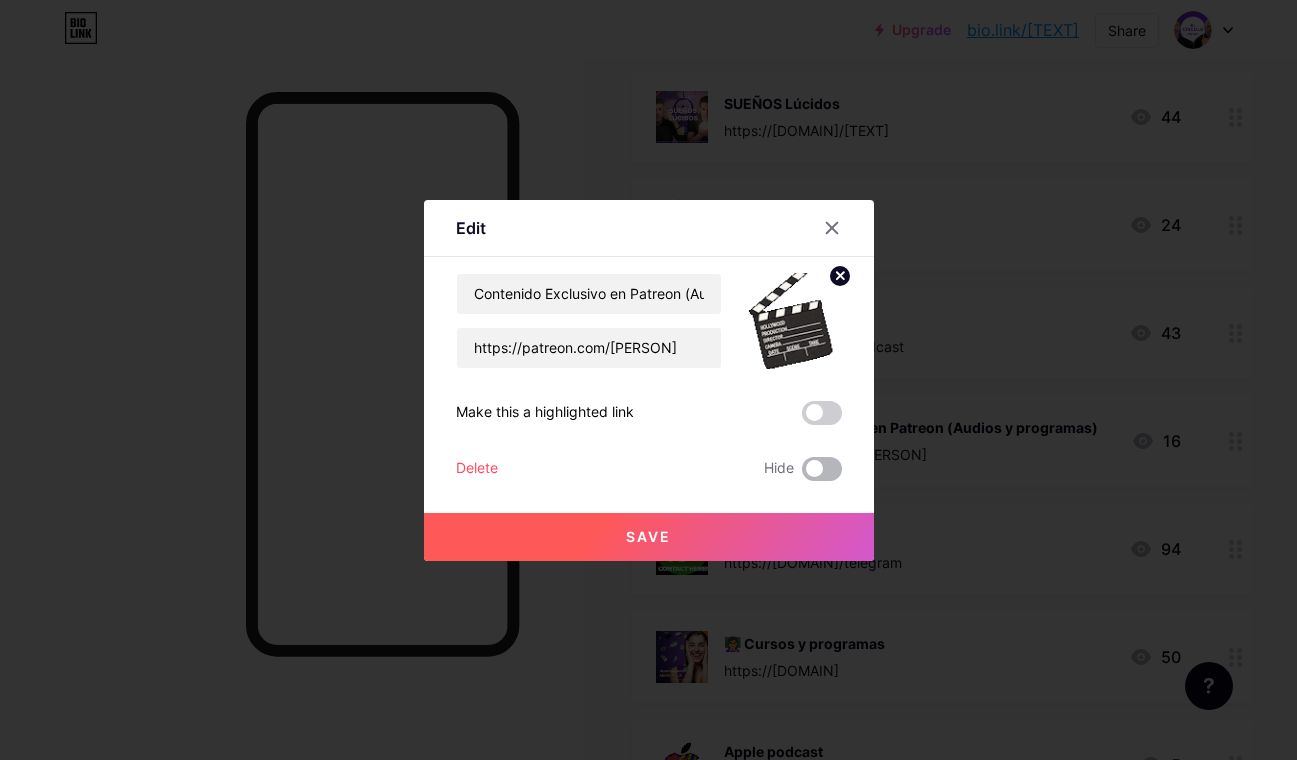 click at bounding box center (822, 469) 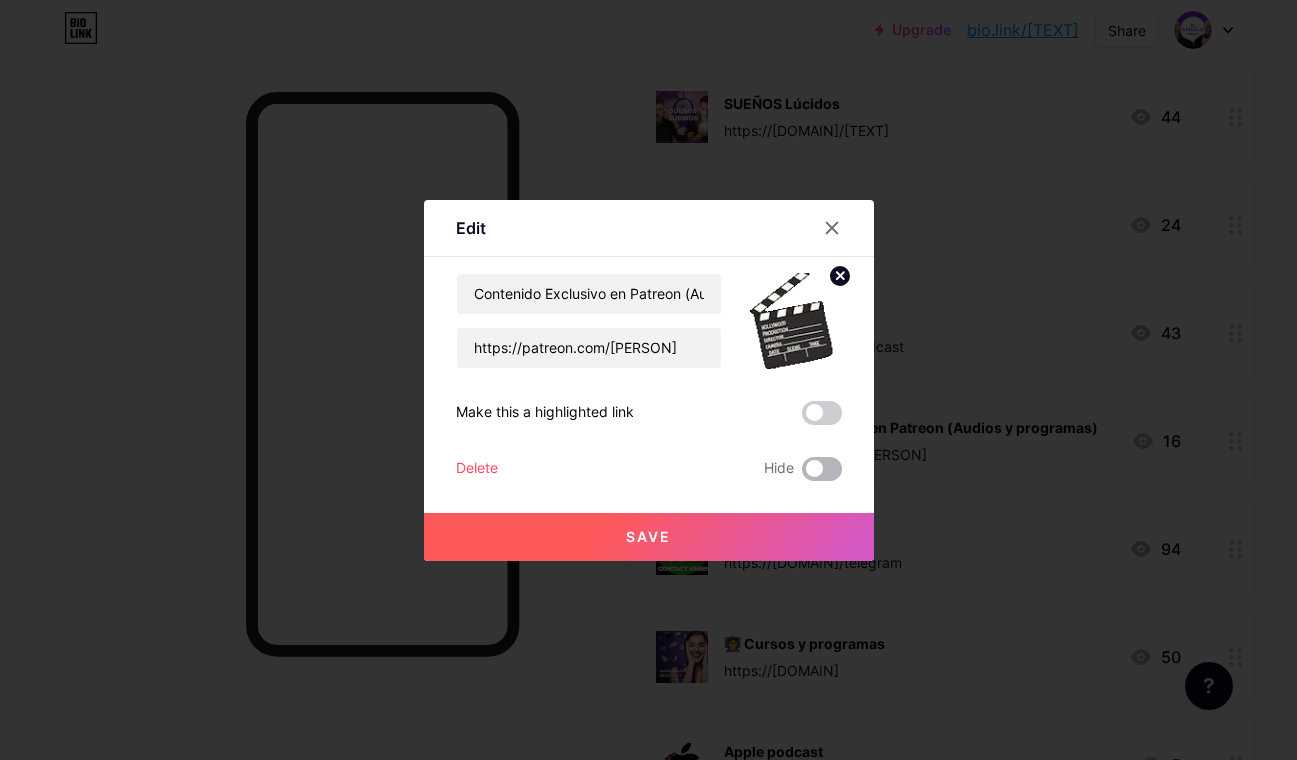 click at bounding box center (802, 474) 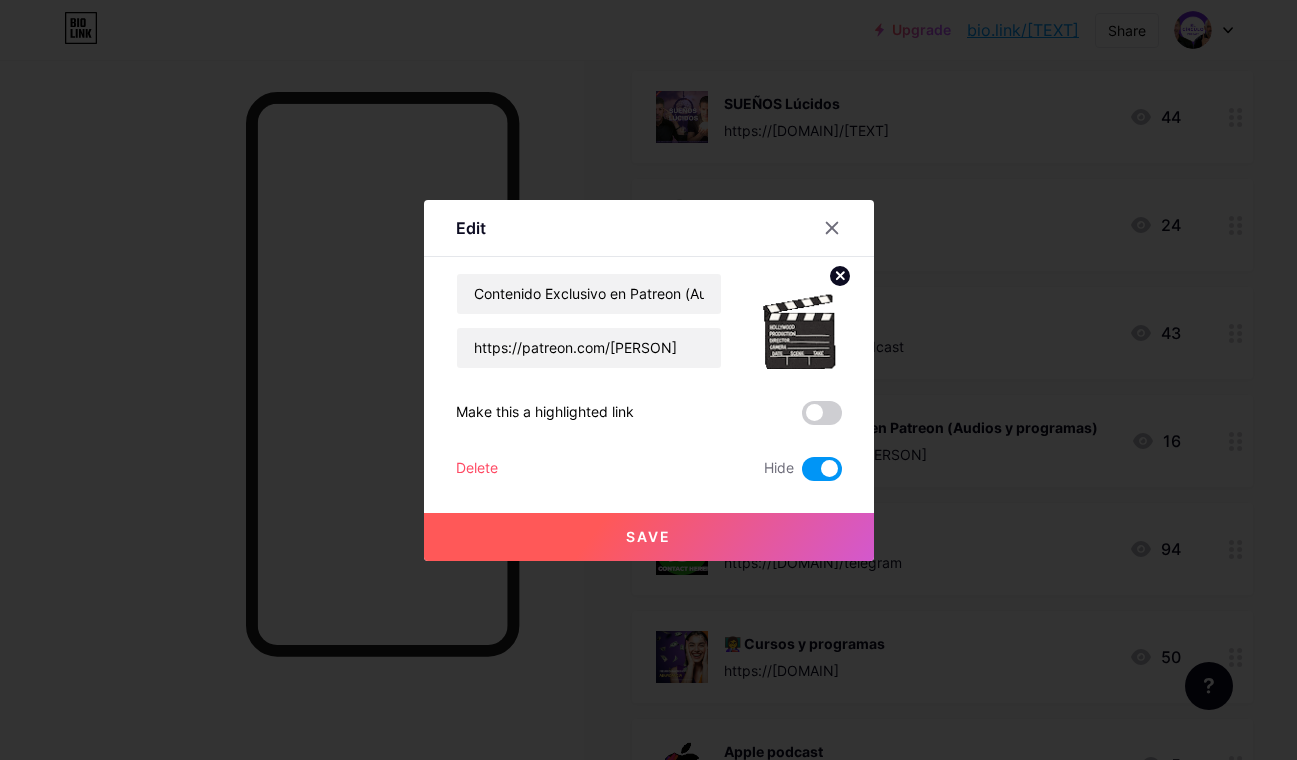 click at bounding box center (648, 380) 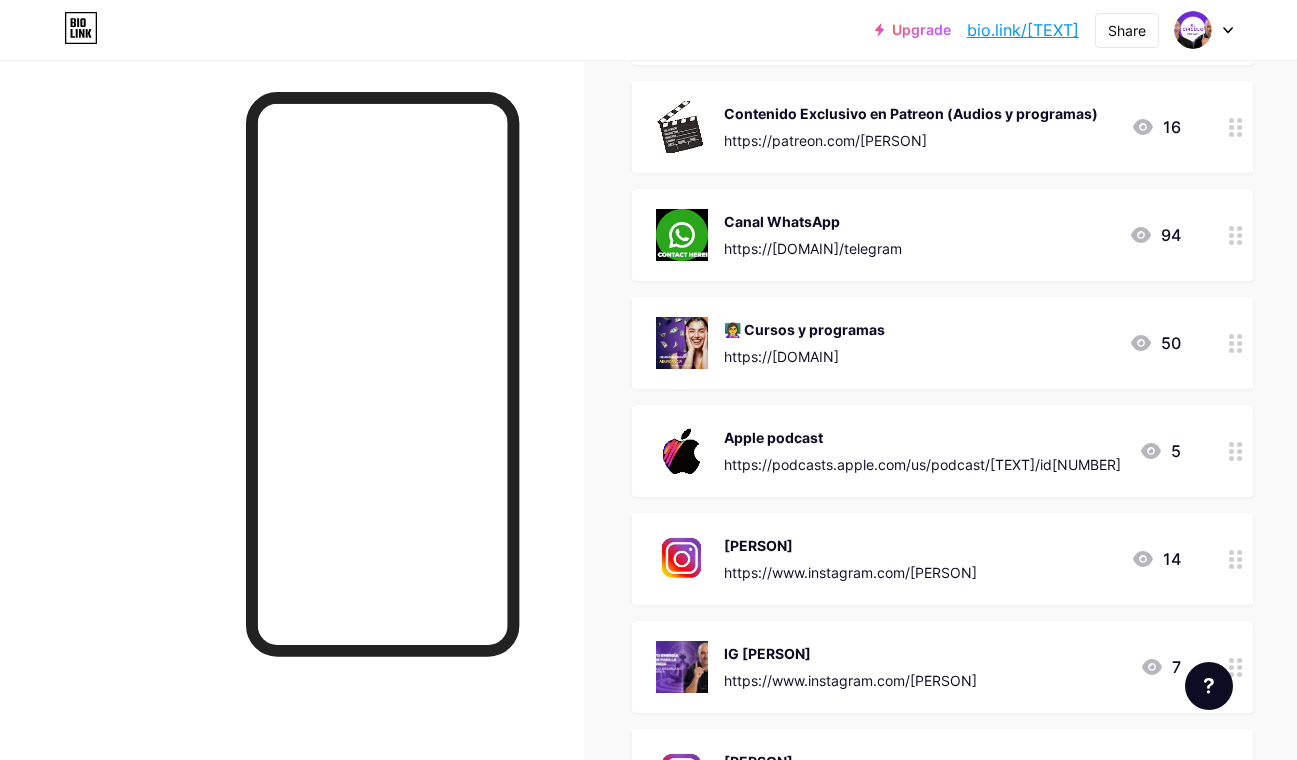 scroll, scrollTop: 1552, scrollLeft: 0, axis: vertical 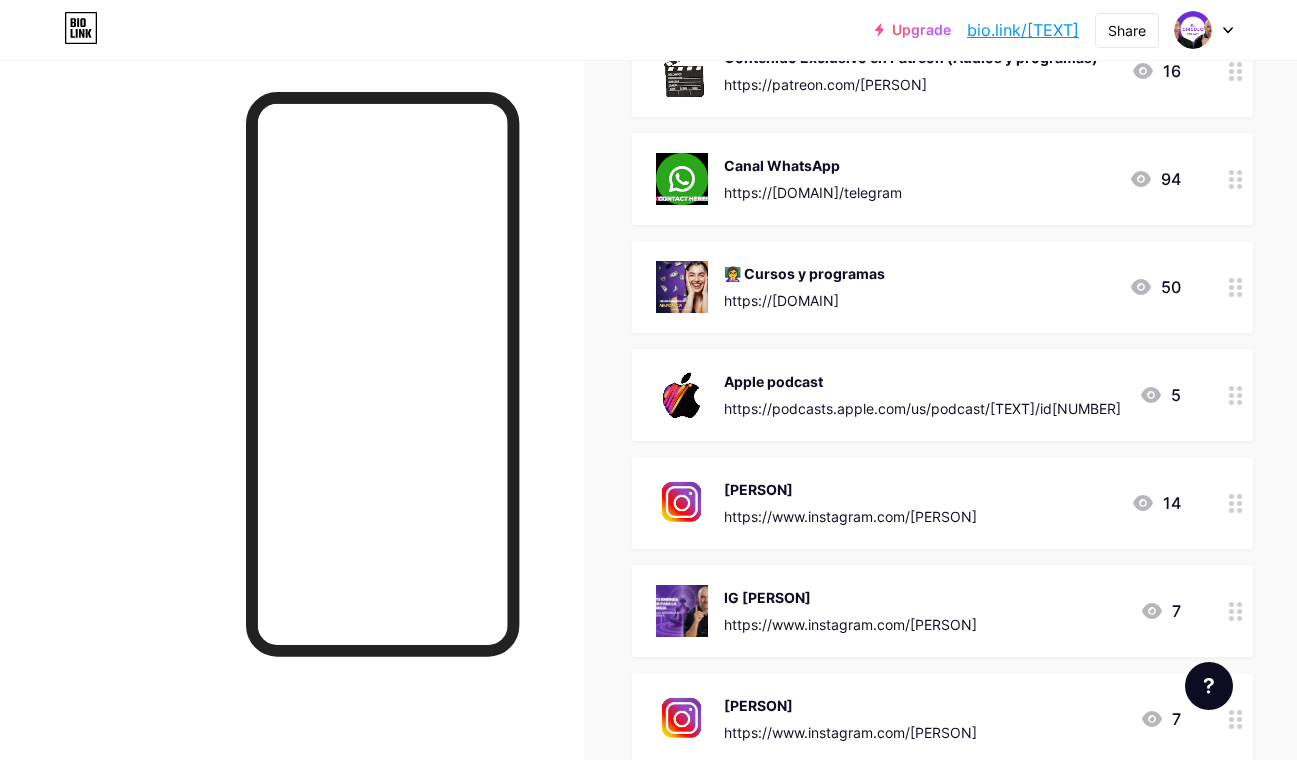 click 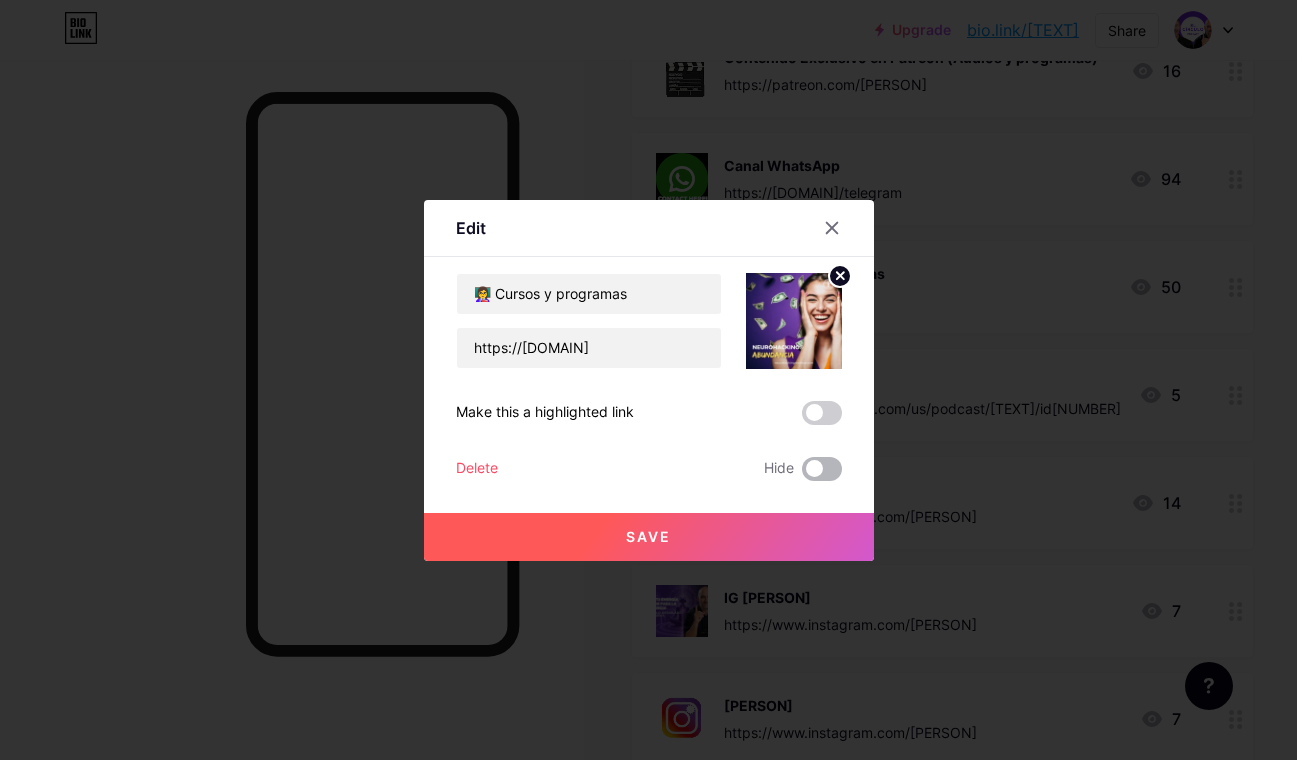 click at bounding box center (822, 469) 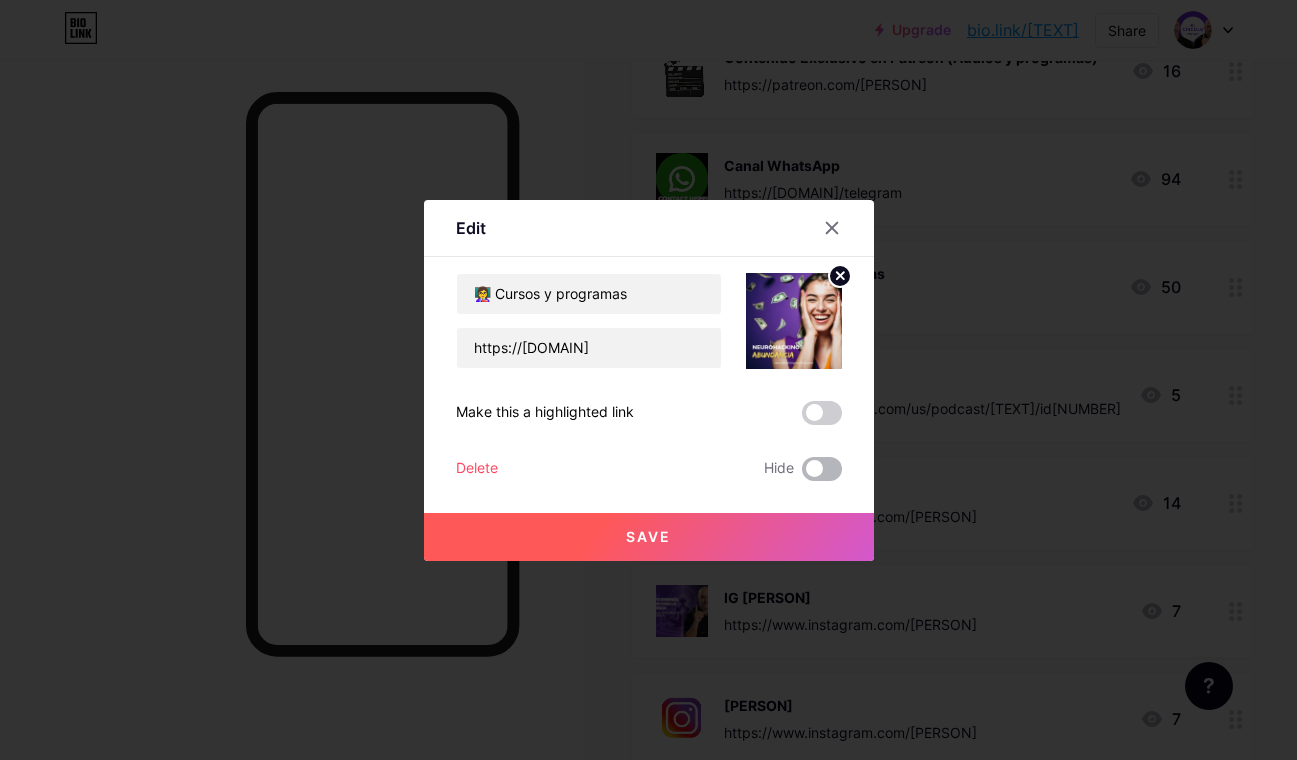 click at bounding box center (802, 474) 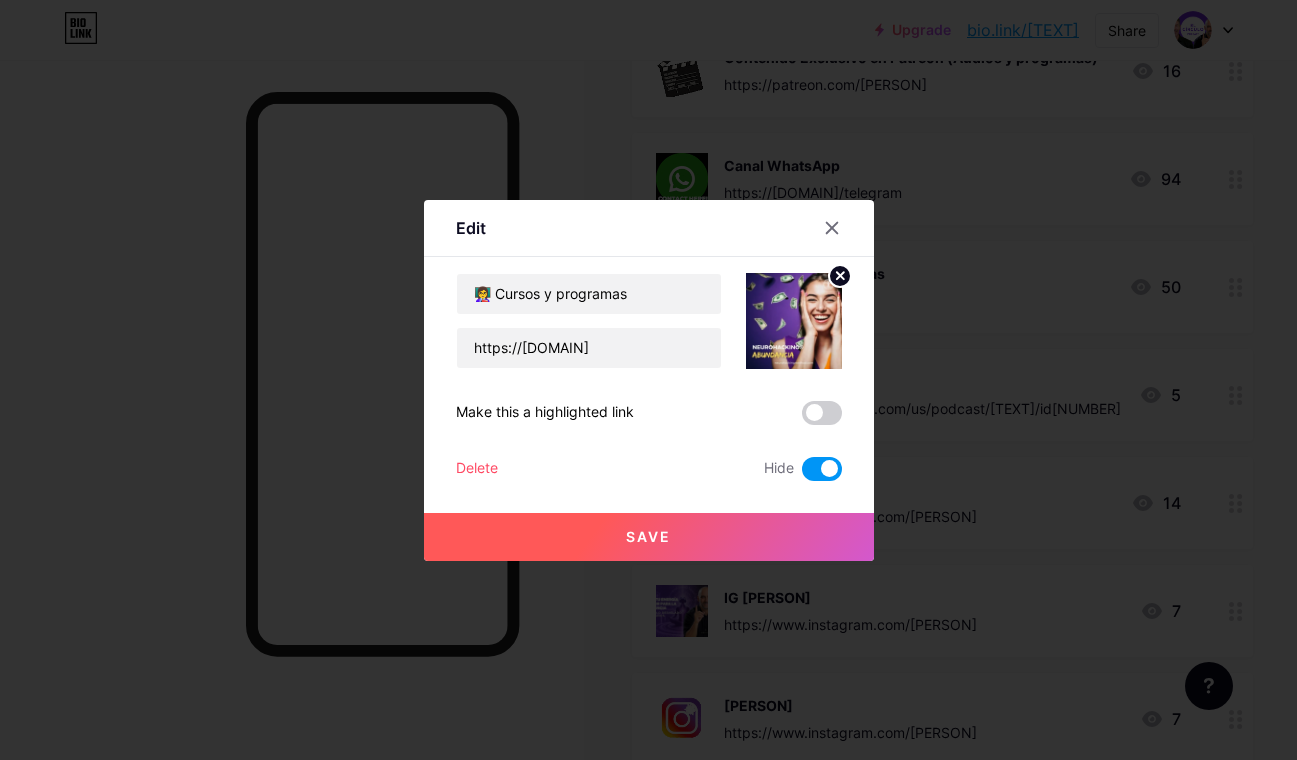 click at bounding box center (648, 380) 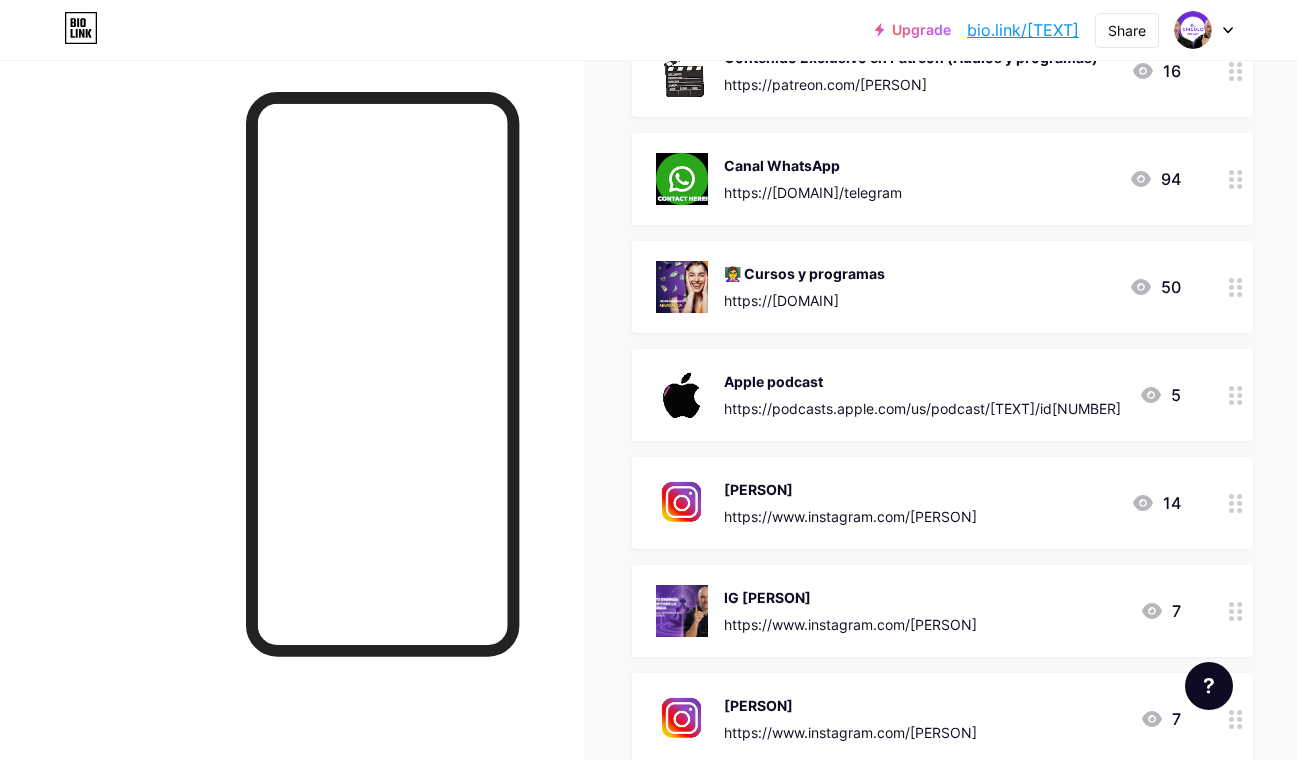 click 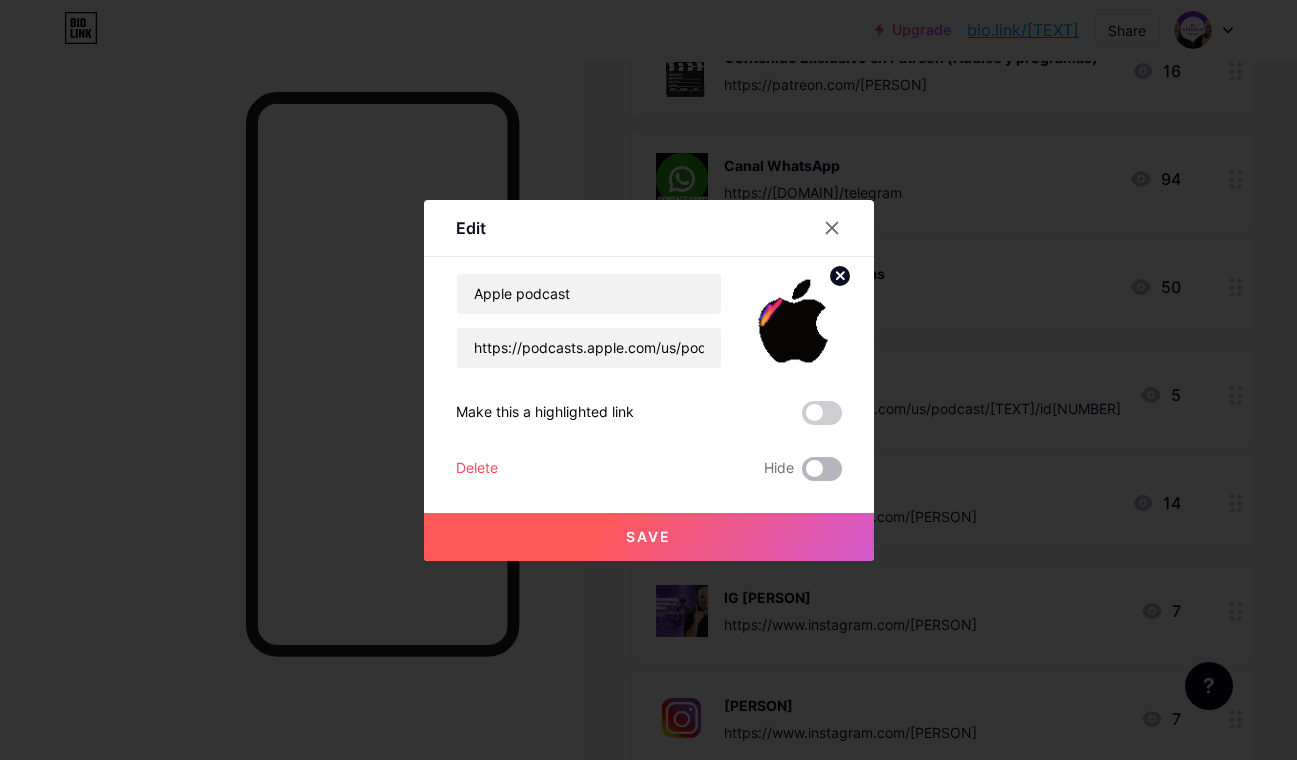 click at bounding box center [822, 469] 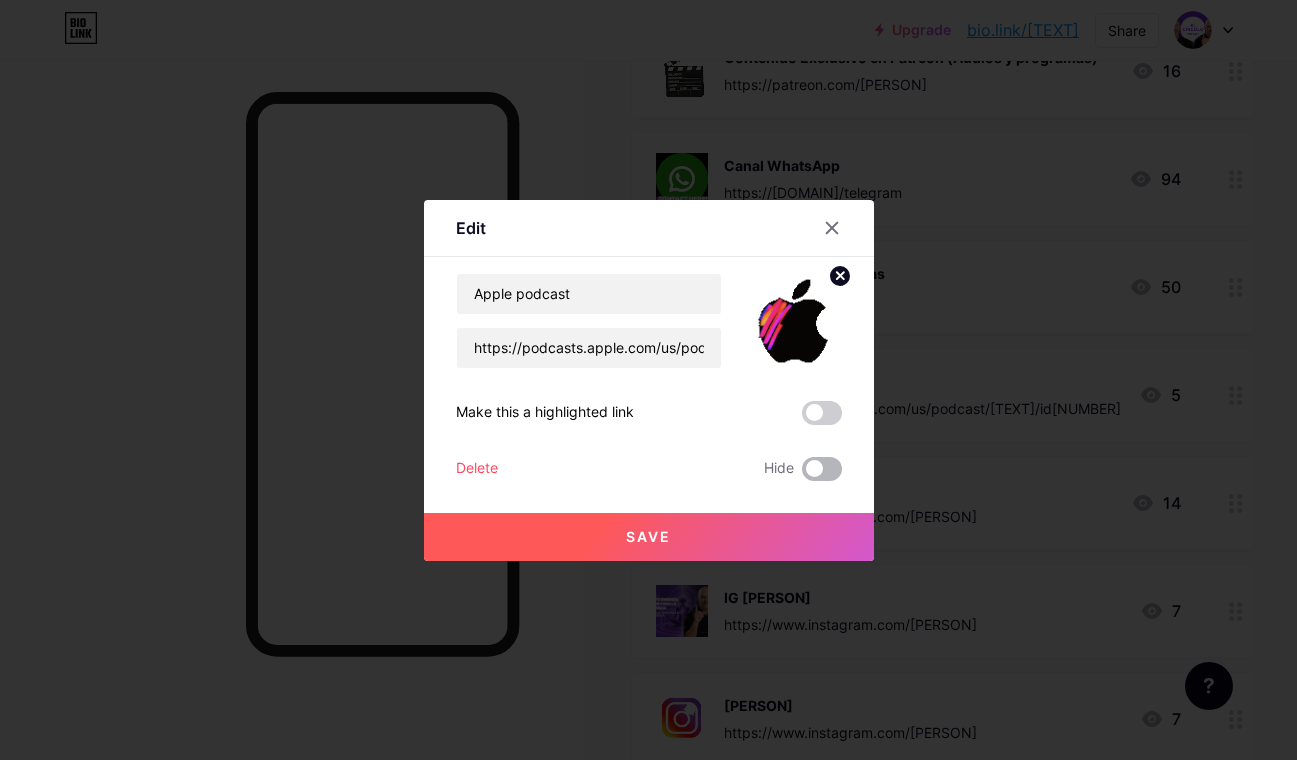click at bounding box center [802, 474] 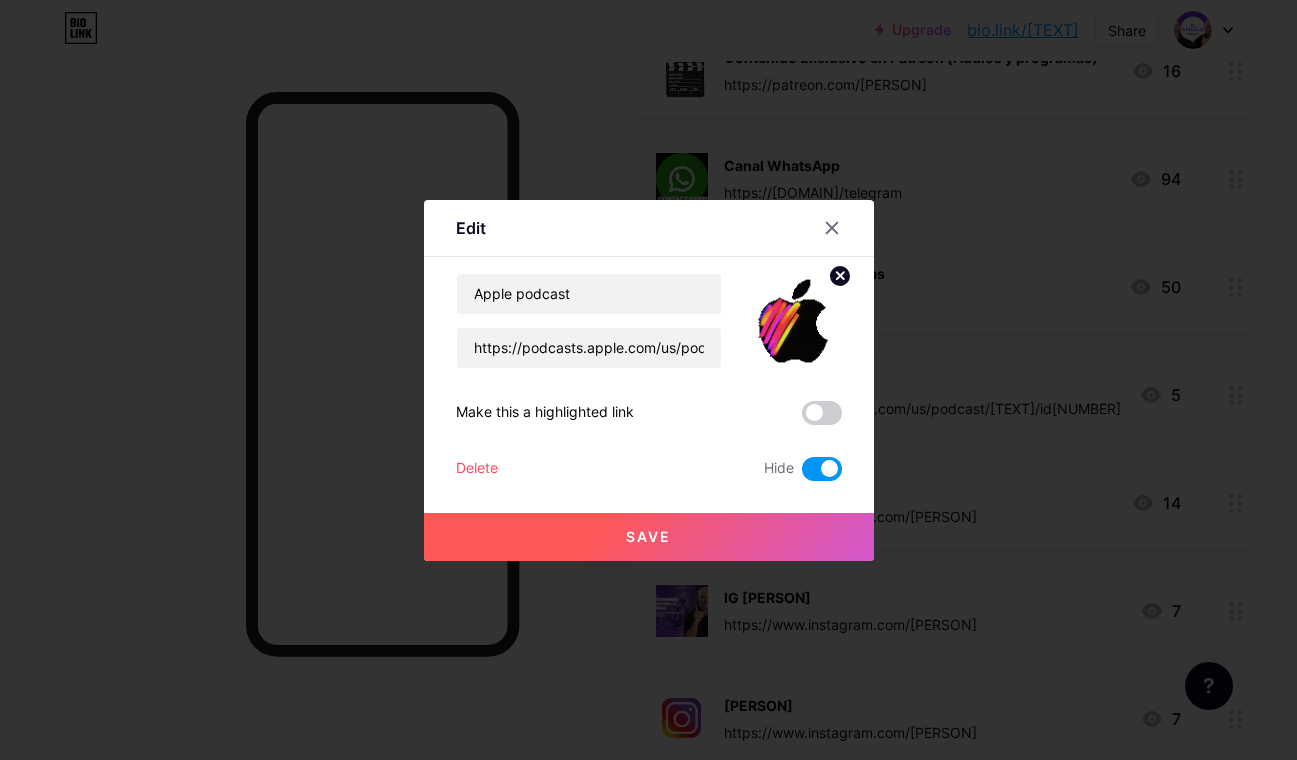 click at bounding box center (648, 380) 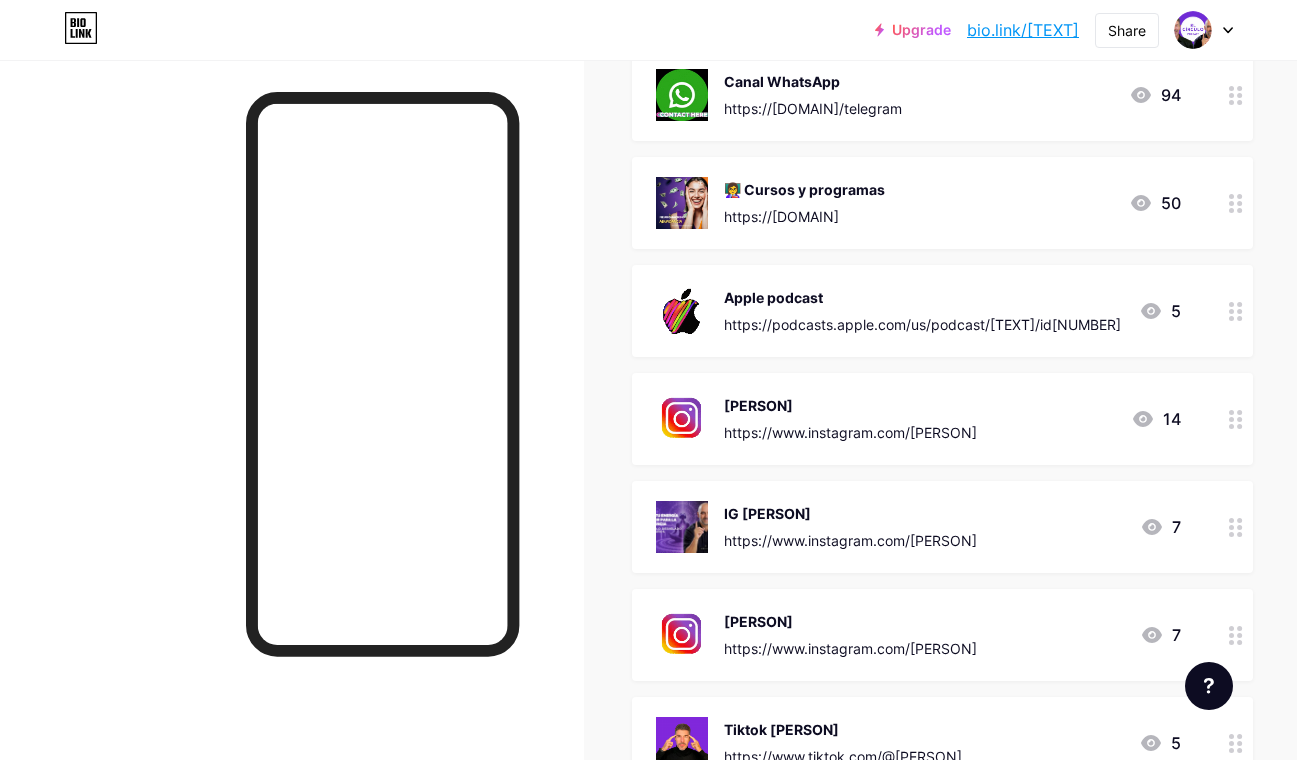 scroll, scrollTop: 1675, scrollLeft: 0, axis: vertical 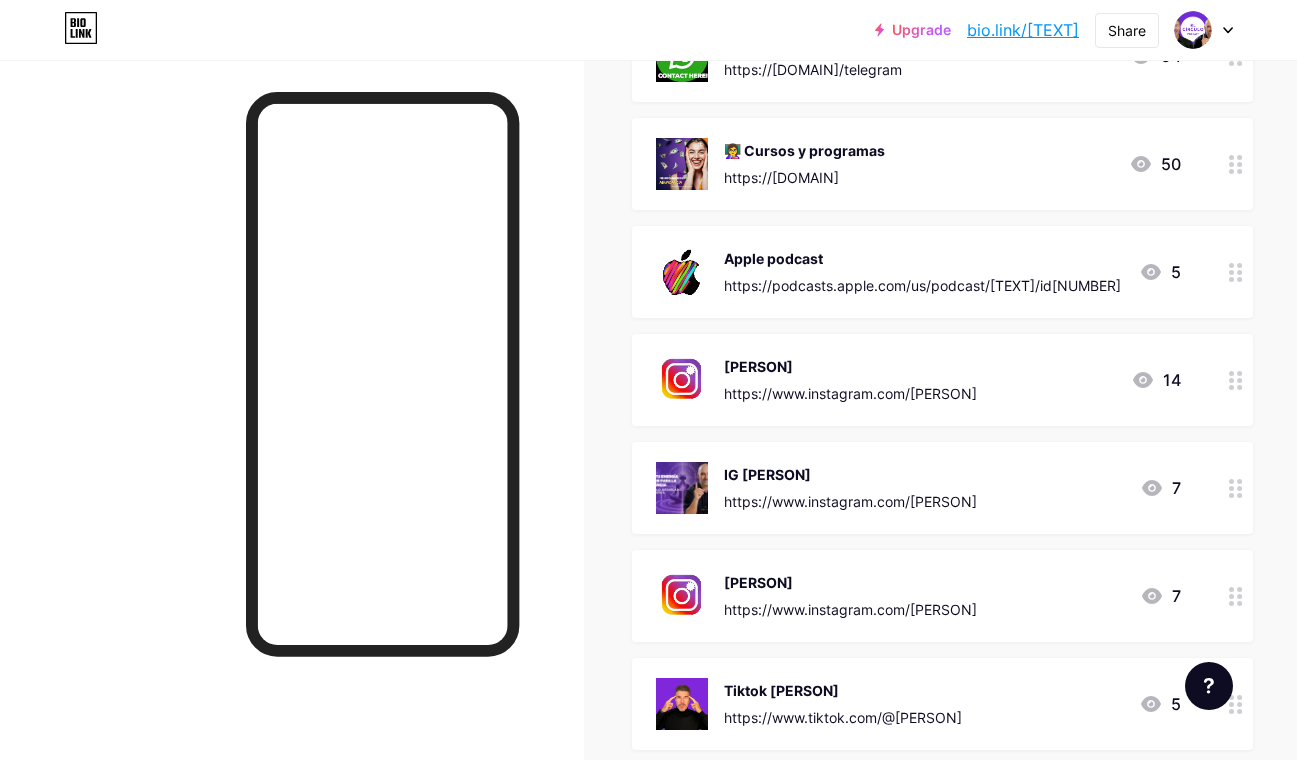 click 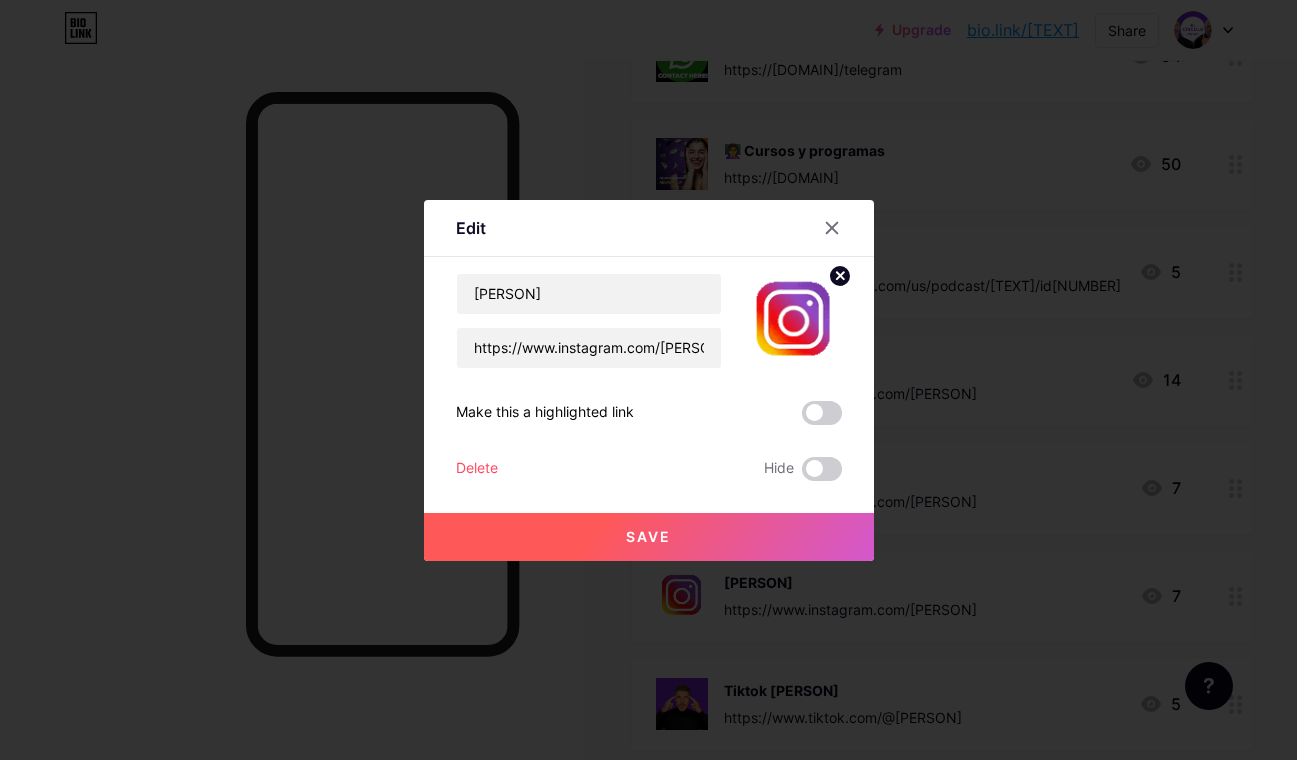 click at bounding box center (648, 380) 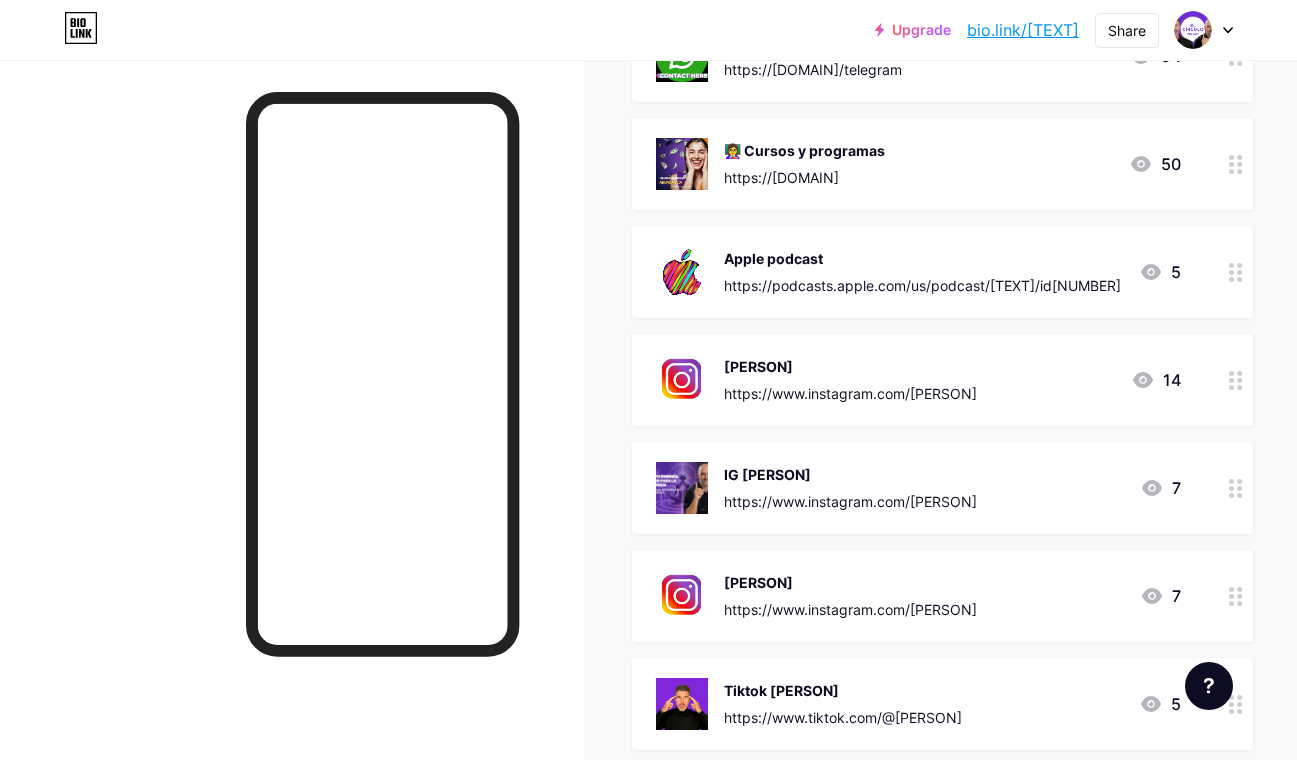click 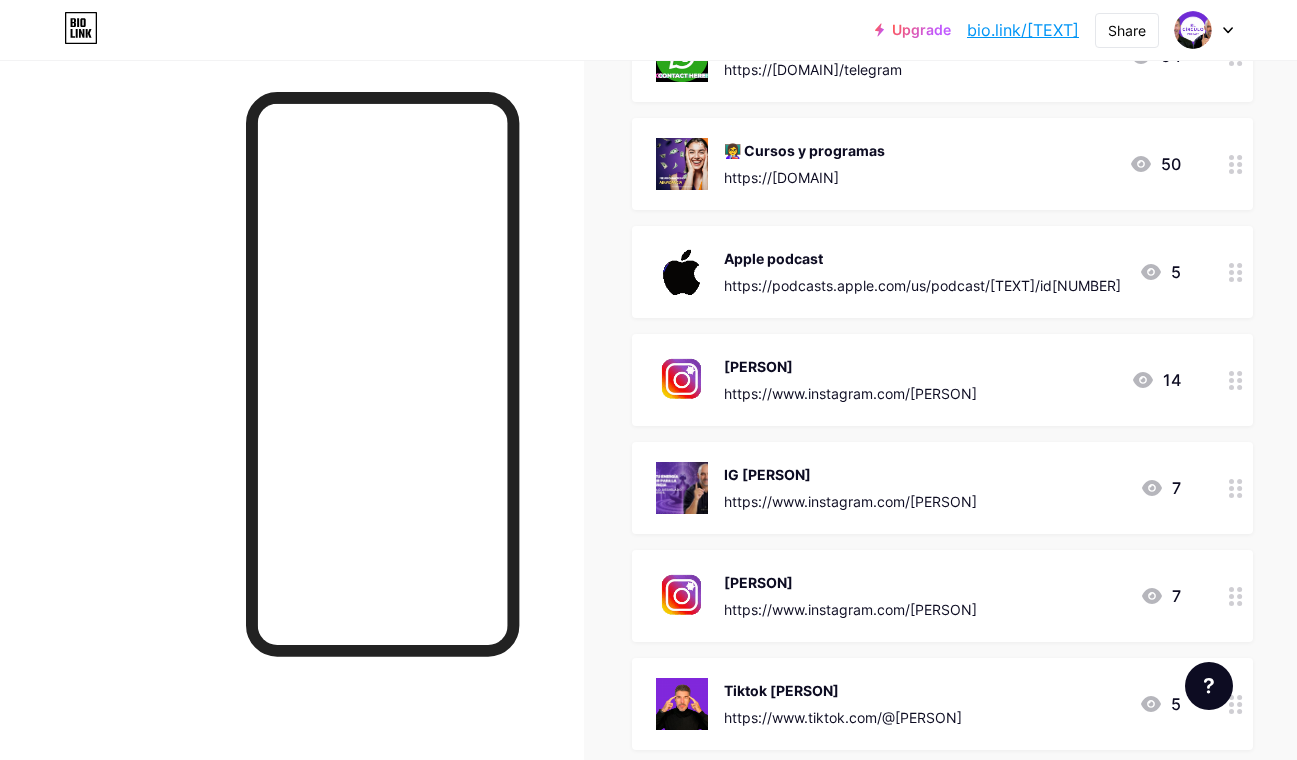 click at bounding box center [822, 469] 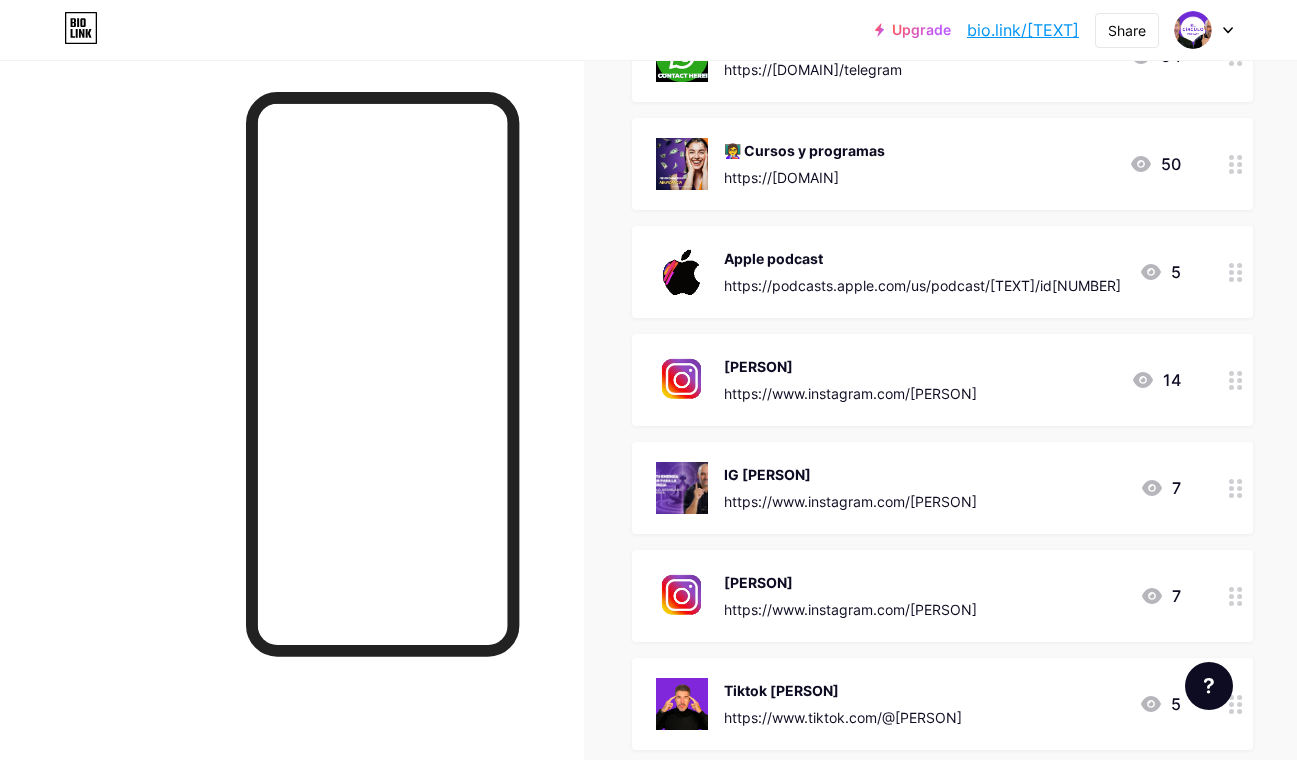 click at bounding box center [802, 474] 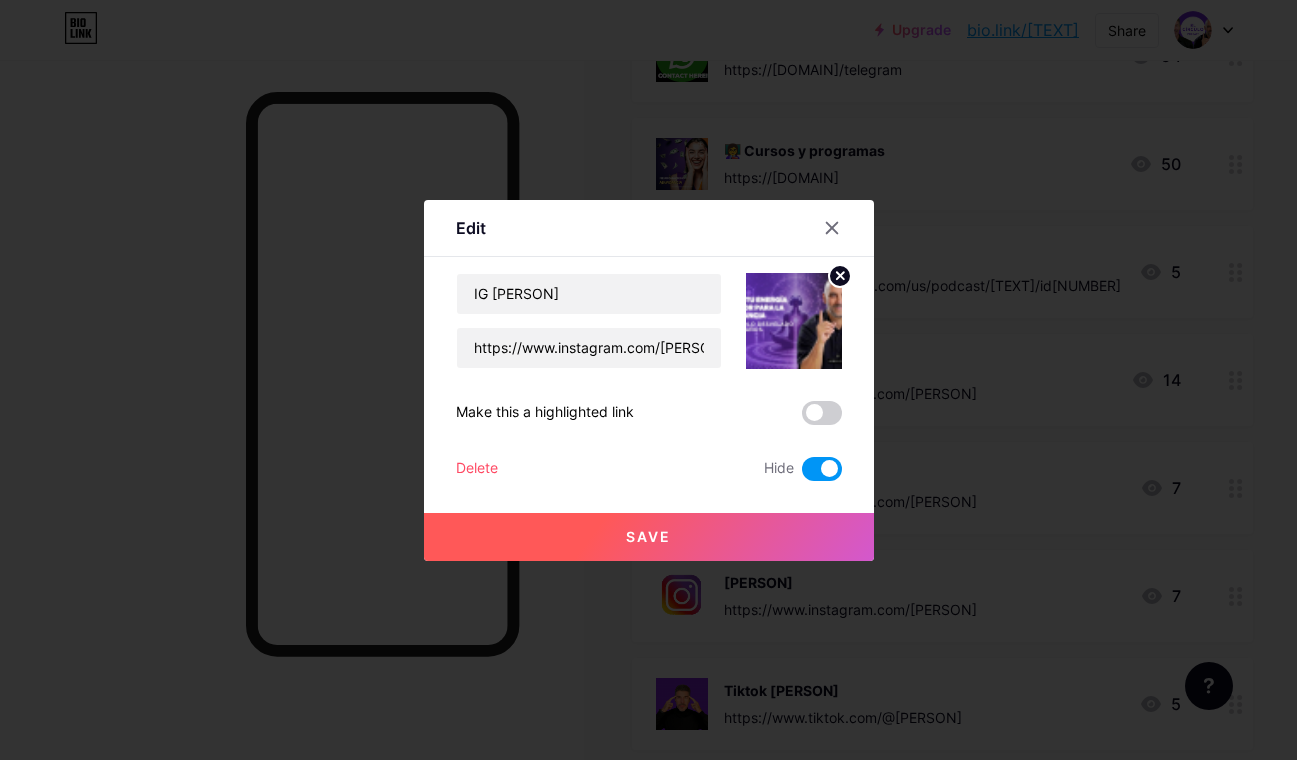 click at bounding box center [648, 380] 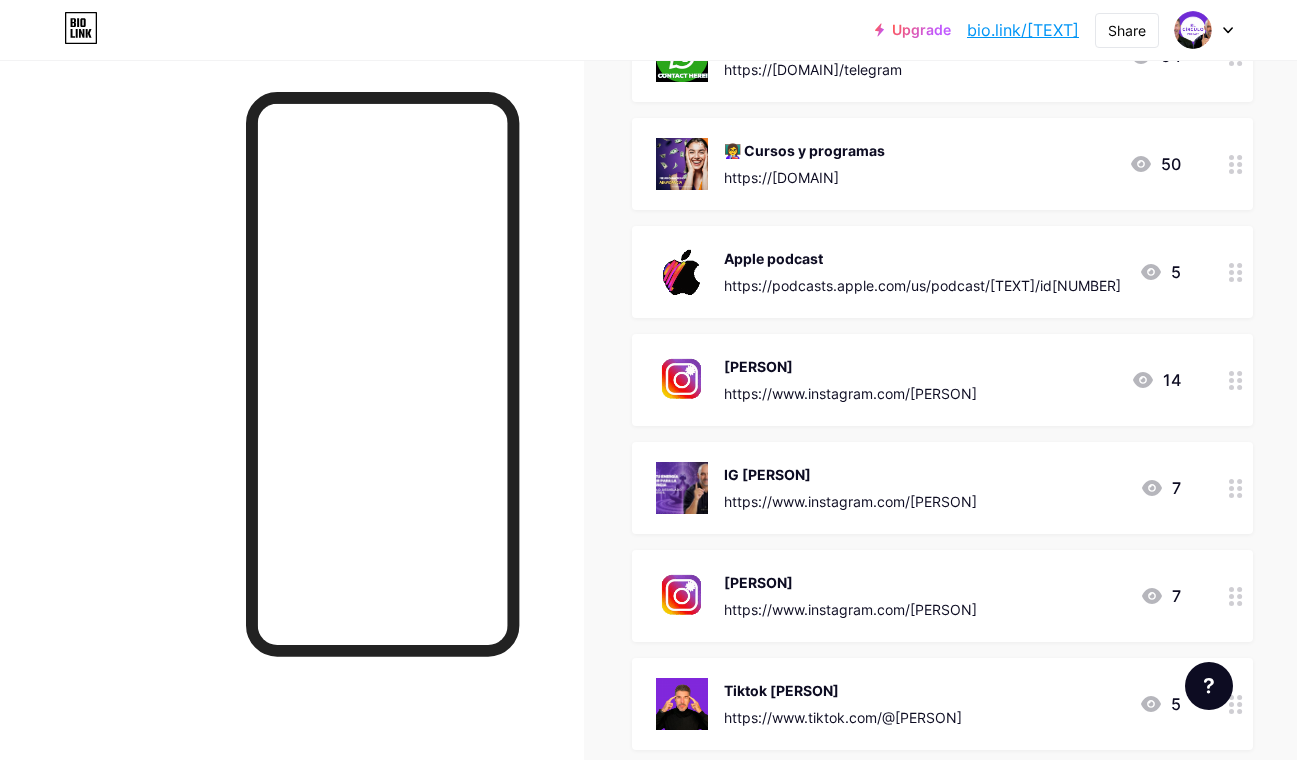 click 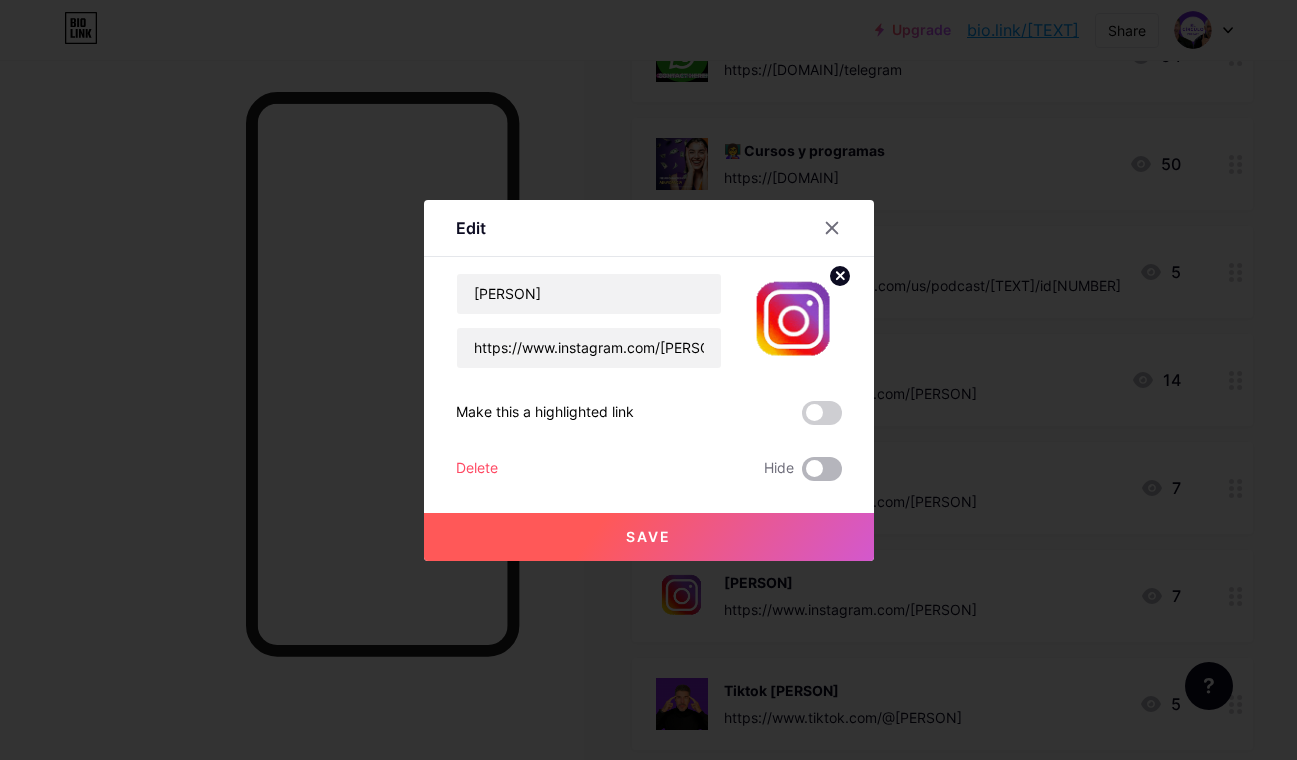 click at bounding box center [822, 469] 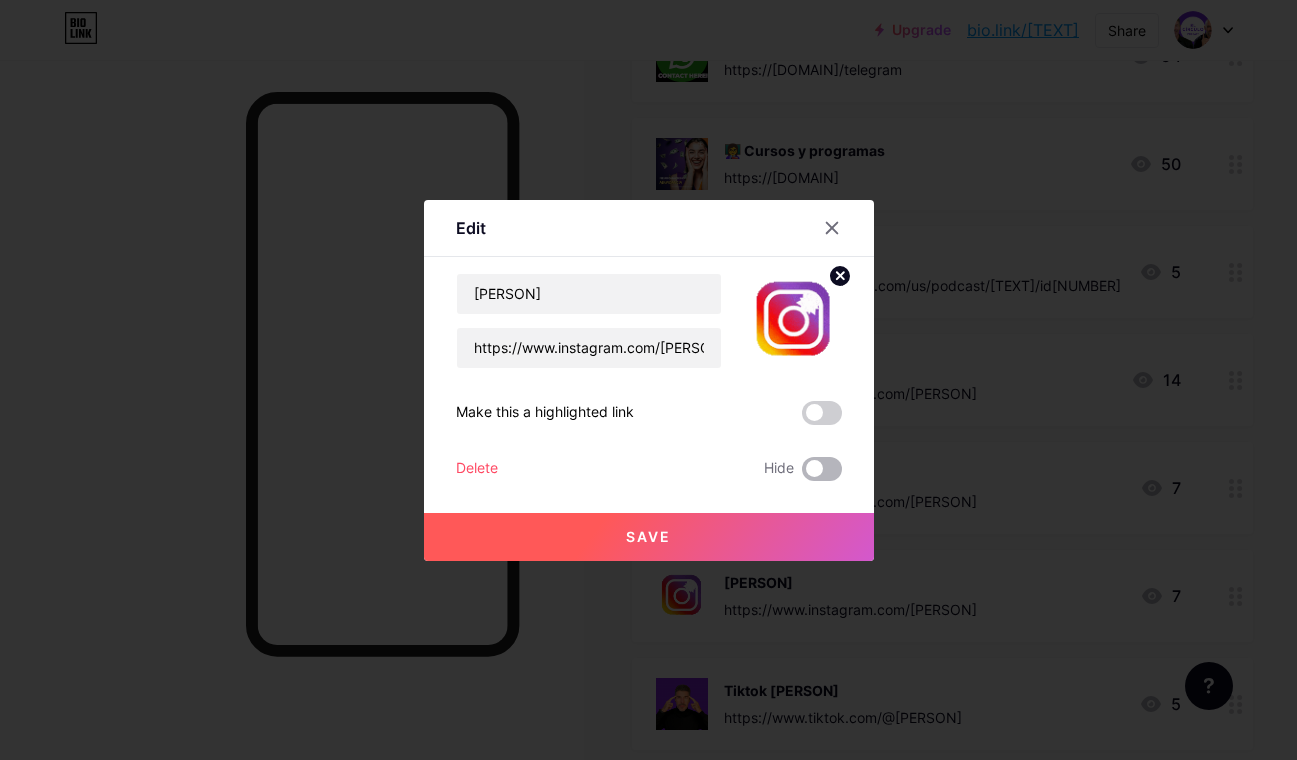 click at bounding box center [802, 474] 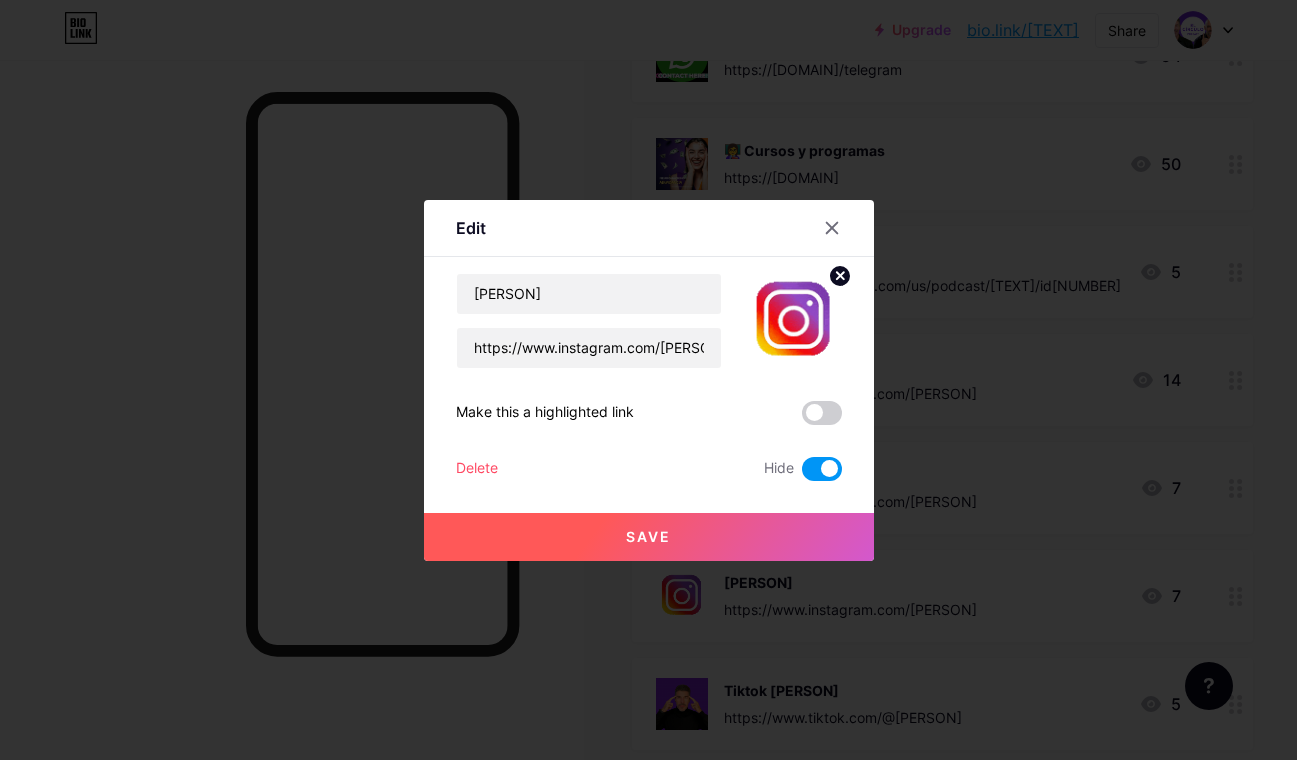 click on "Save" at bounding box center (649, 537) 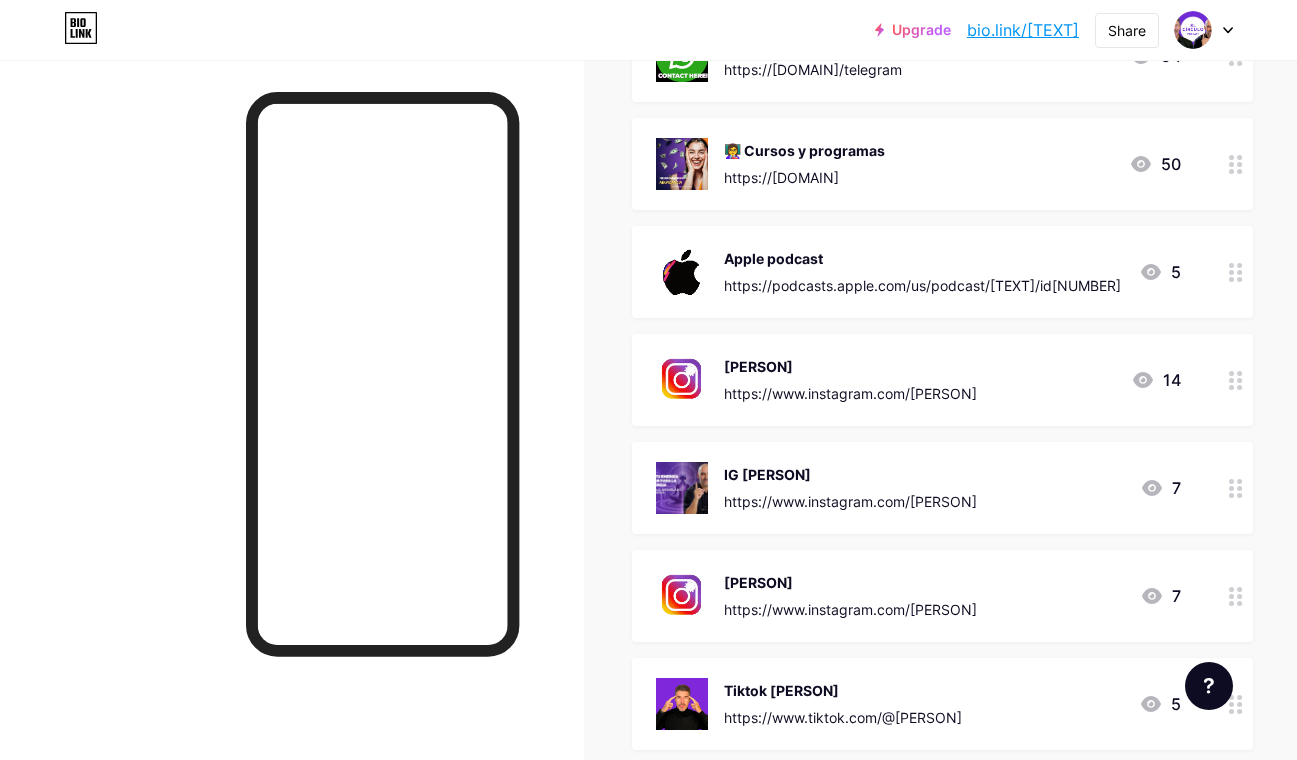 click 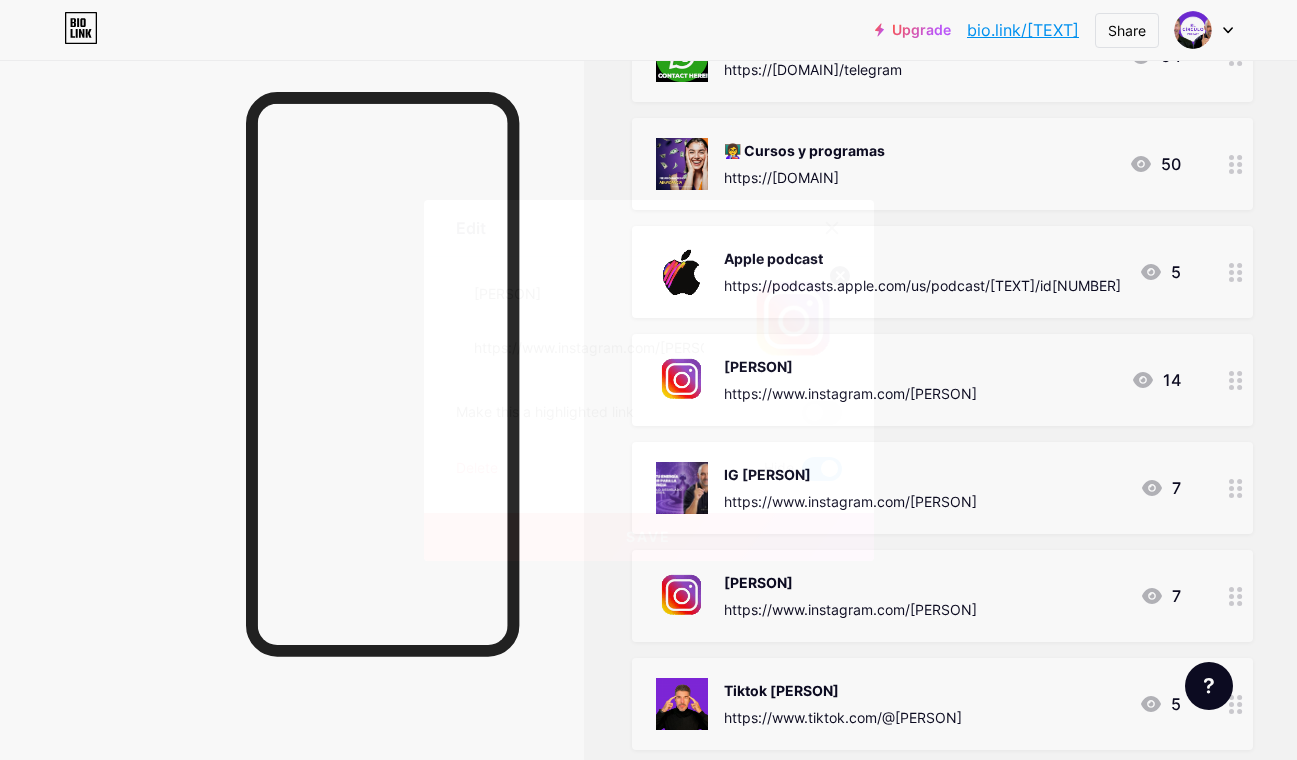 click on "Save" at bounding box center [649, 537] 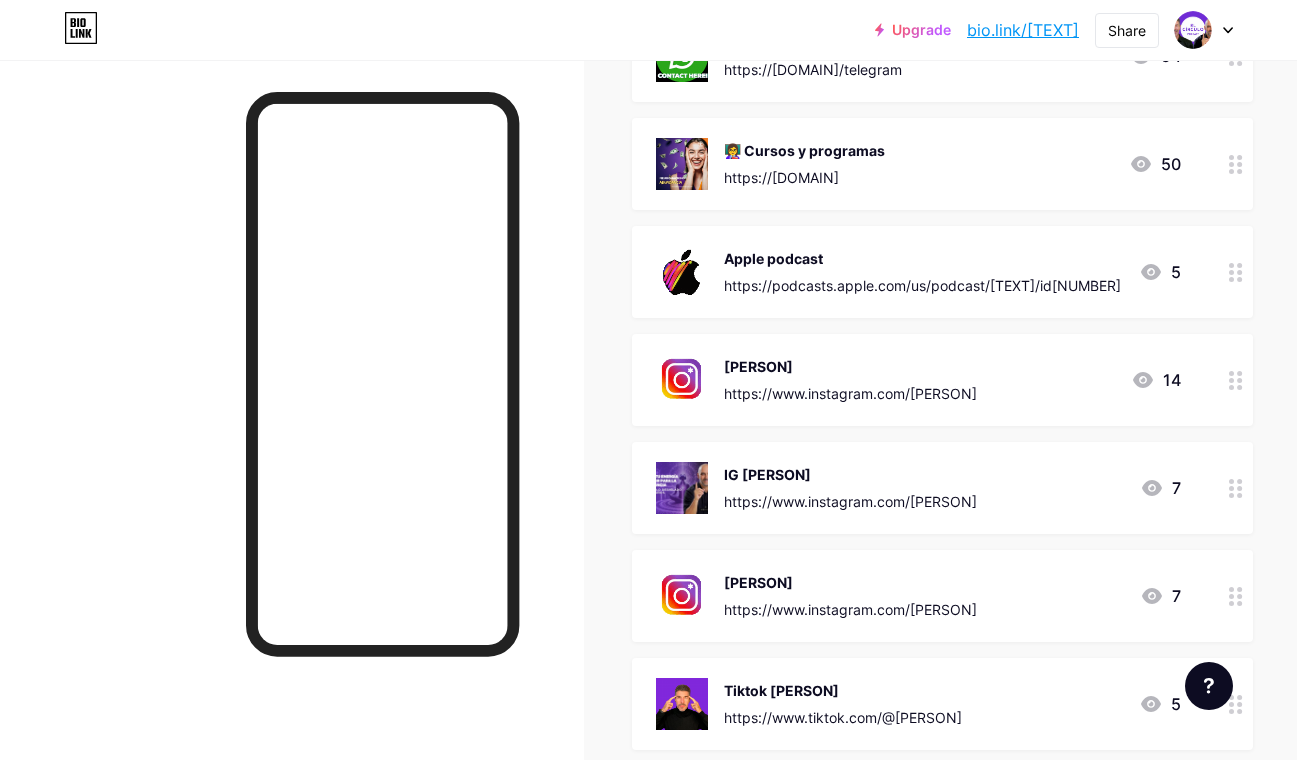 click 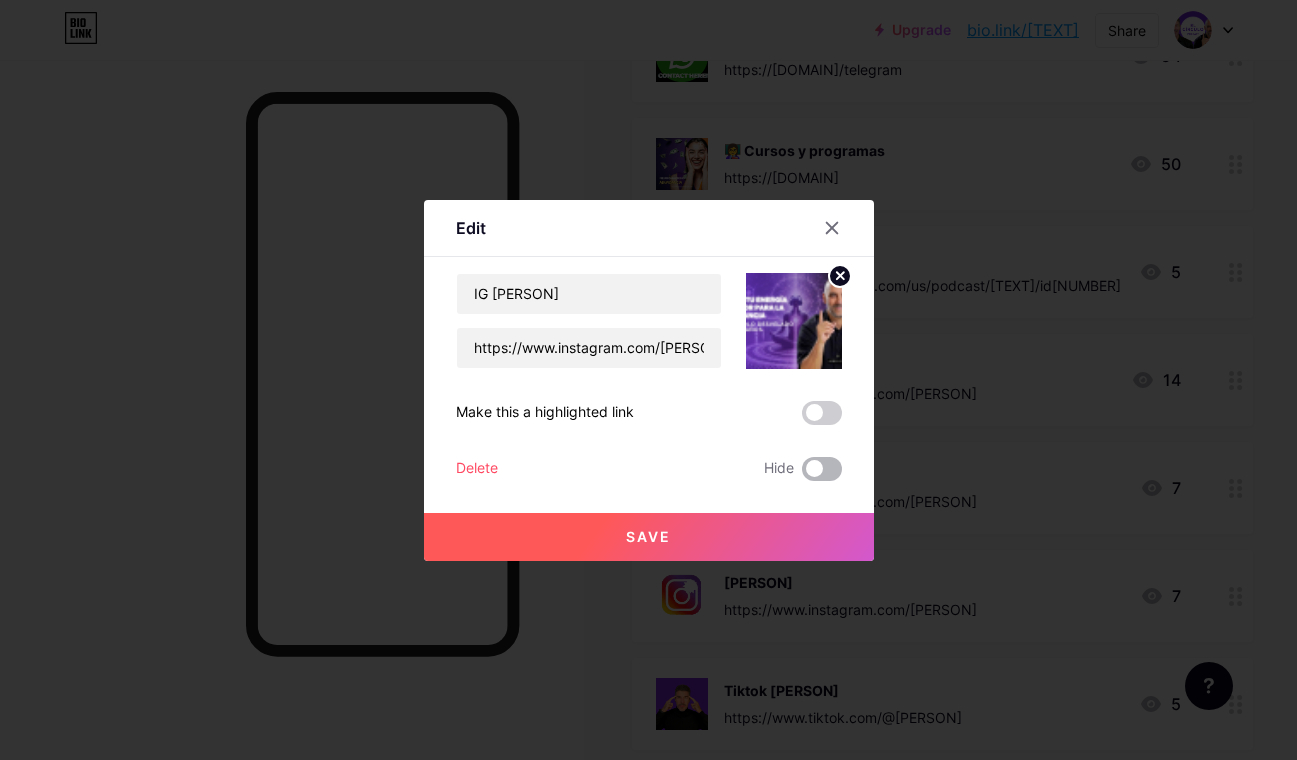 click at bounding box center (822, 469) 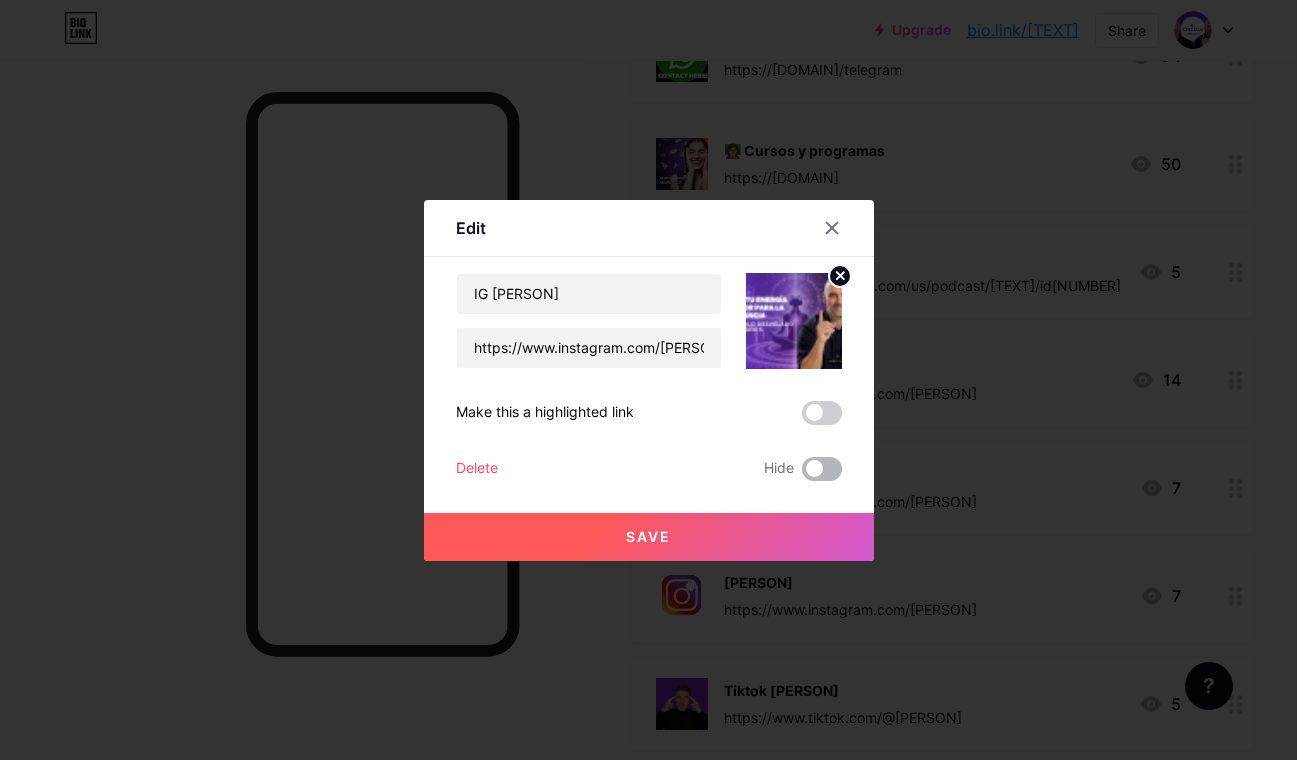 click at bounding box center (802, 474) 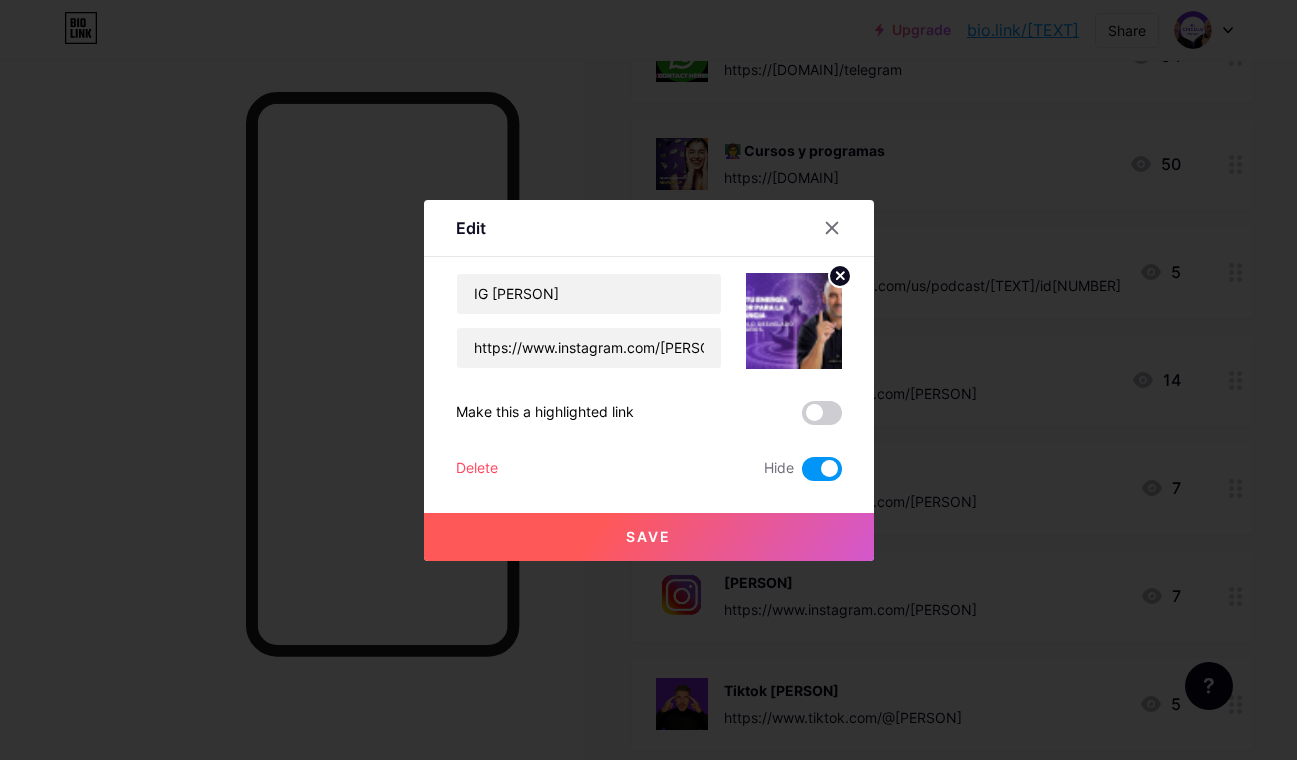 click on "Save" at bounding box center [649, 537] 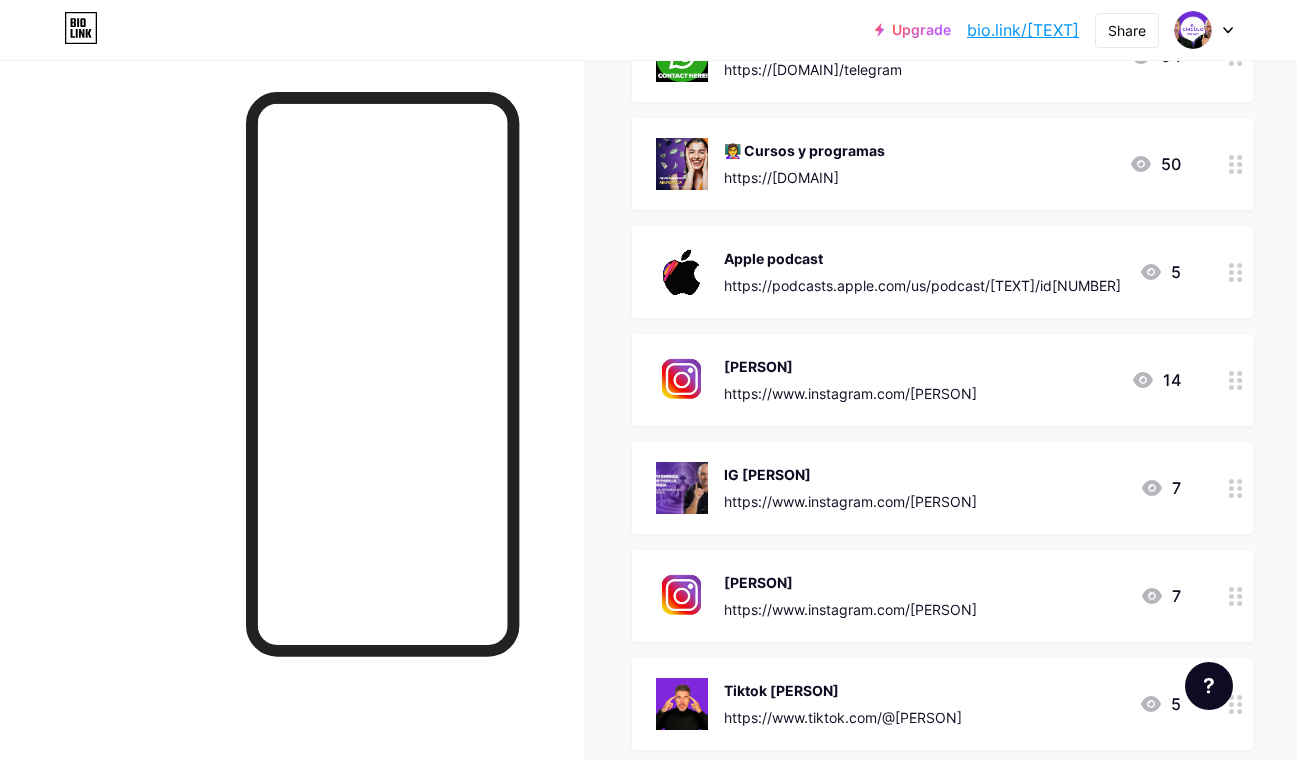 click 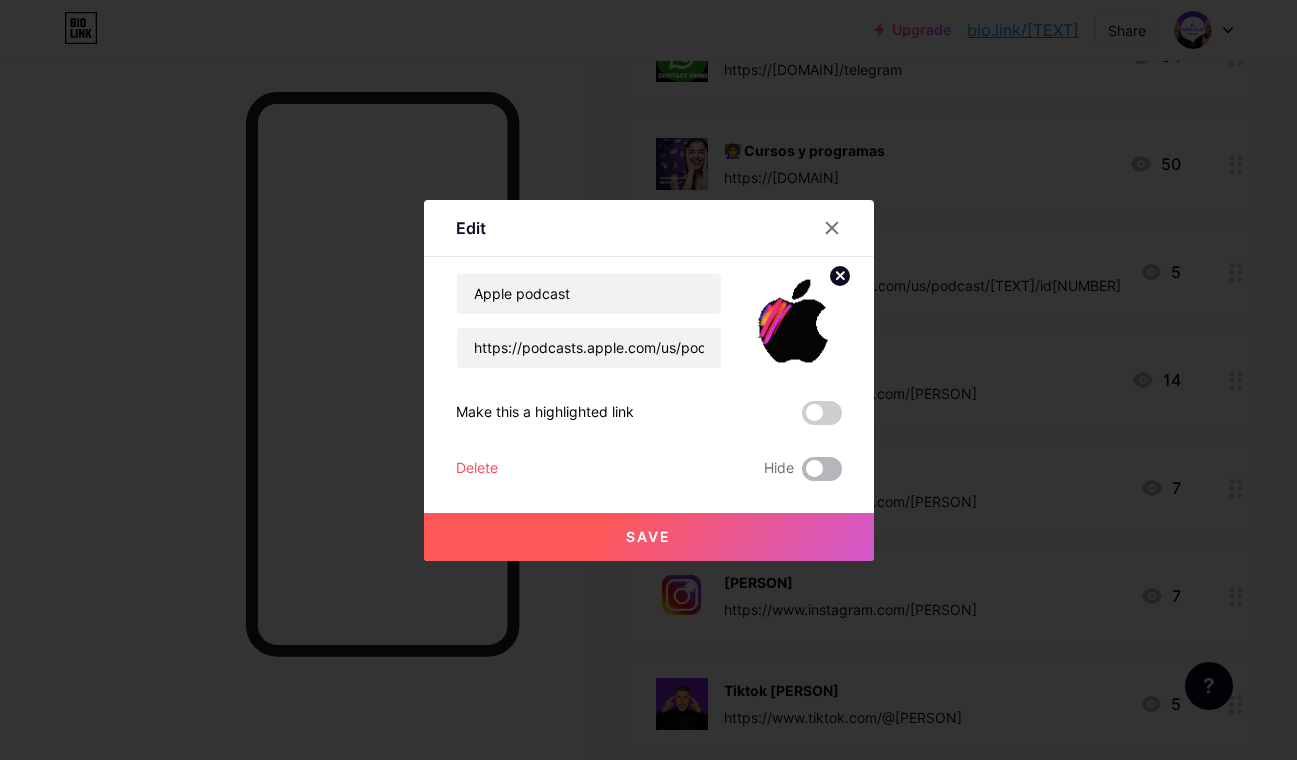 click at bounding box center [822, 469] 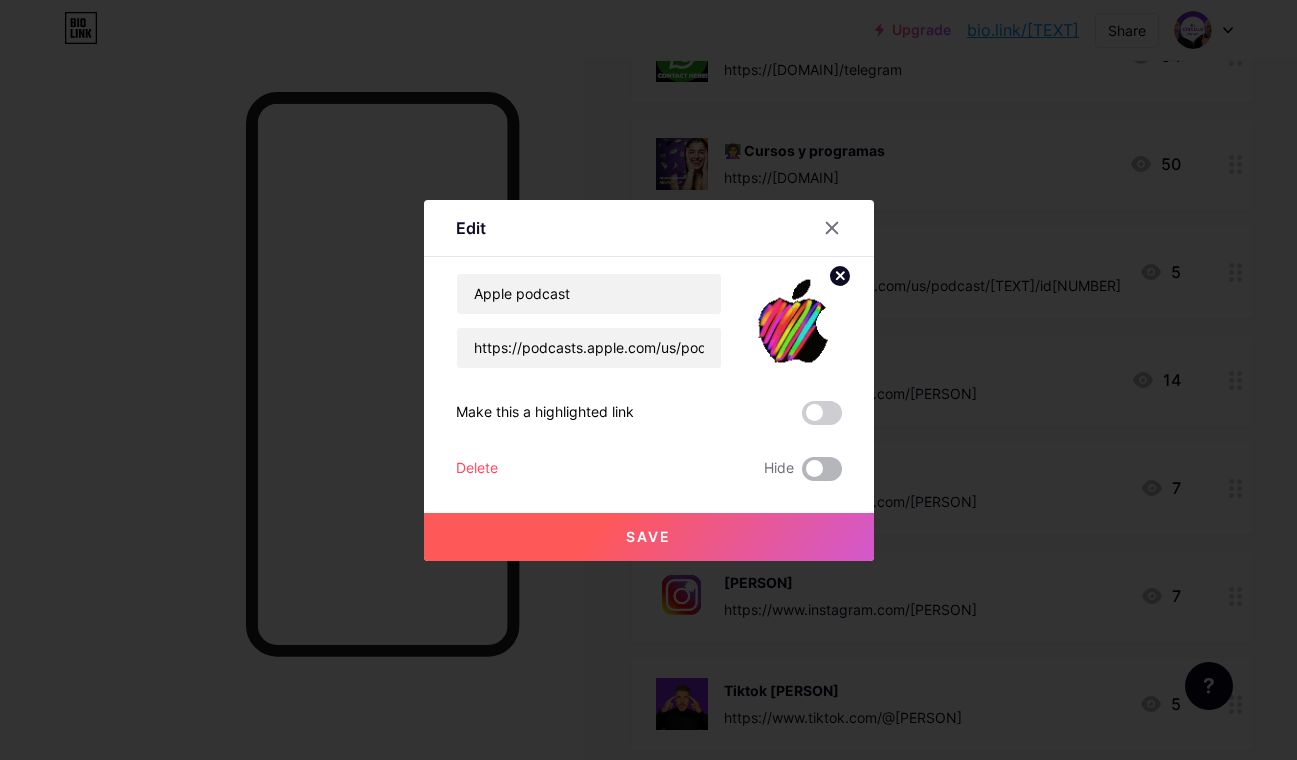 click at bounding box center [802, 474] 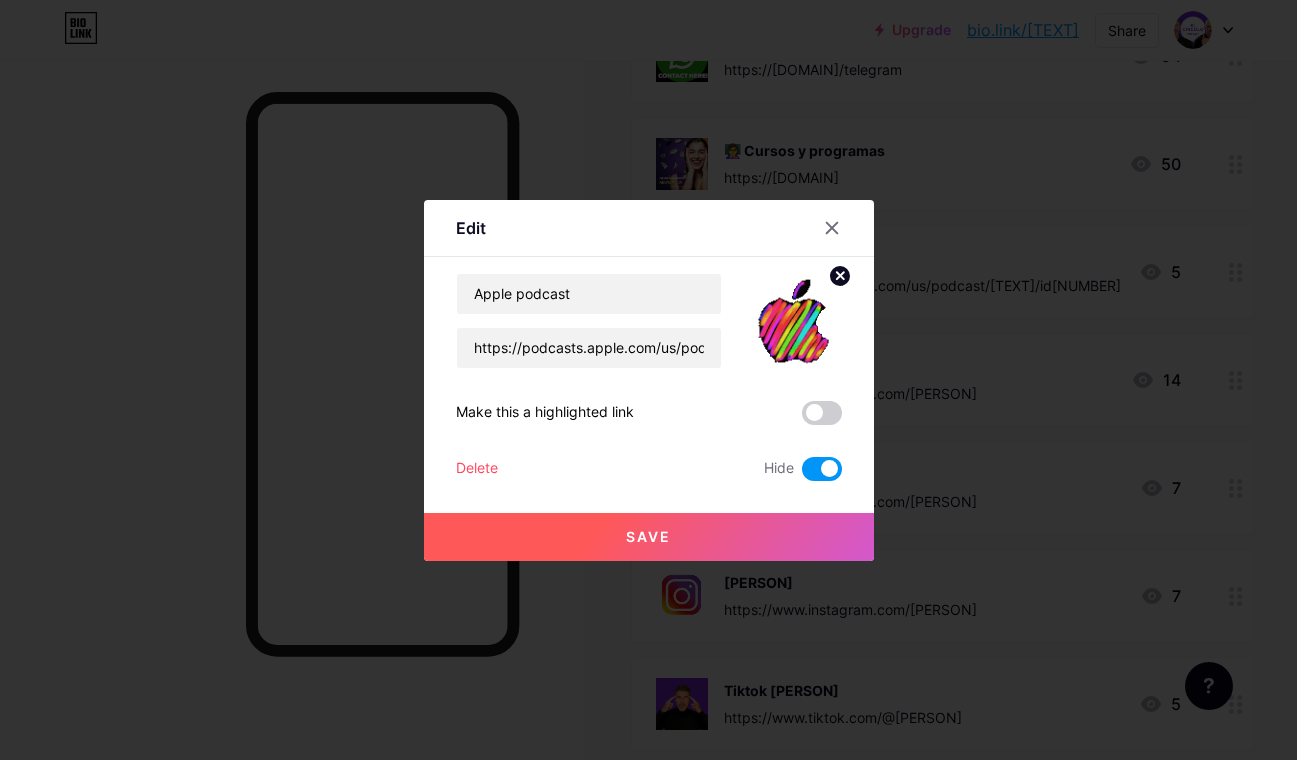 click on "Save" at bounding box center (649, 537) 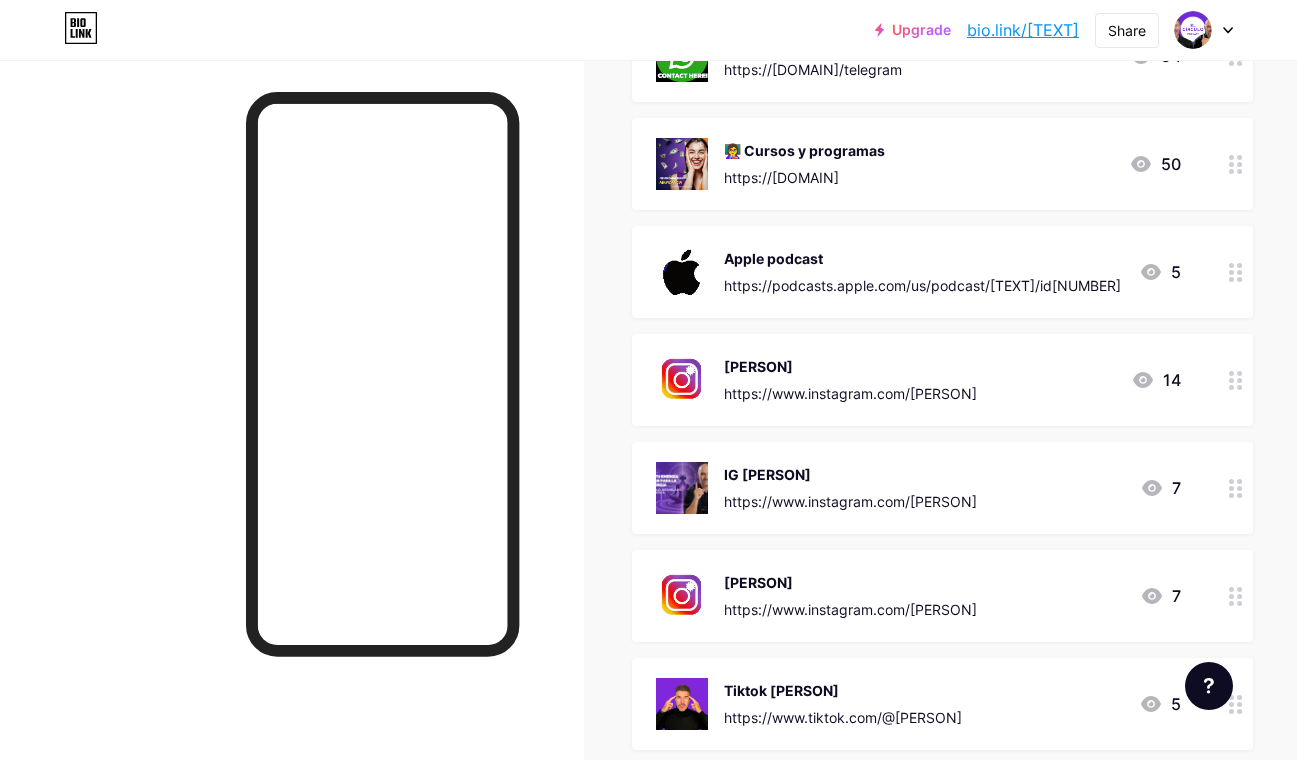 click 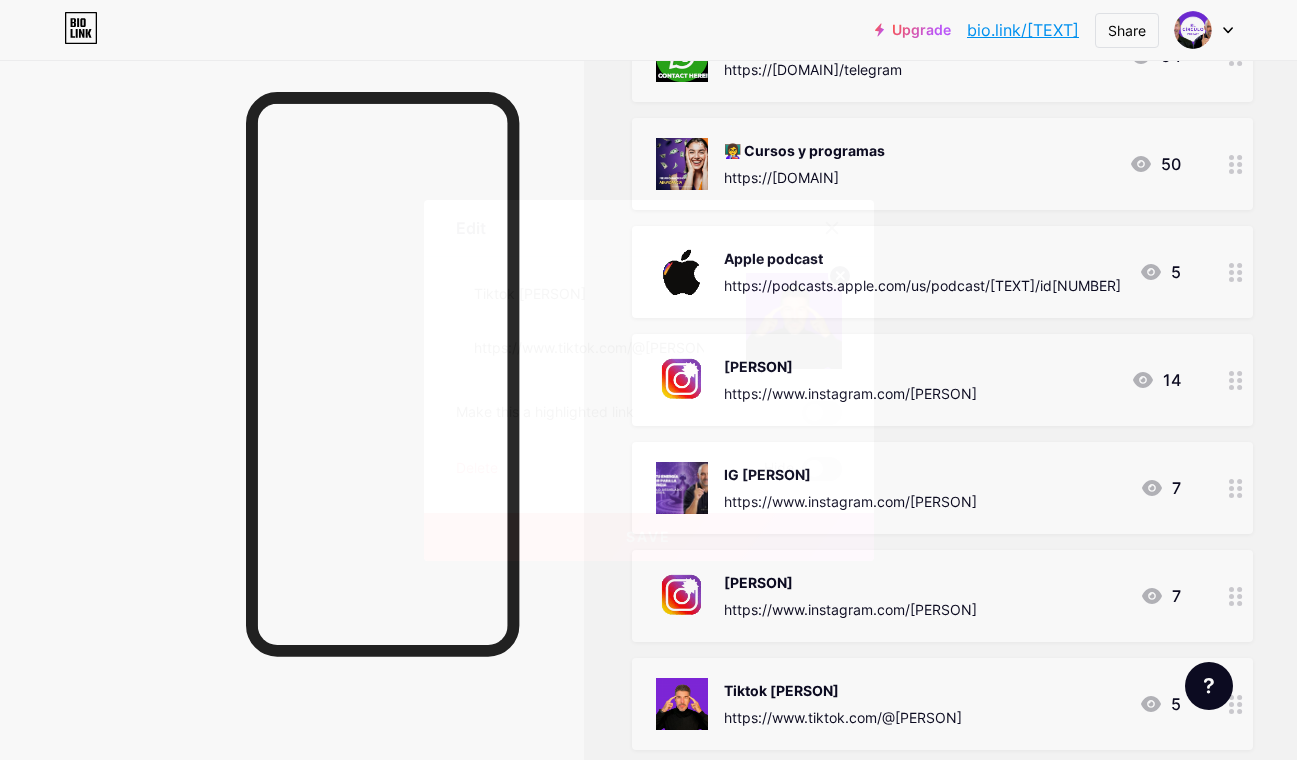 click at bounding box center (822, 469) 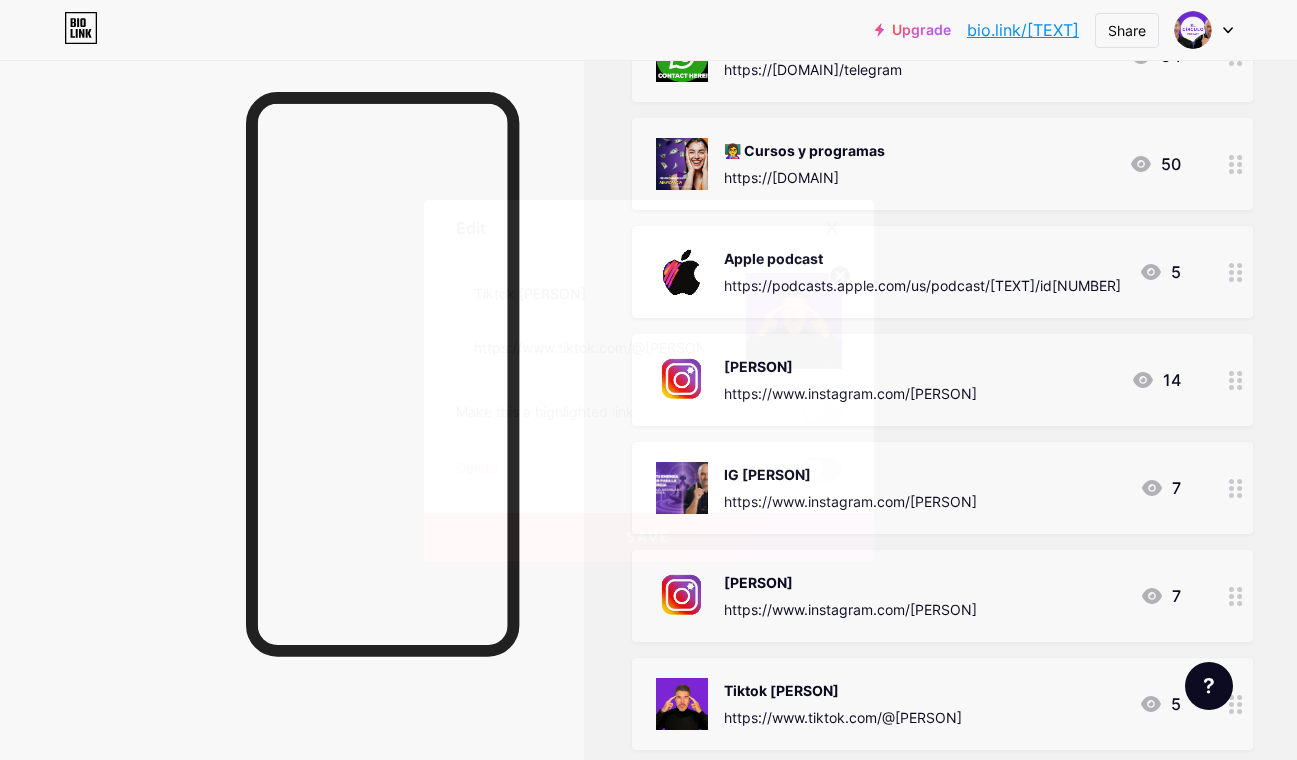 click at bounding box center (802, 474) 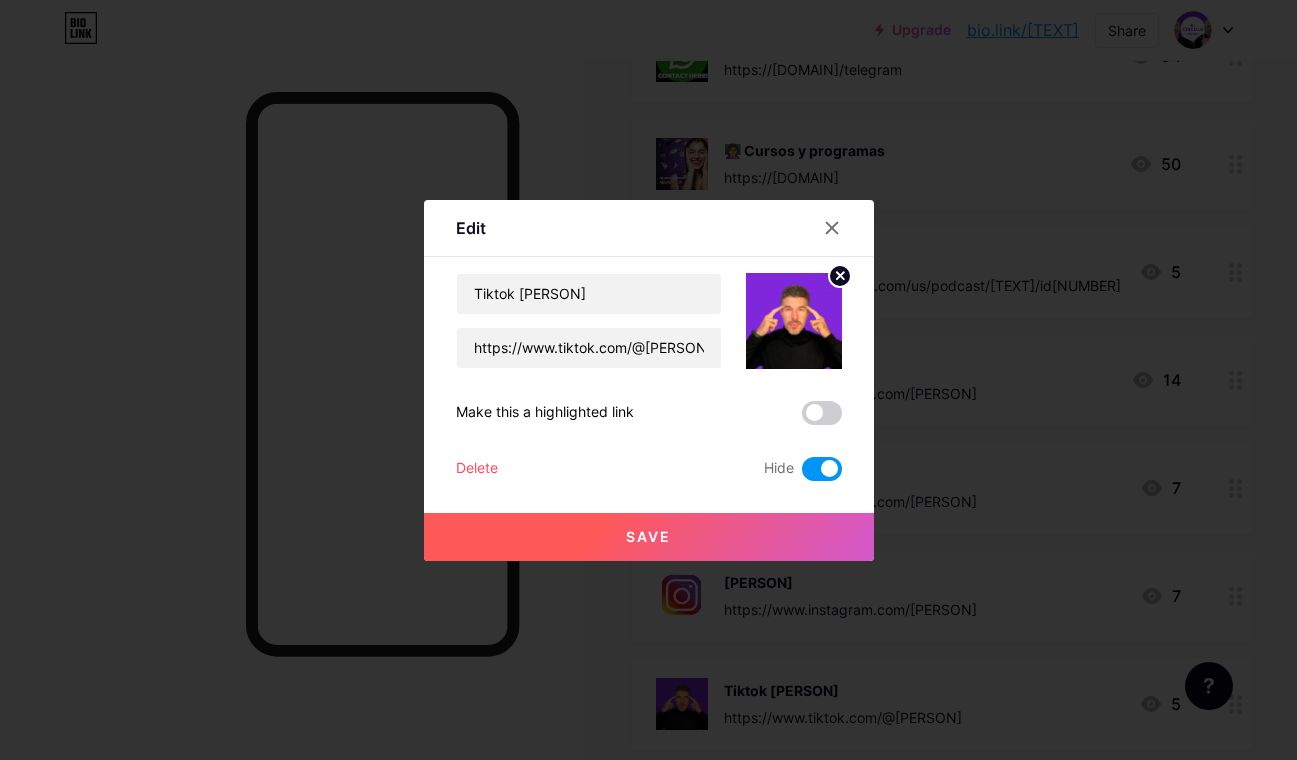 click on "Save" at bounding box center (649, 537) 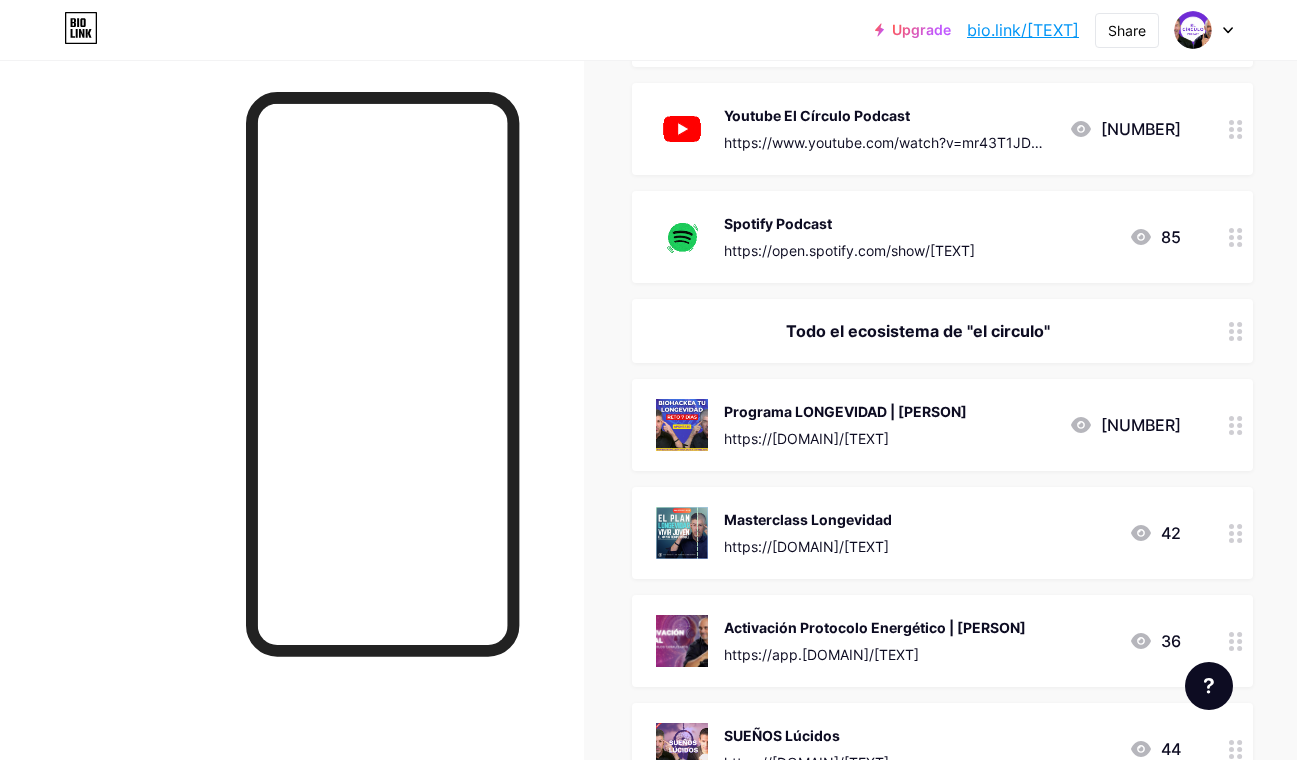 scroll, scrollTop: 547, scrollLeft: 0, axis: vertical 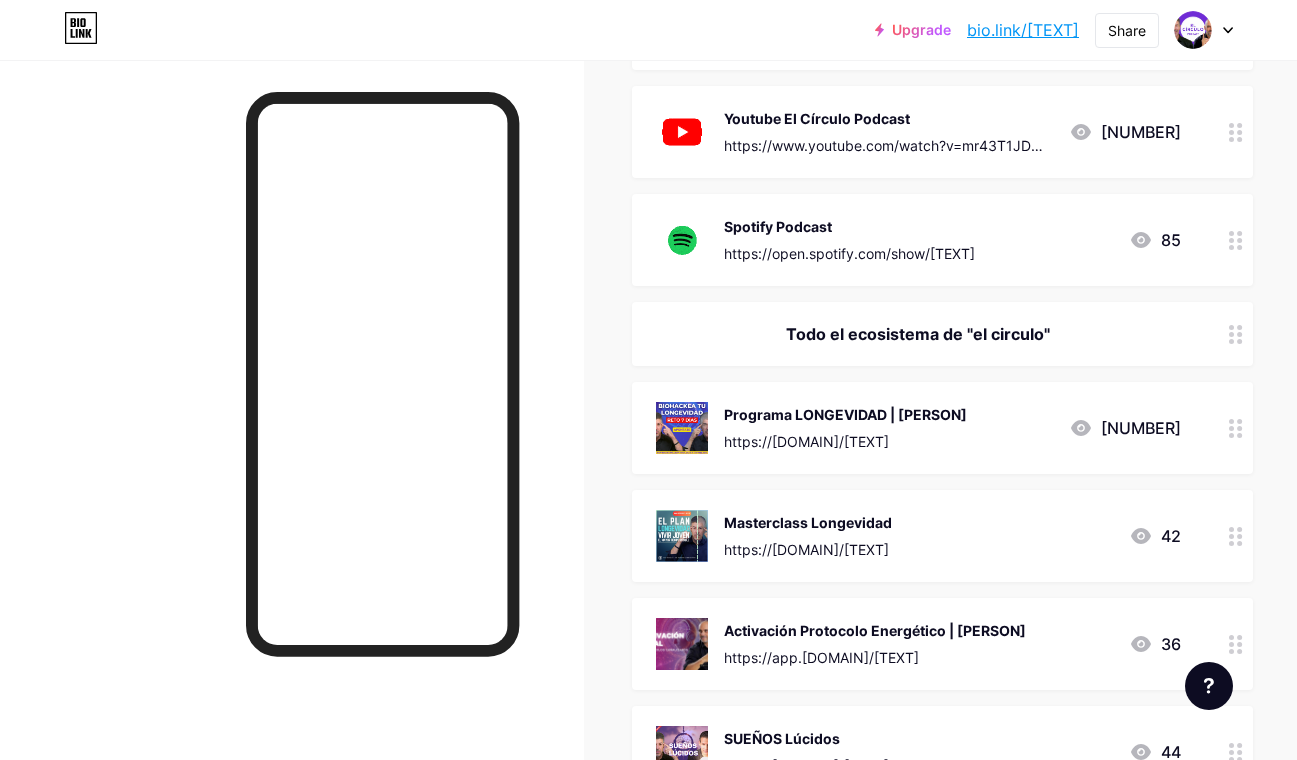 click 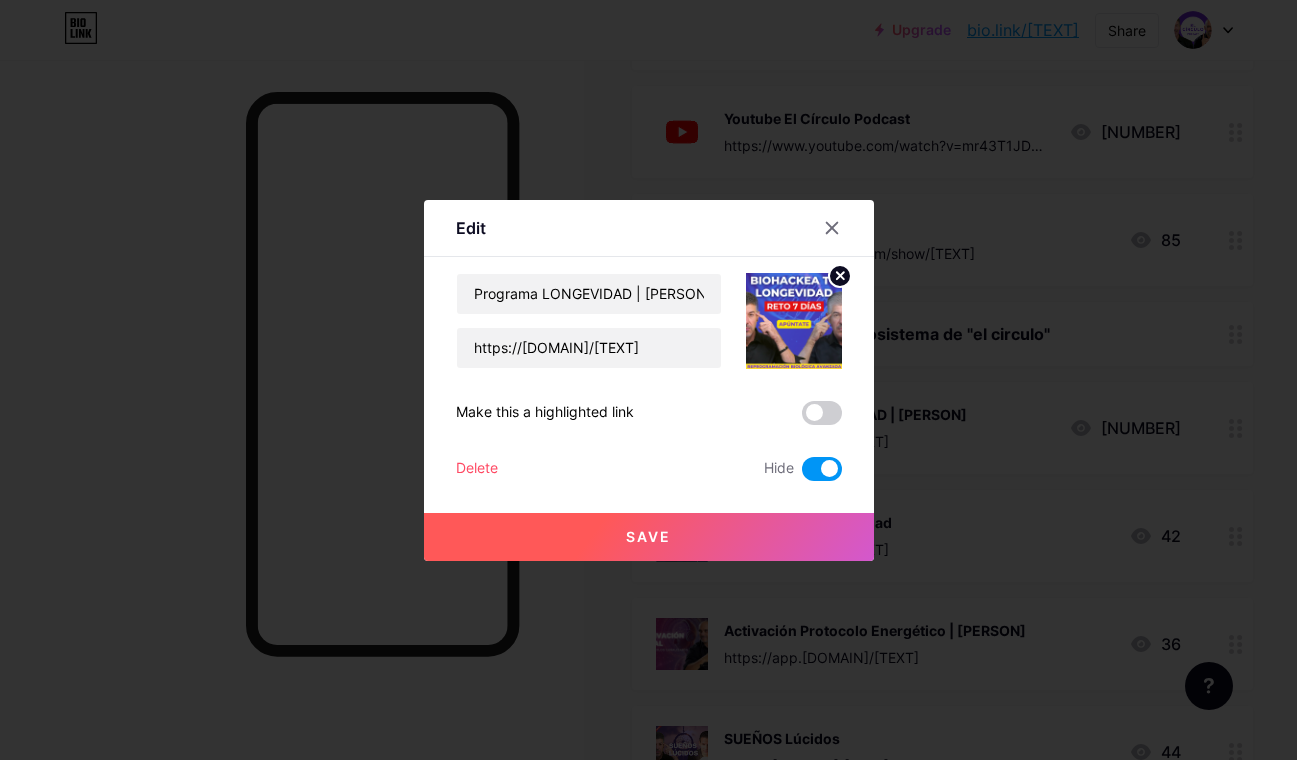 click at bounding box center (648, 380) 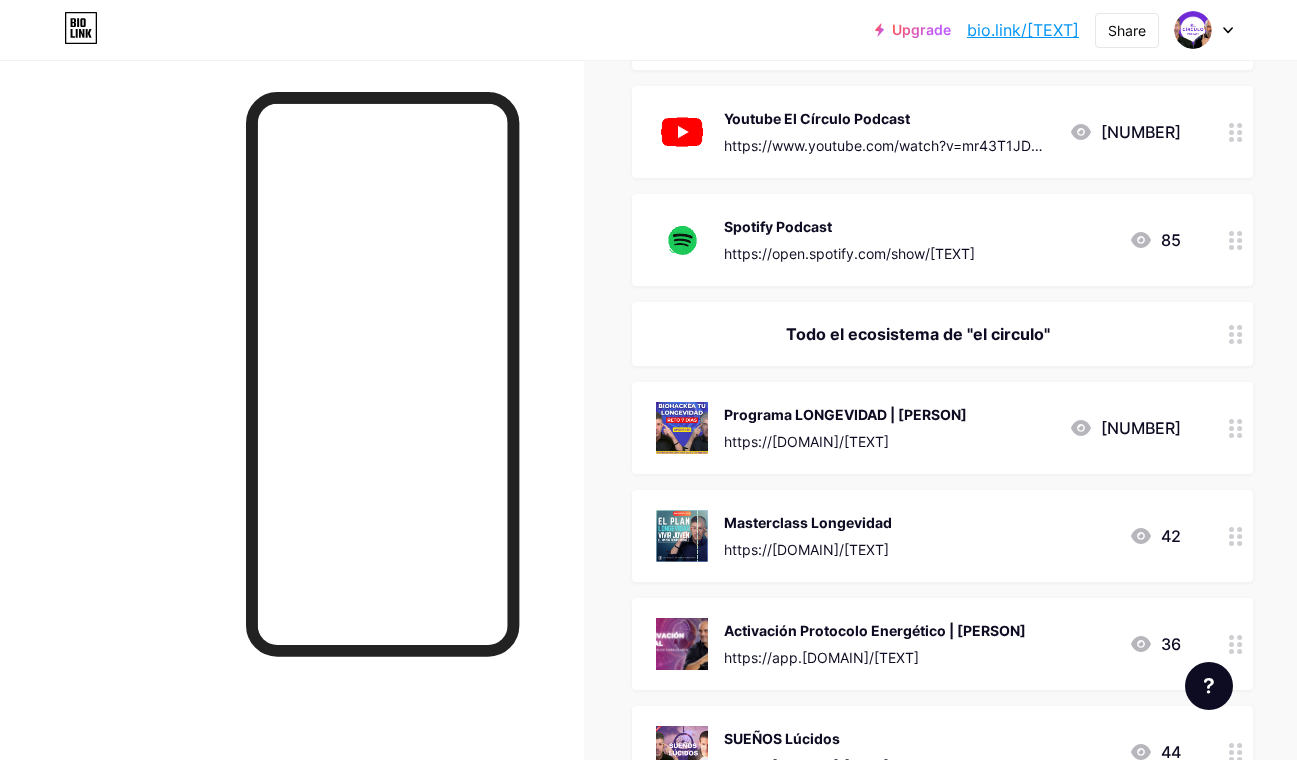 click 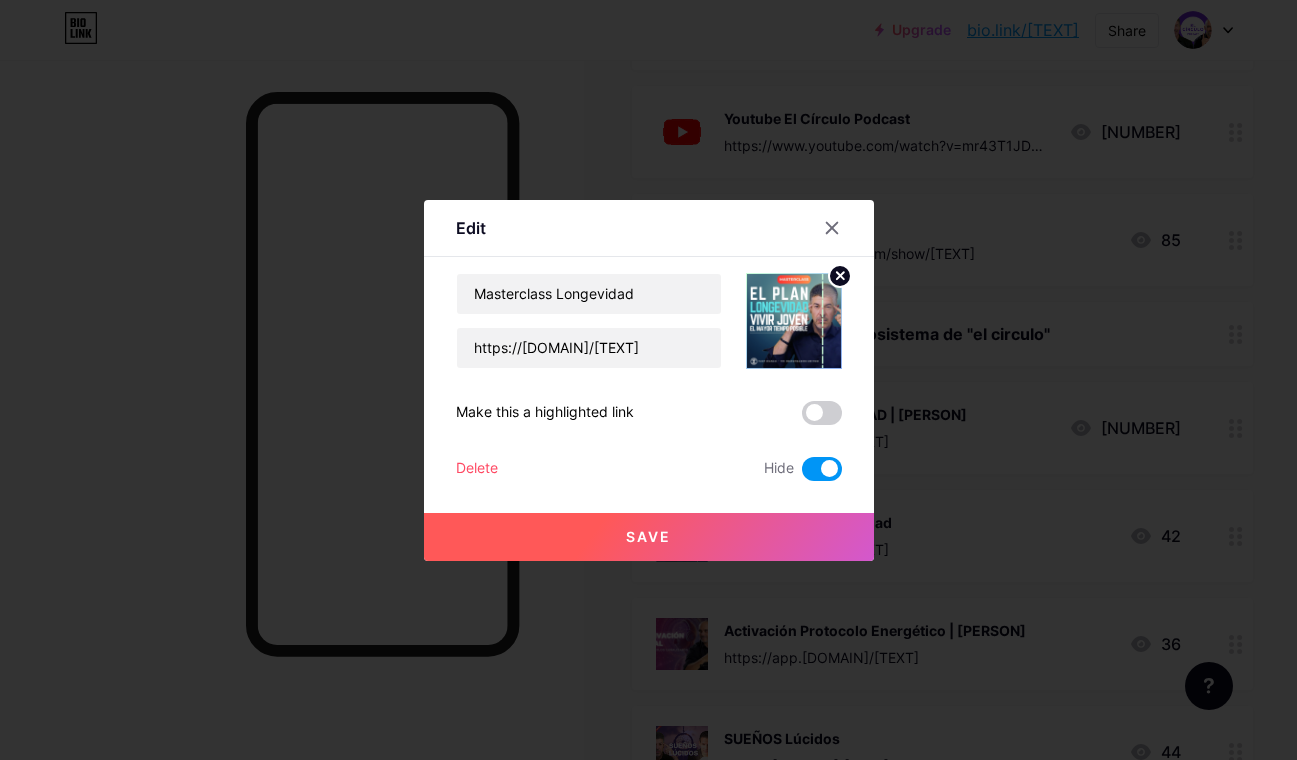click at bounding box center (648, 380) 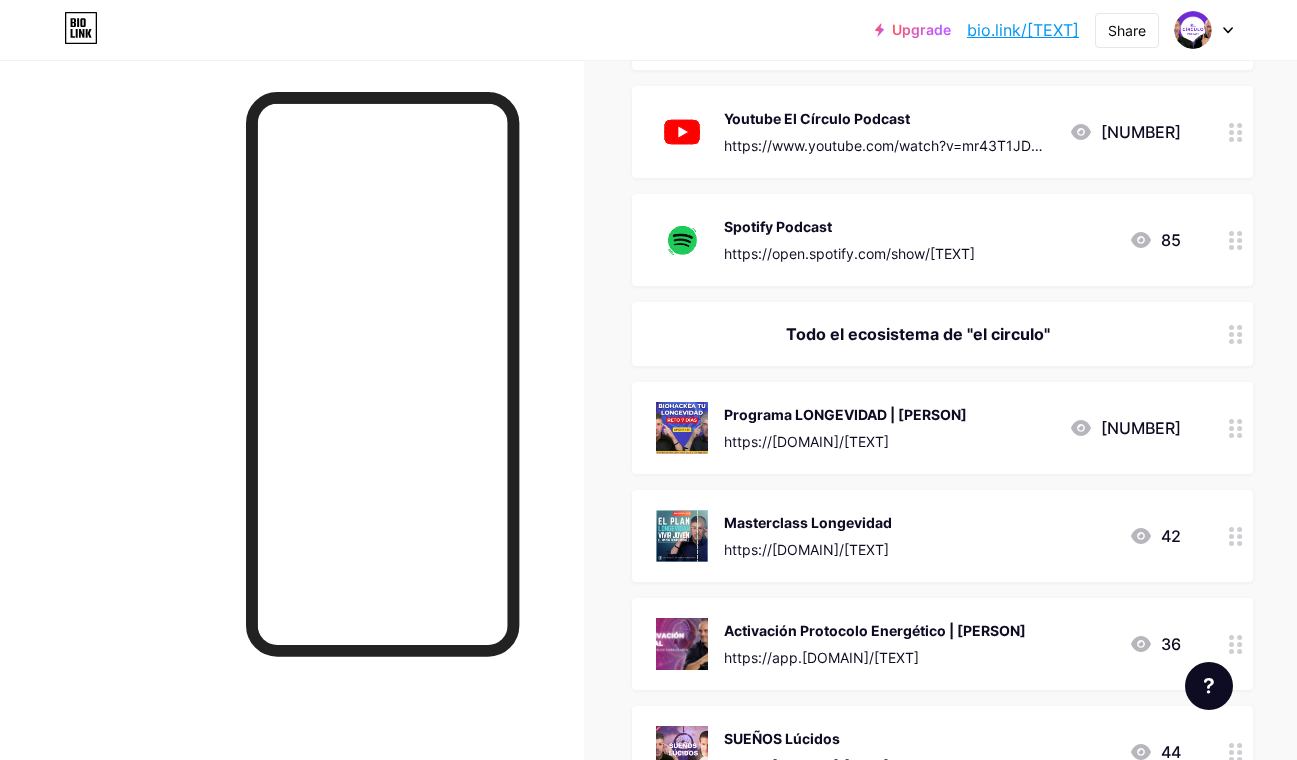 click 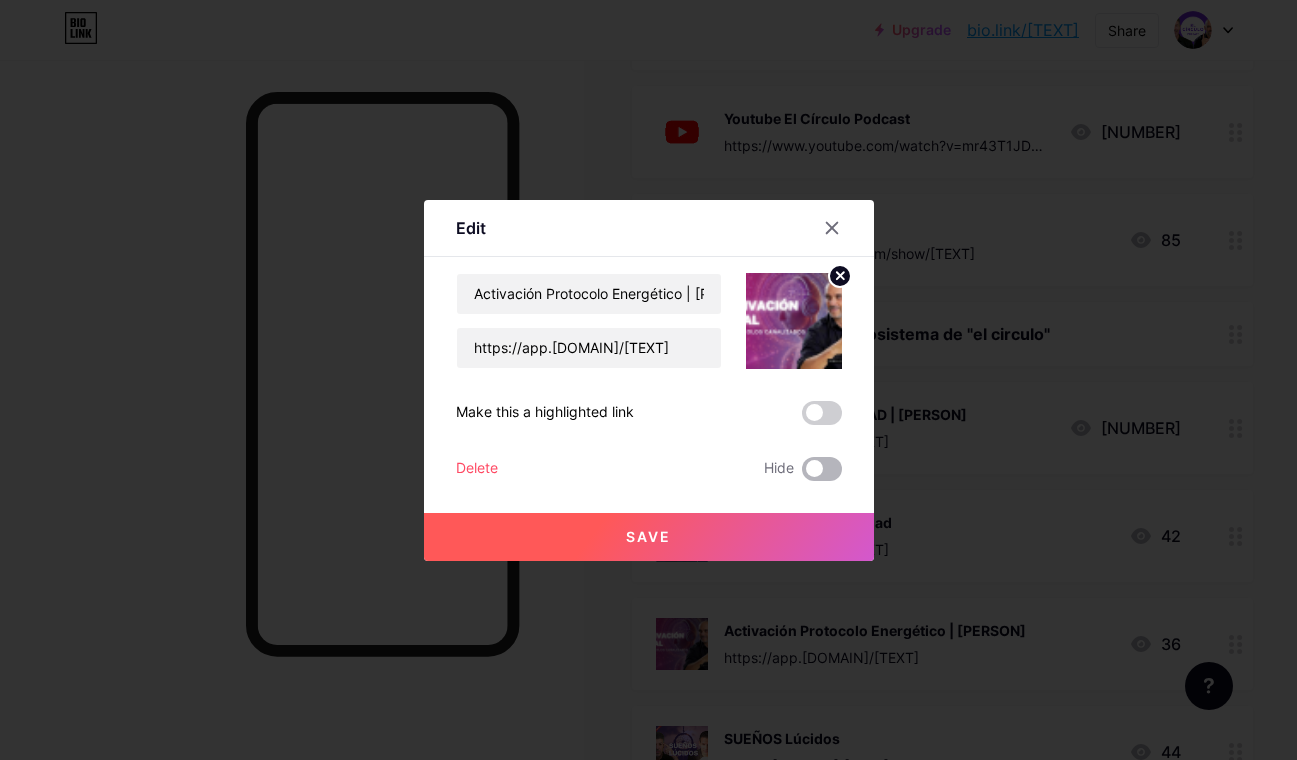 click at bounding box center [822, 469] 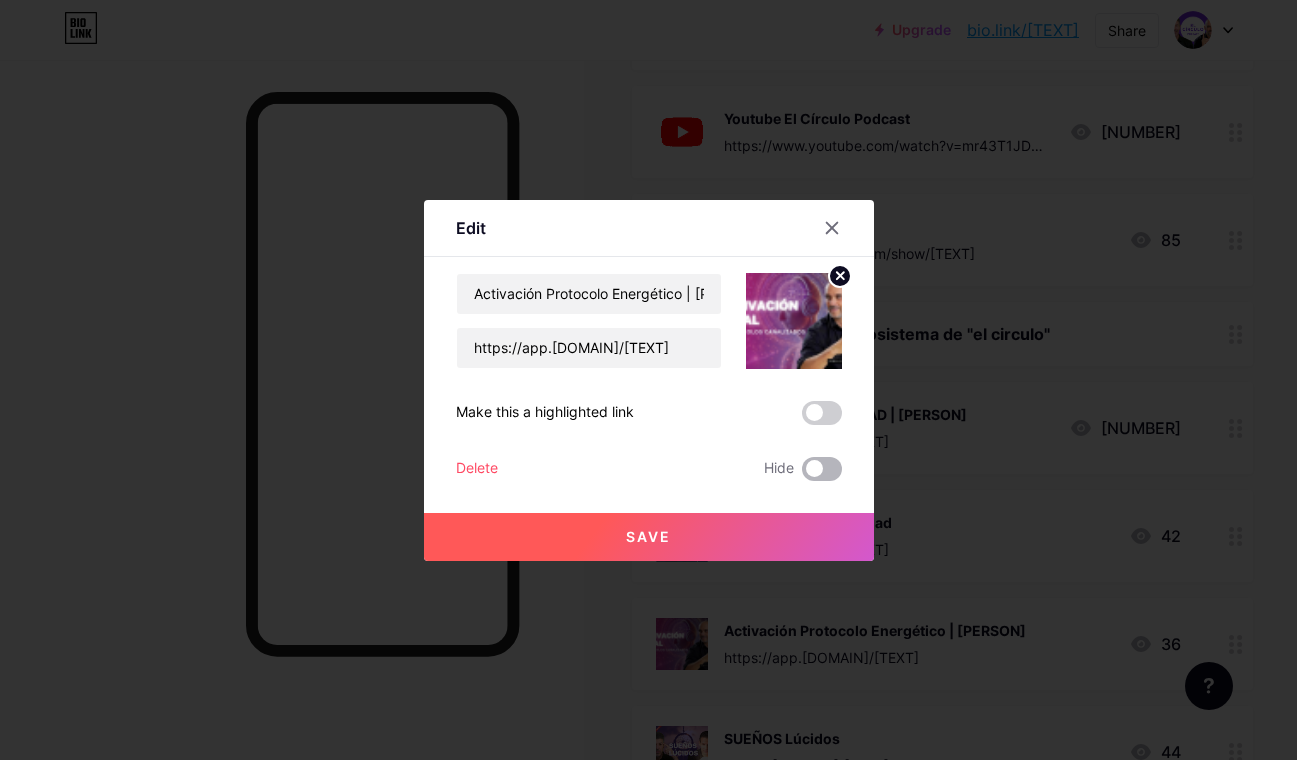 click at bounding box center (802, 474) 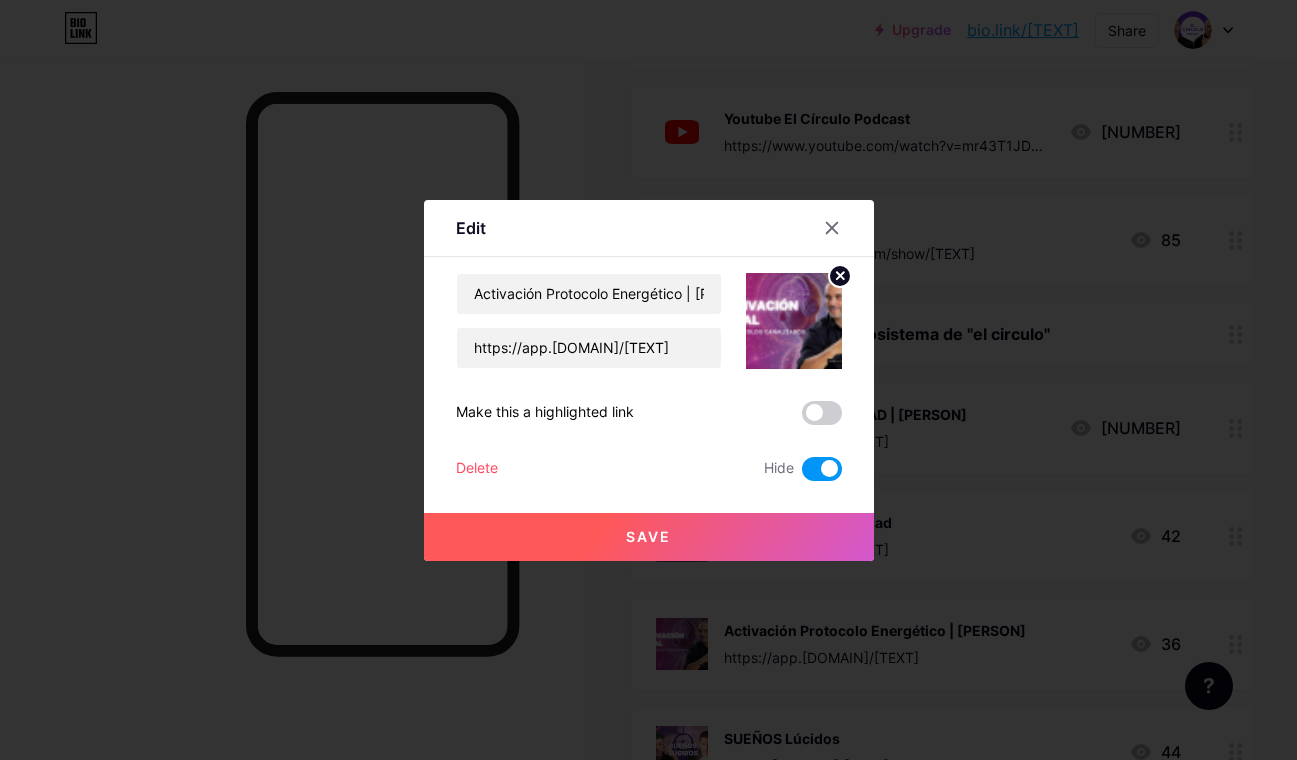 click on "Save" at bounding box center (649, 537) 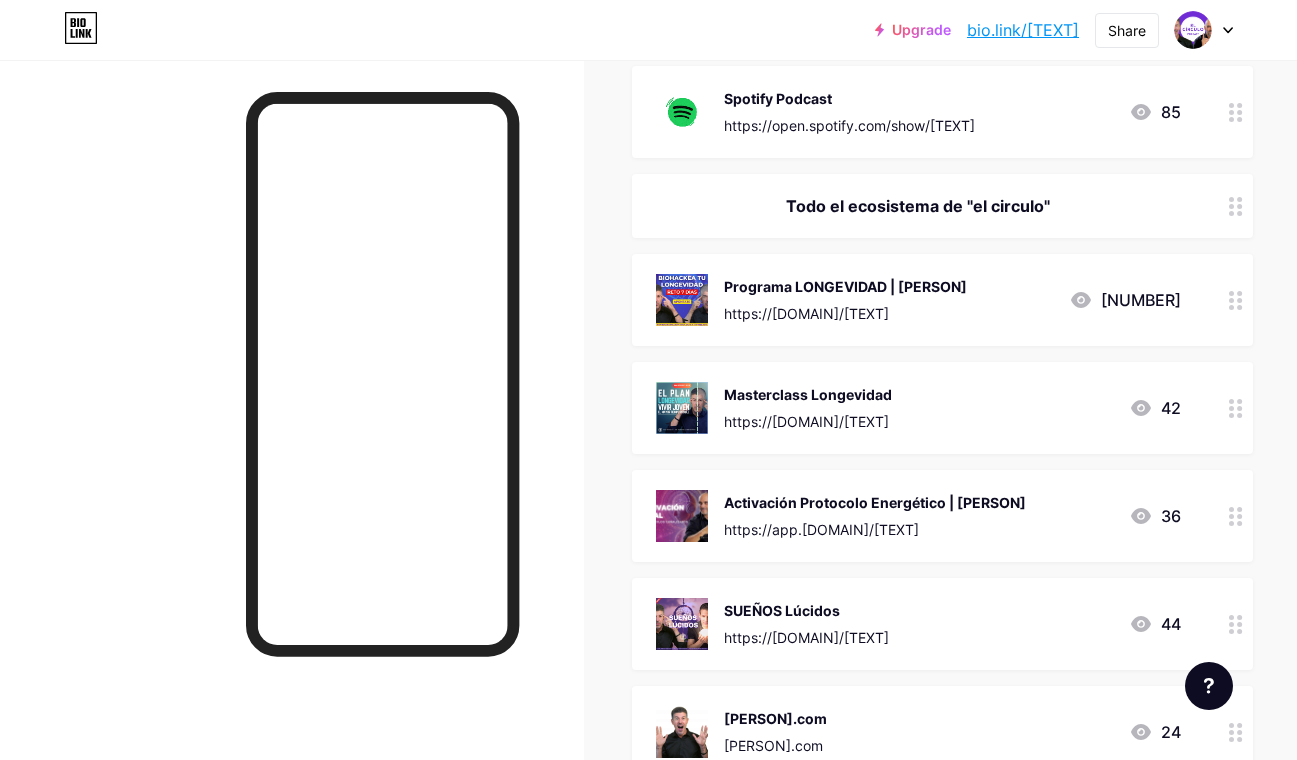 scroll, scrollTop: 769, scrollLeft: 0, axis: vertical 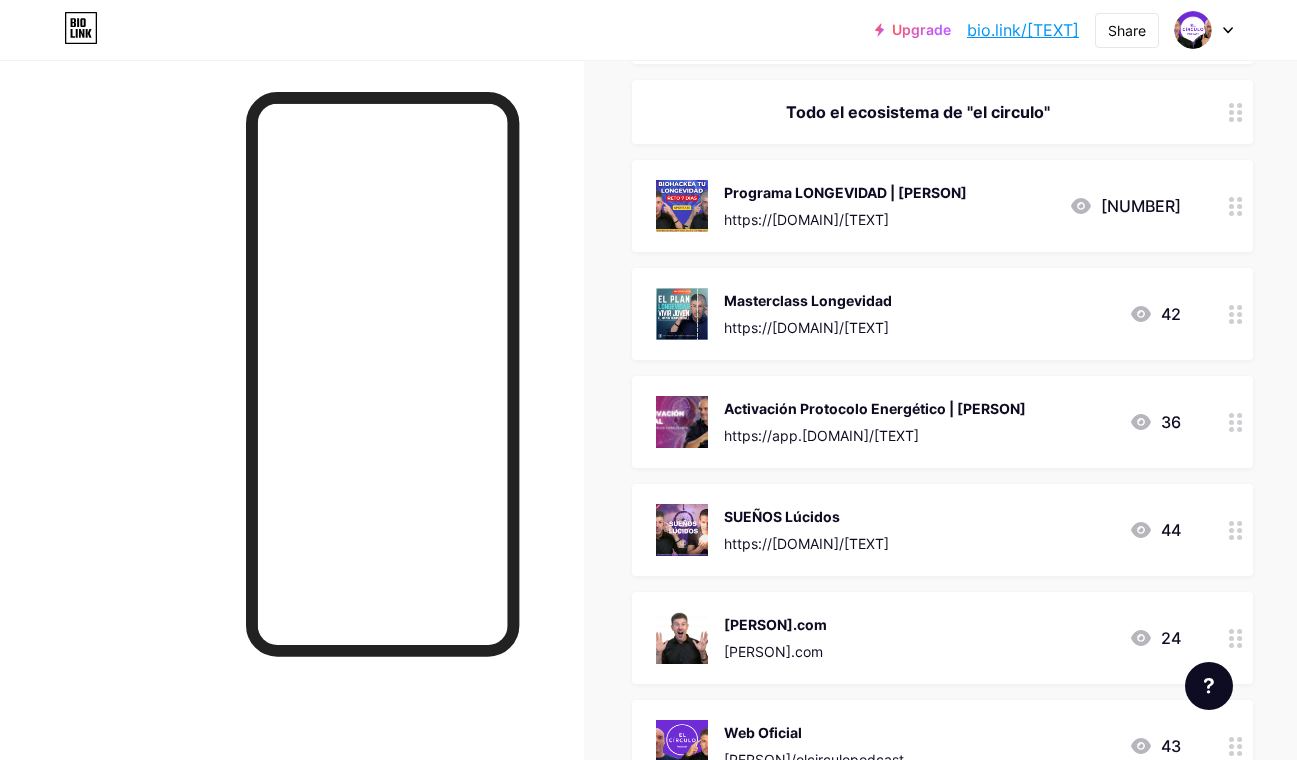 click 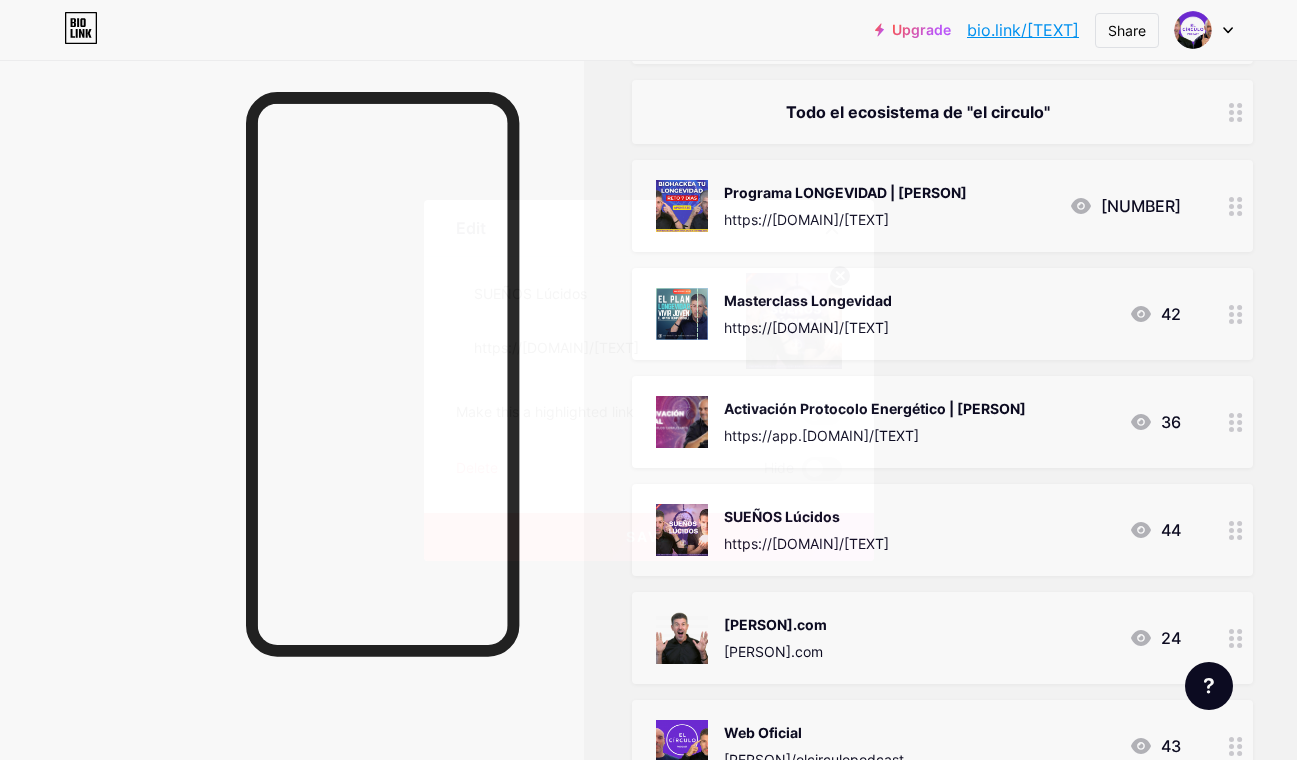 click at bounding box center (822, 469) 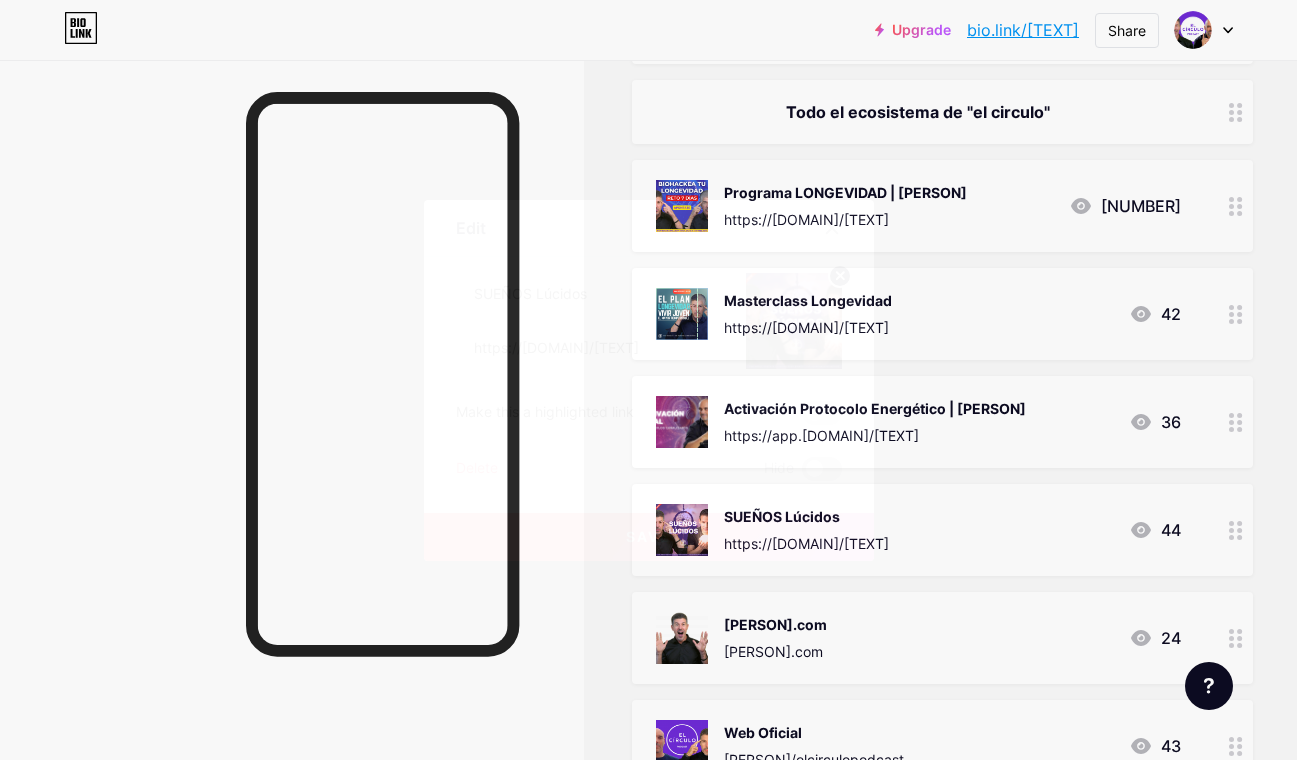 click at bounding box center (802, 474) 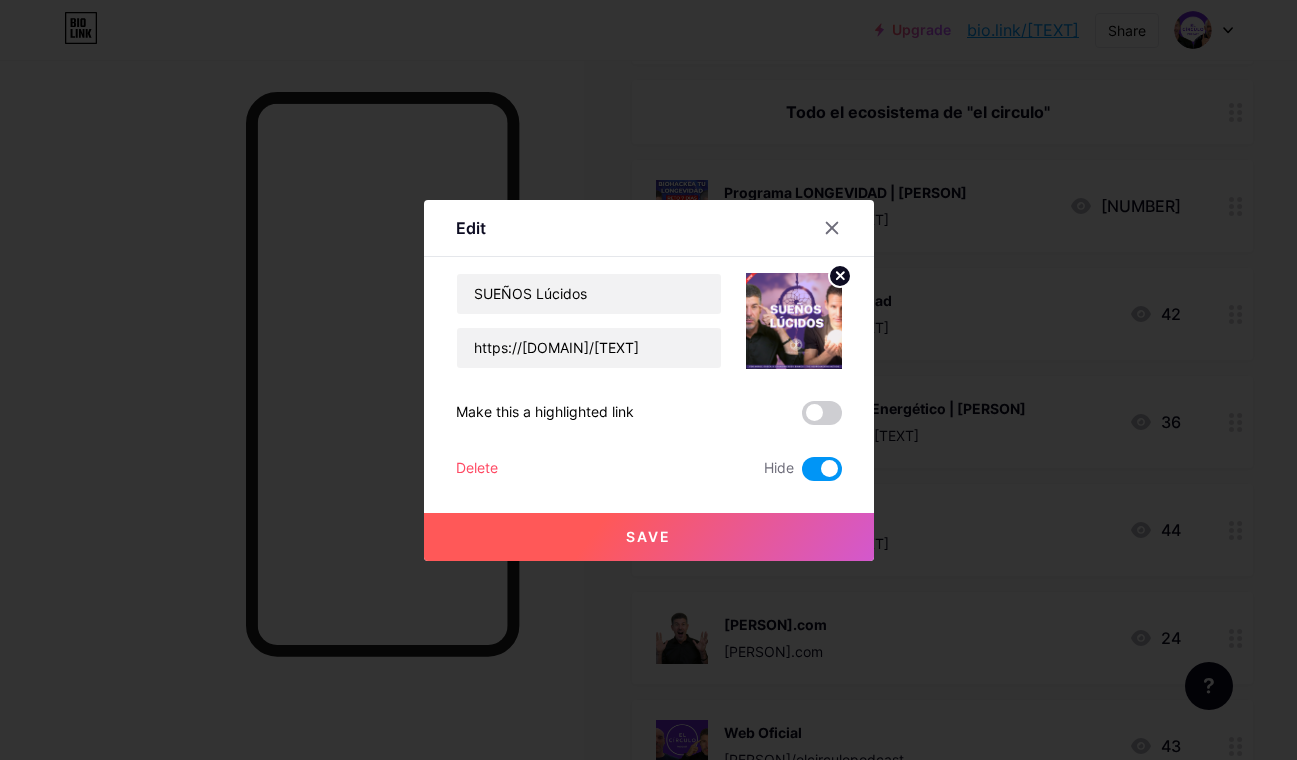 click on "Save" at bounding box center [649, 537] 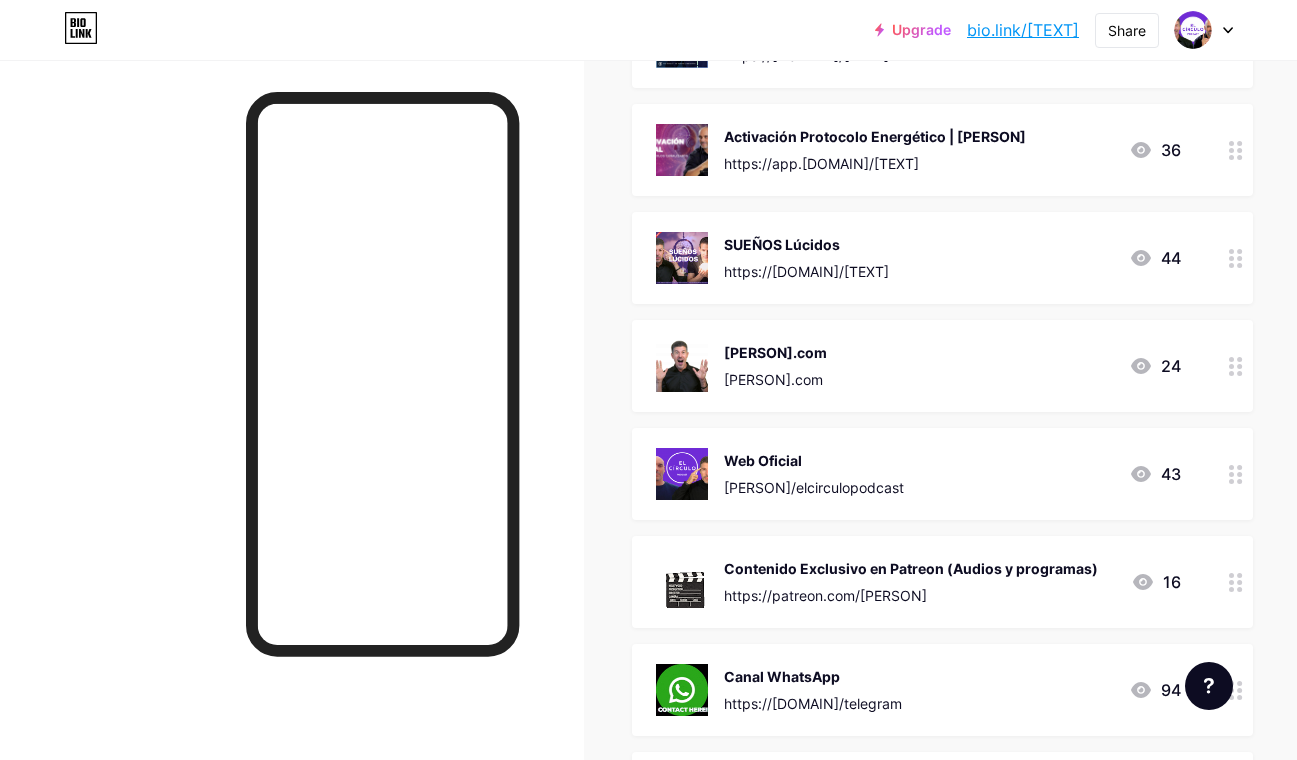 scroll, scrollTop: 1155, scrollLeft: 0, axis: vertical 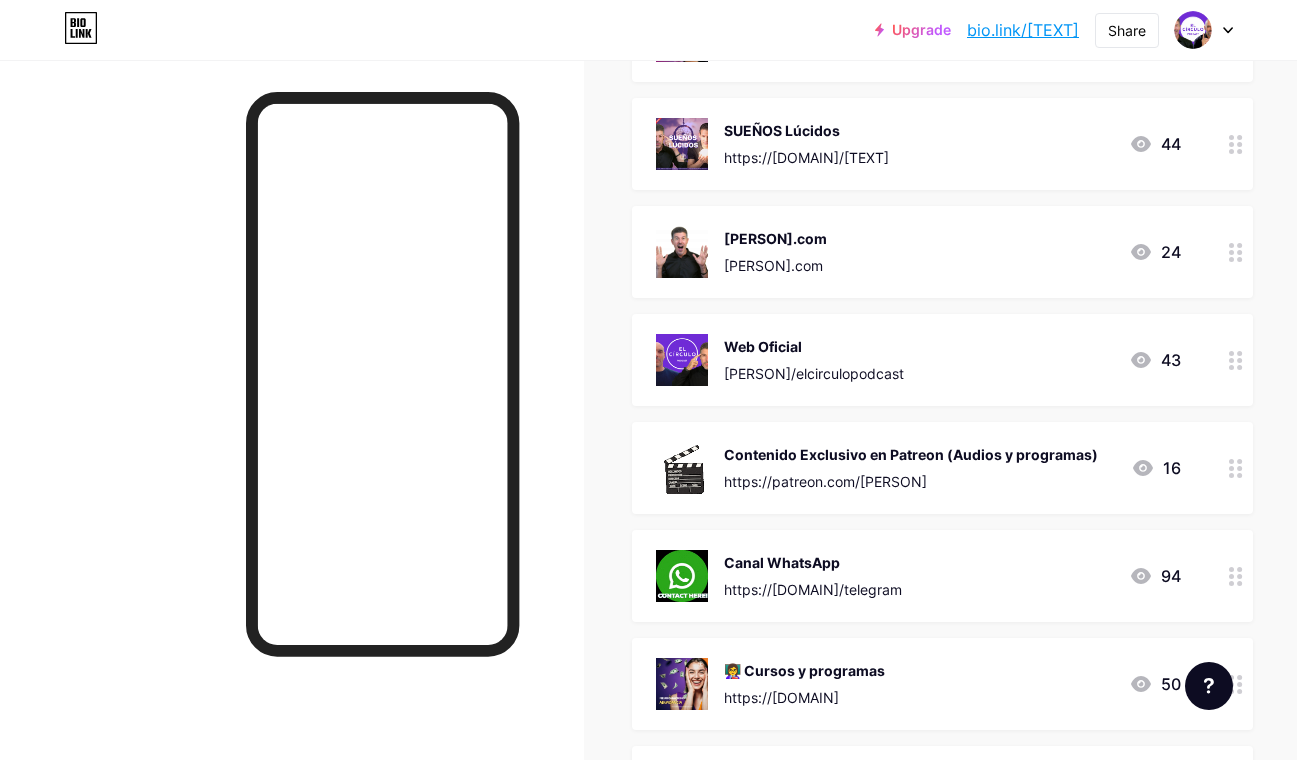 click 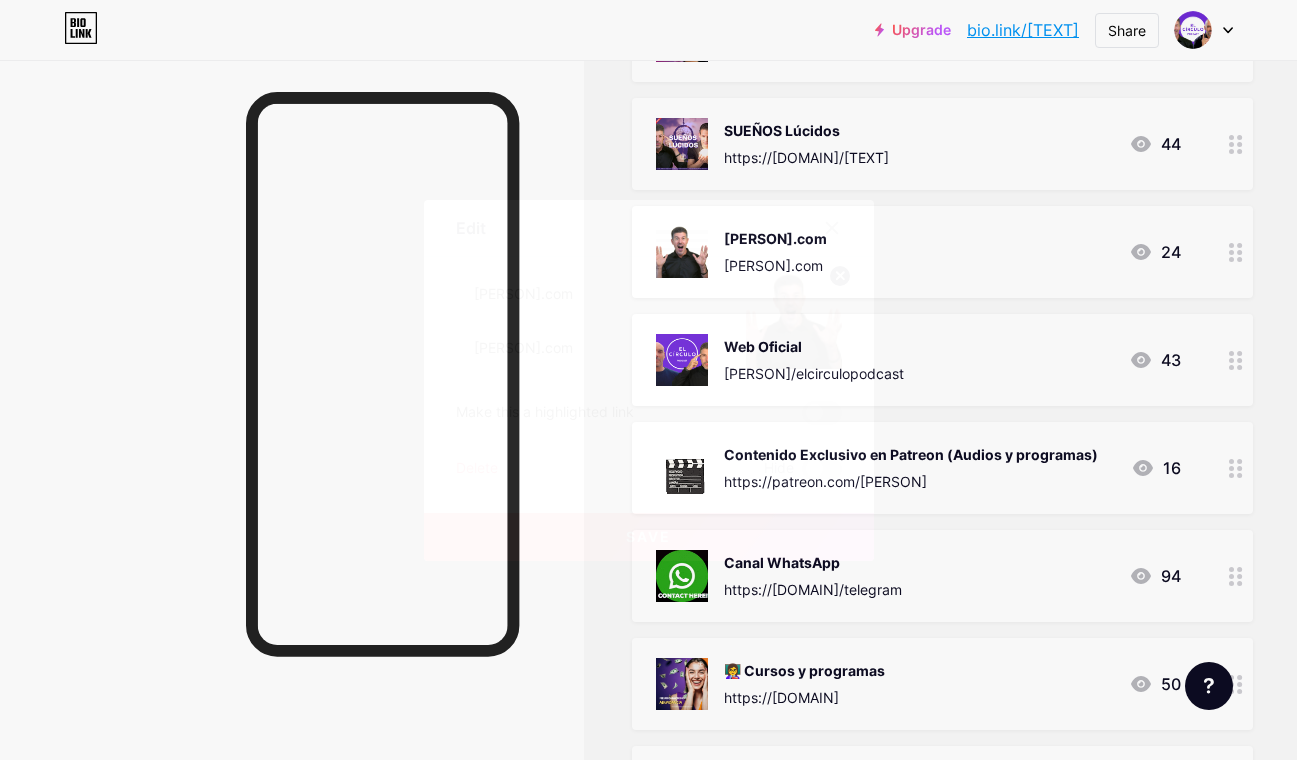 click at bounding box center (648, 380) 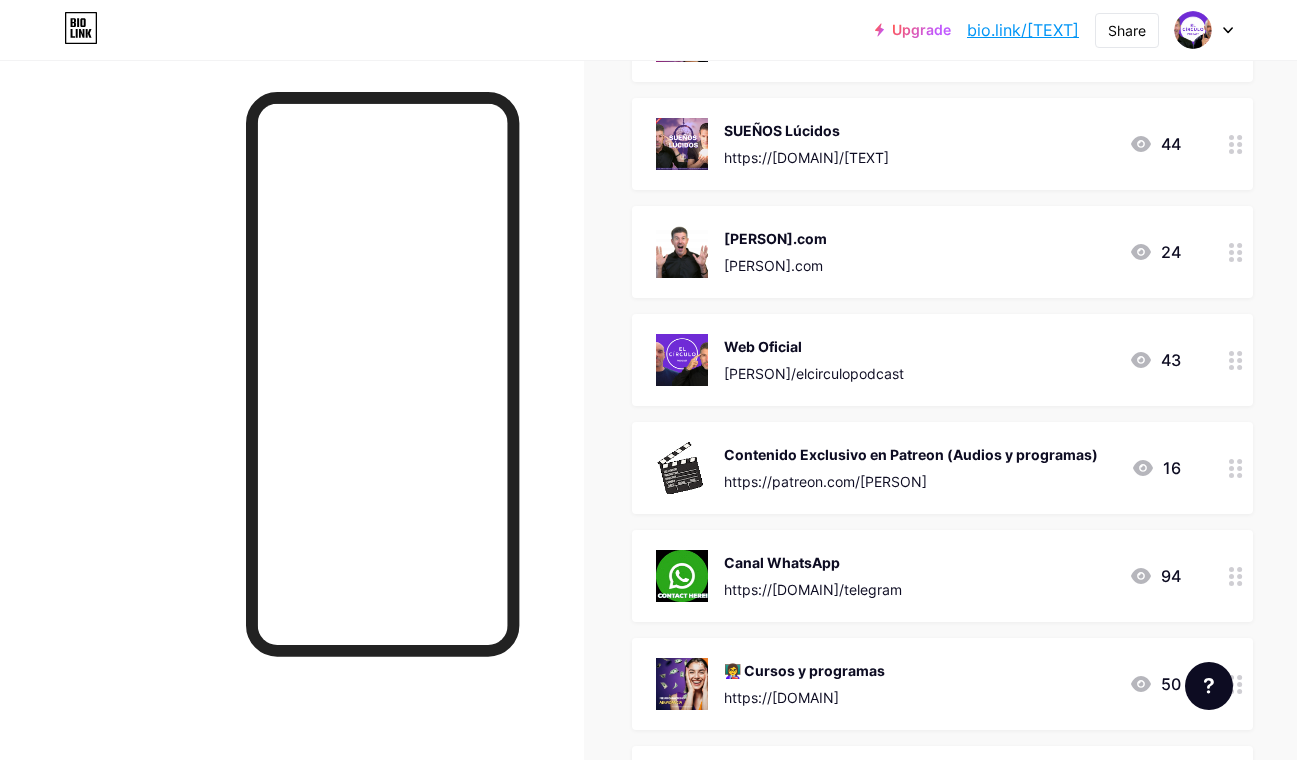 click 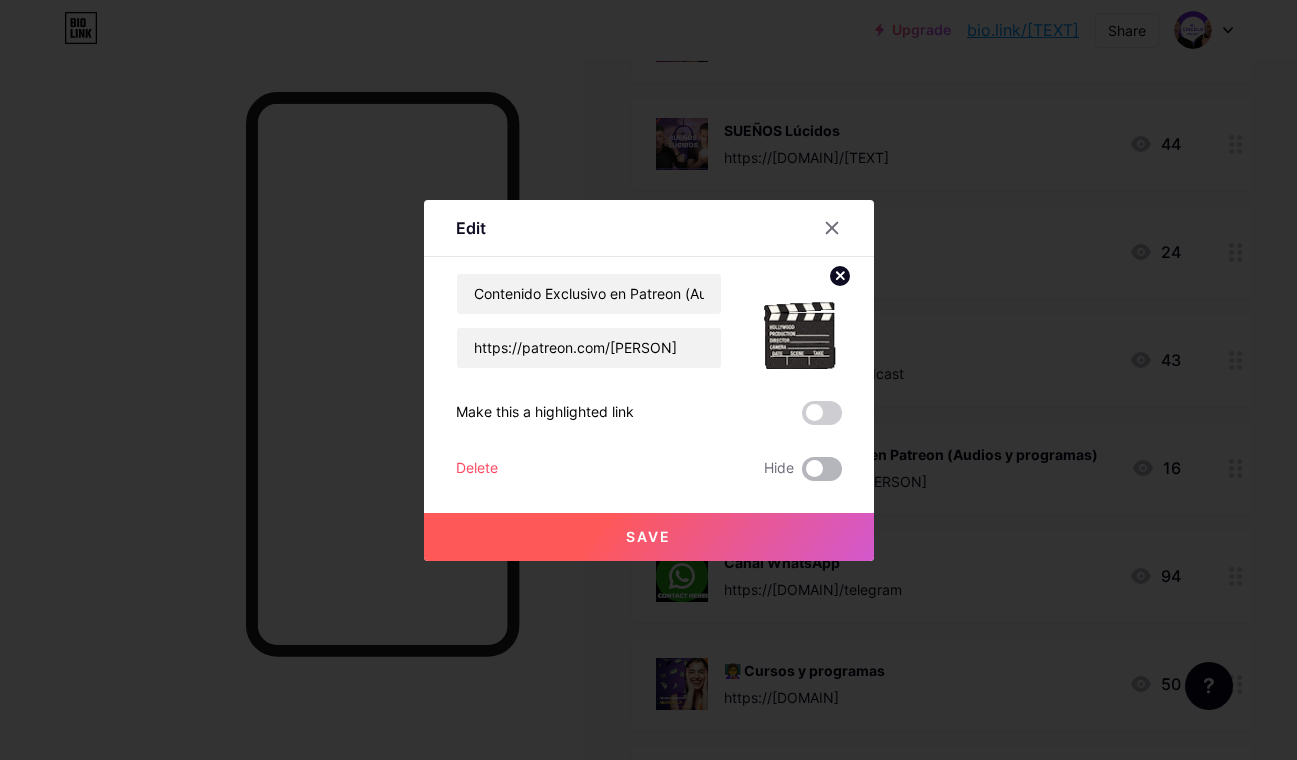 click at bounding box center (822, 469) 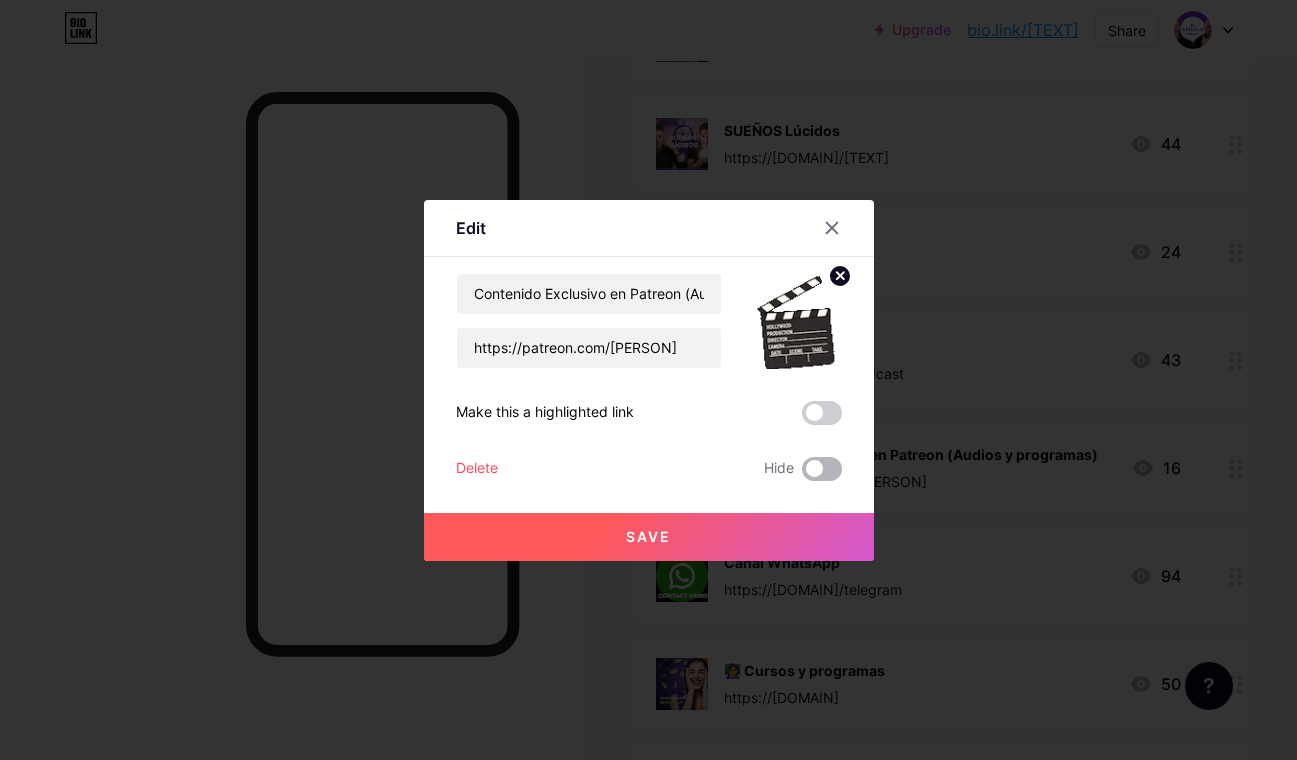 click at bounding box center [802, 474] 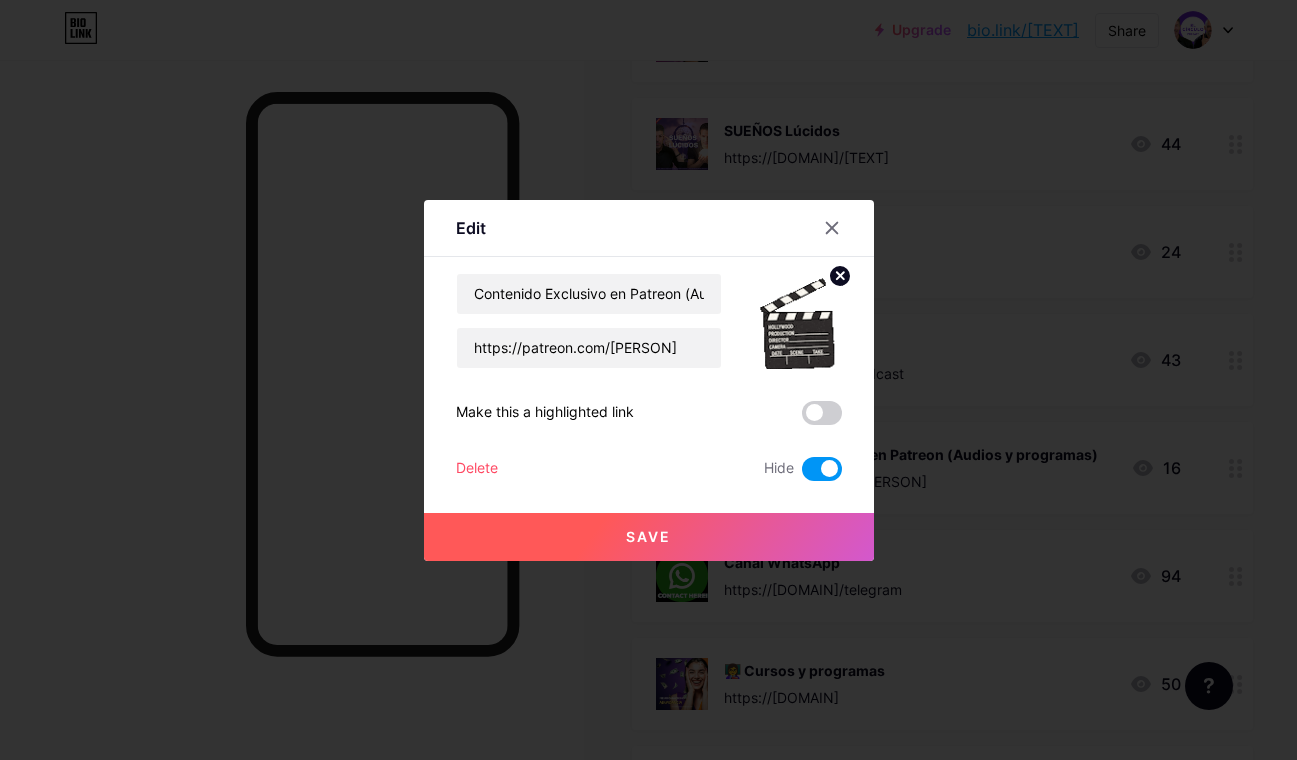 click on "Save" at bounding box center [649, 537] 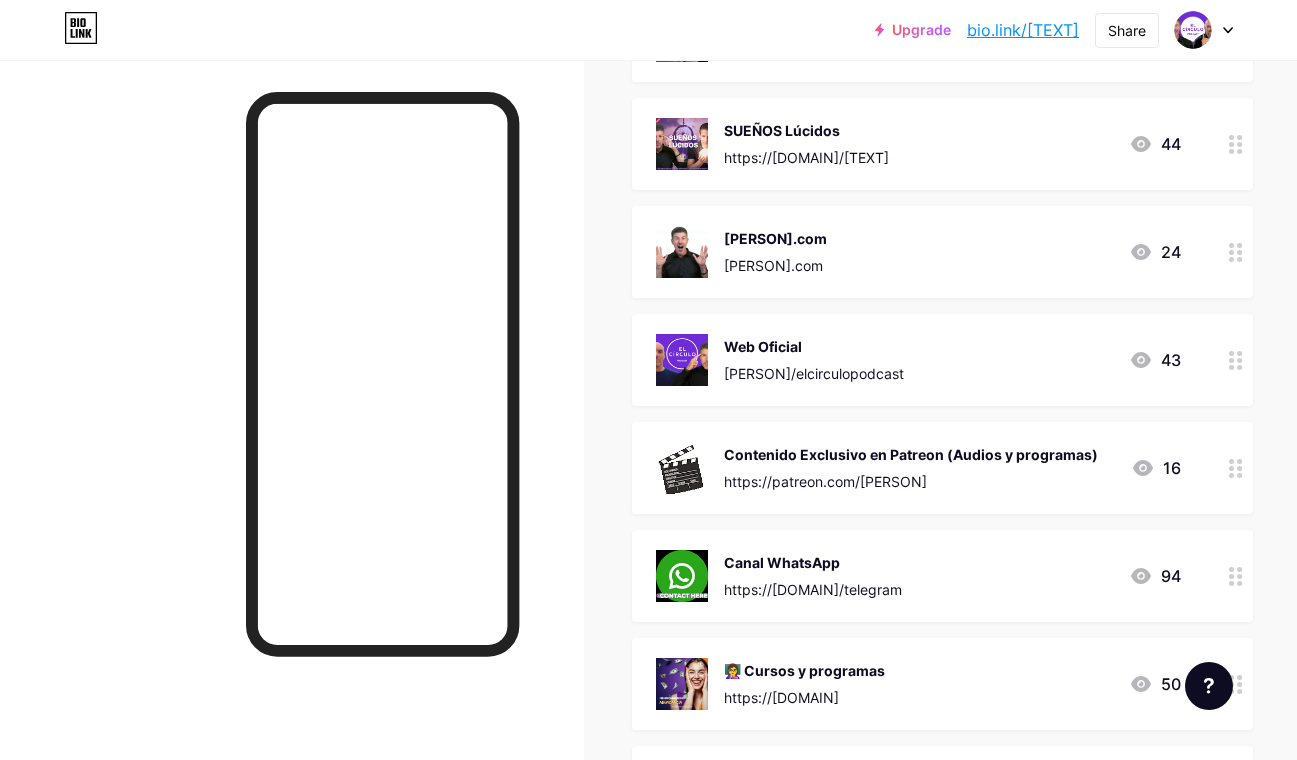 click 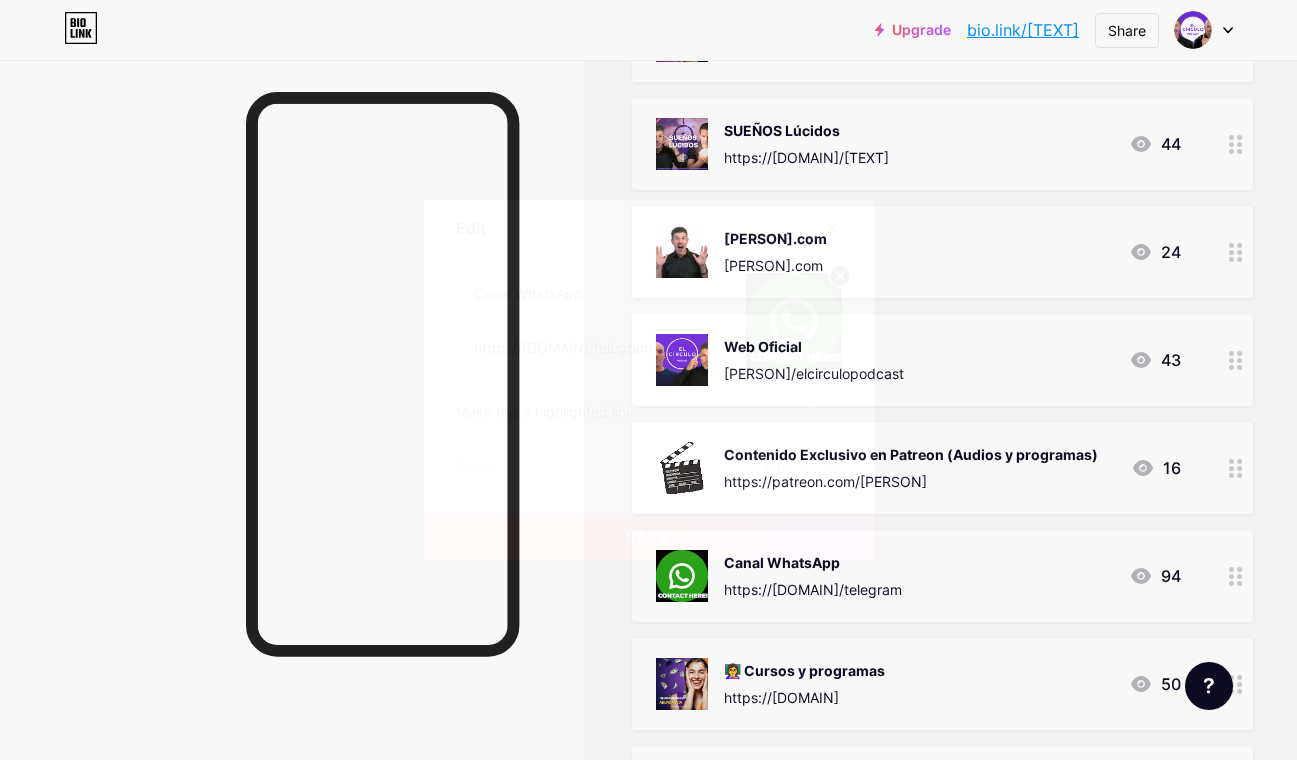 click at bounding box center (648, 380) 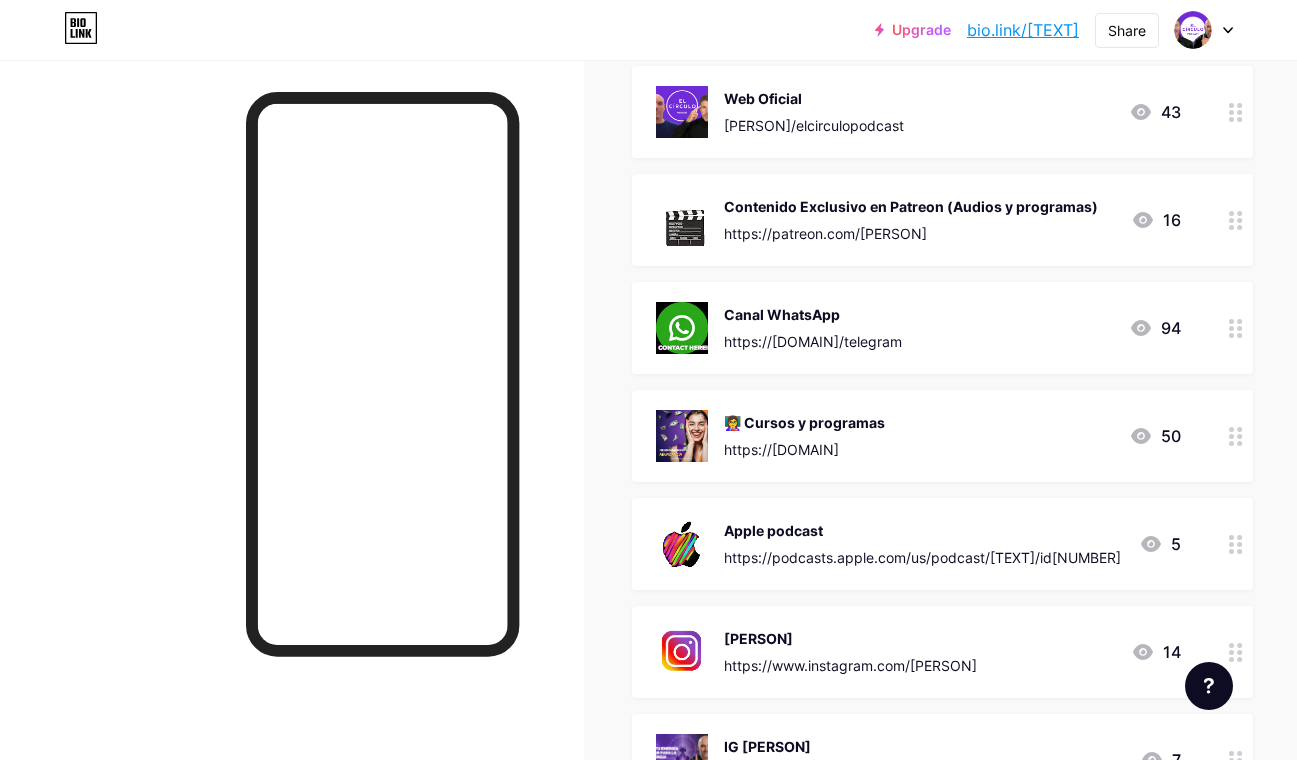scroll, scrollTop: 1414, scrollLeft: 0, axis: vertical 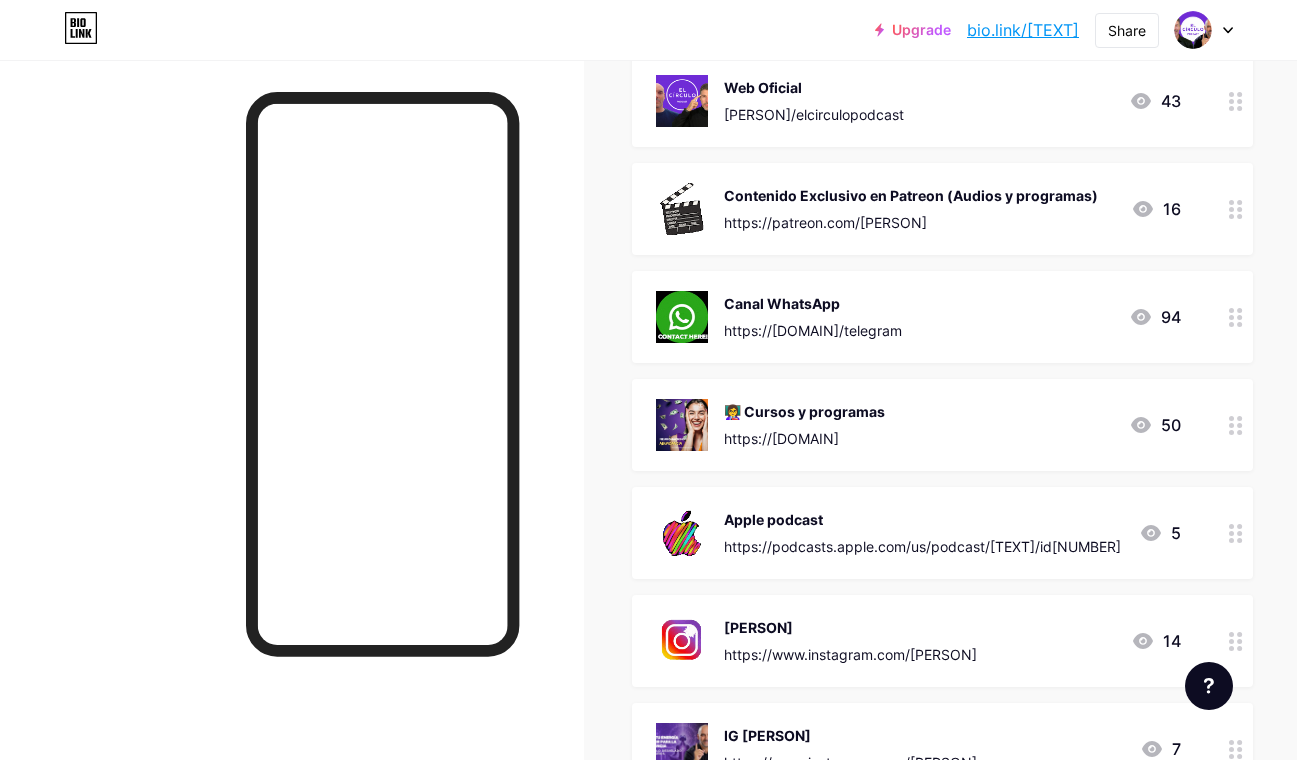 click 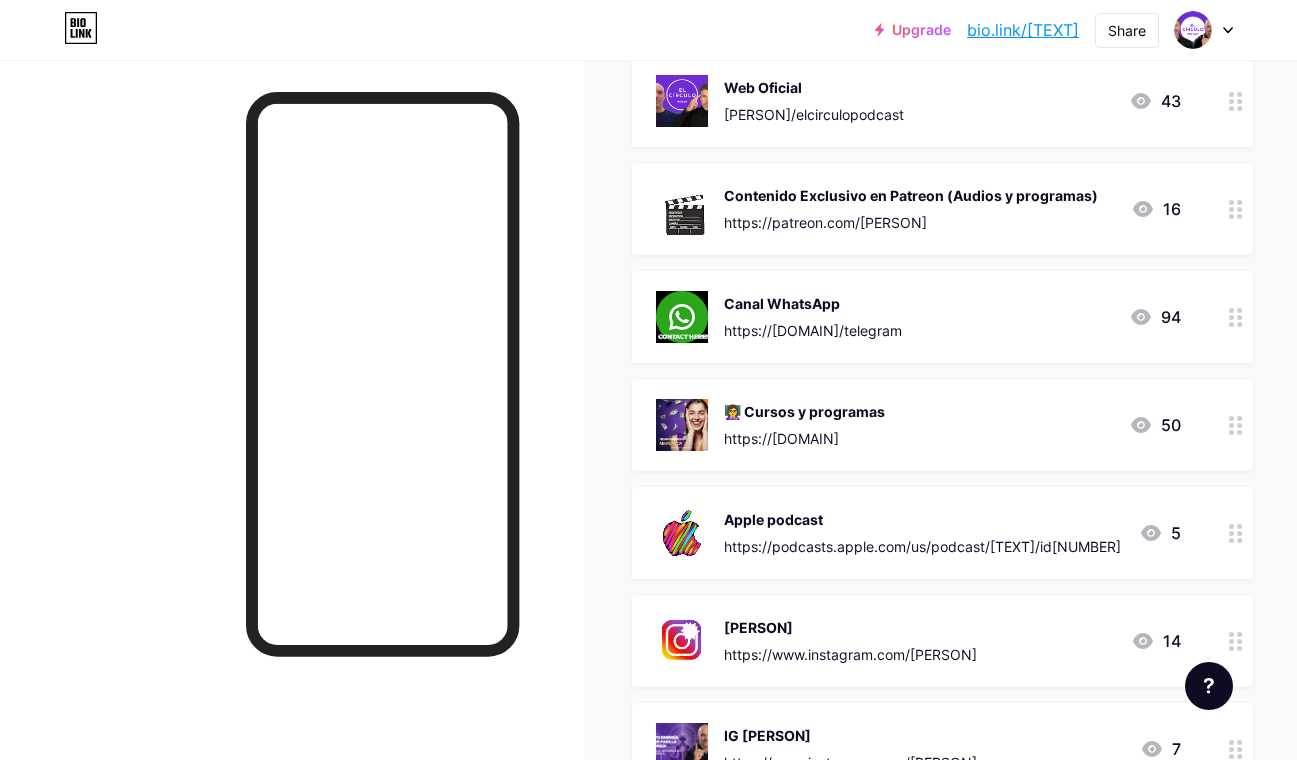 click at bounding box center (822, 469) 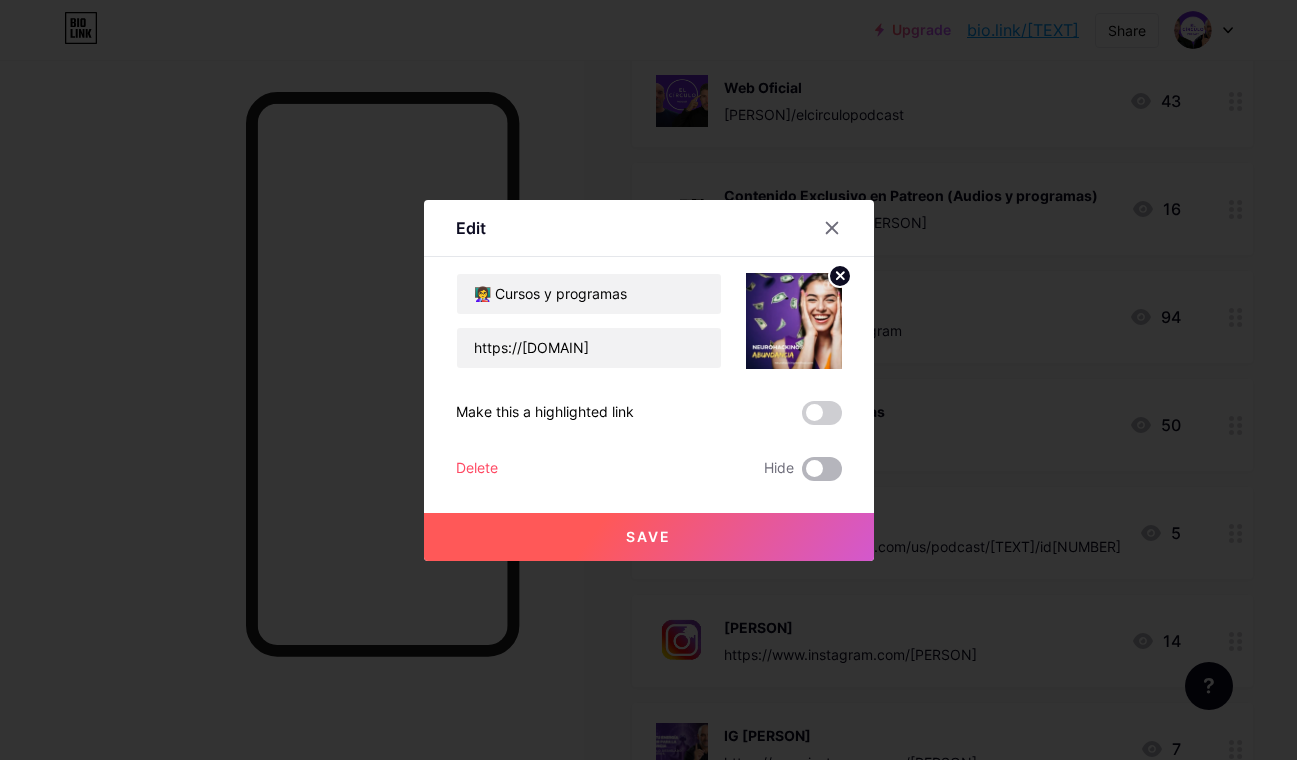 click at bounding box center (802, 474) 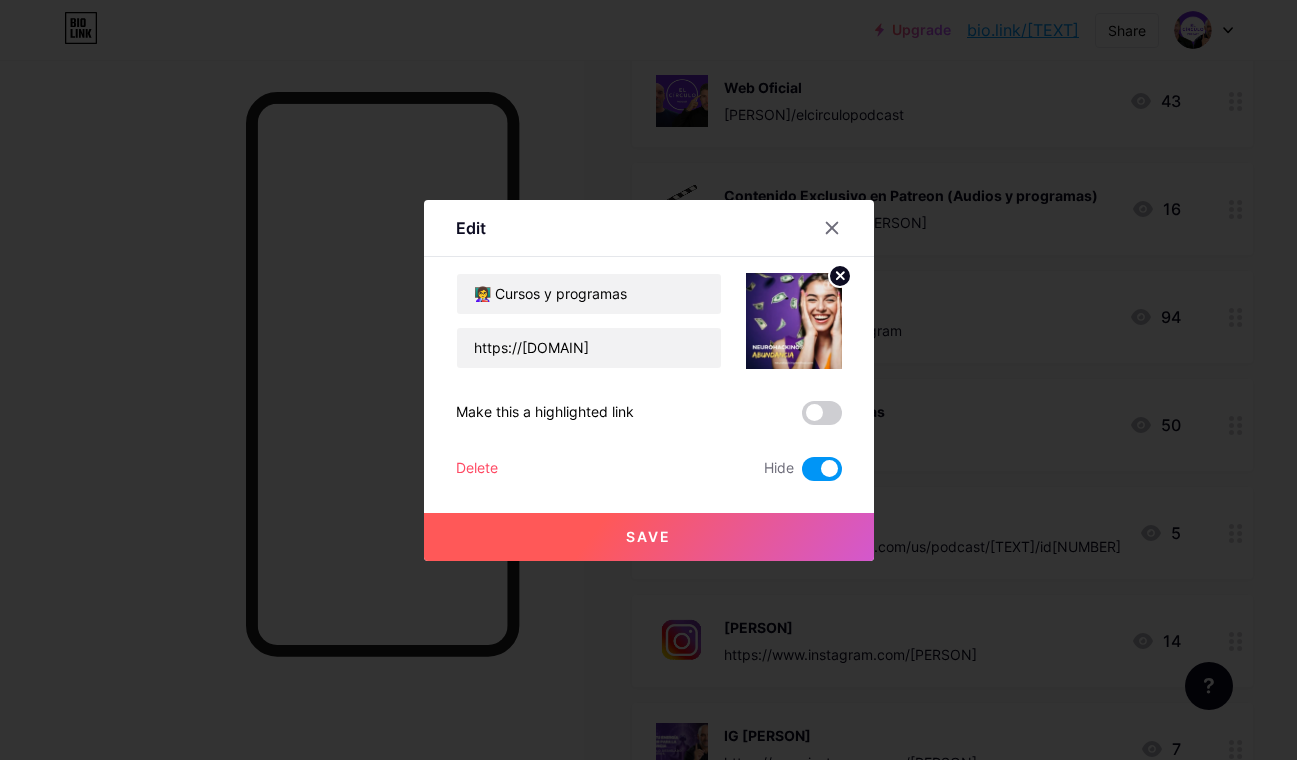 click on "Save" at bounding box center (649, 537) 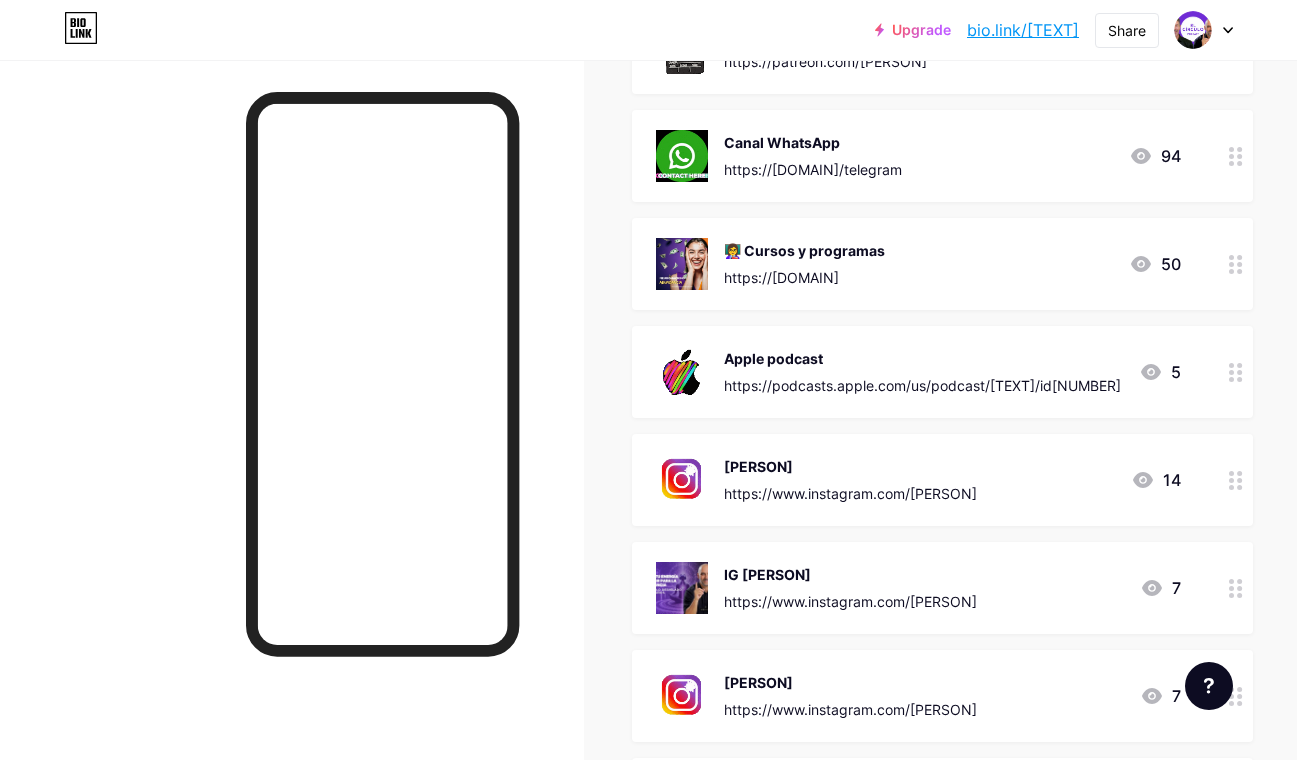 scroll, scrollTop: 1599, scrollLeft: 0, axis: vertical 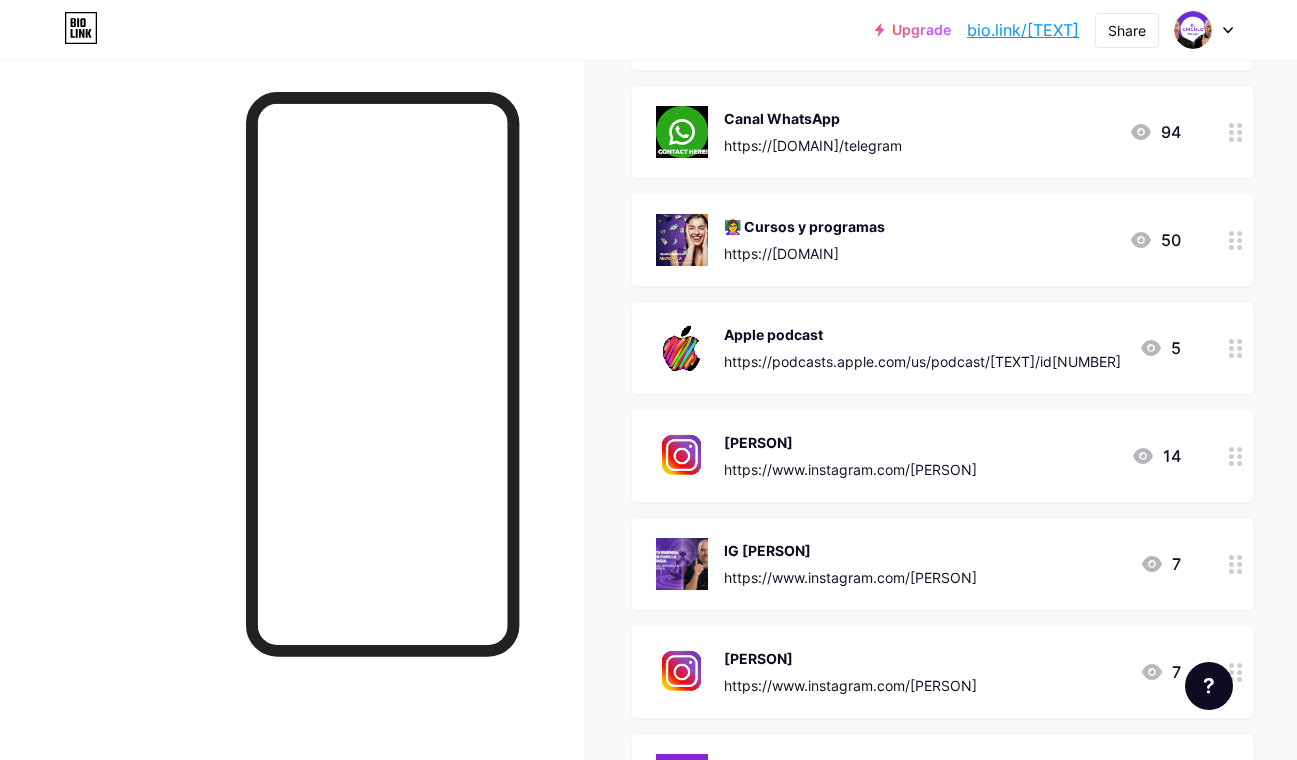 click 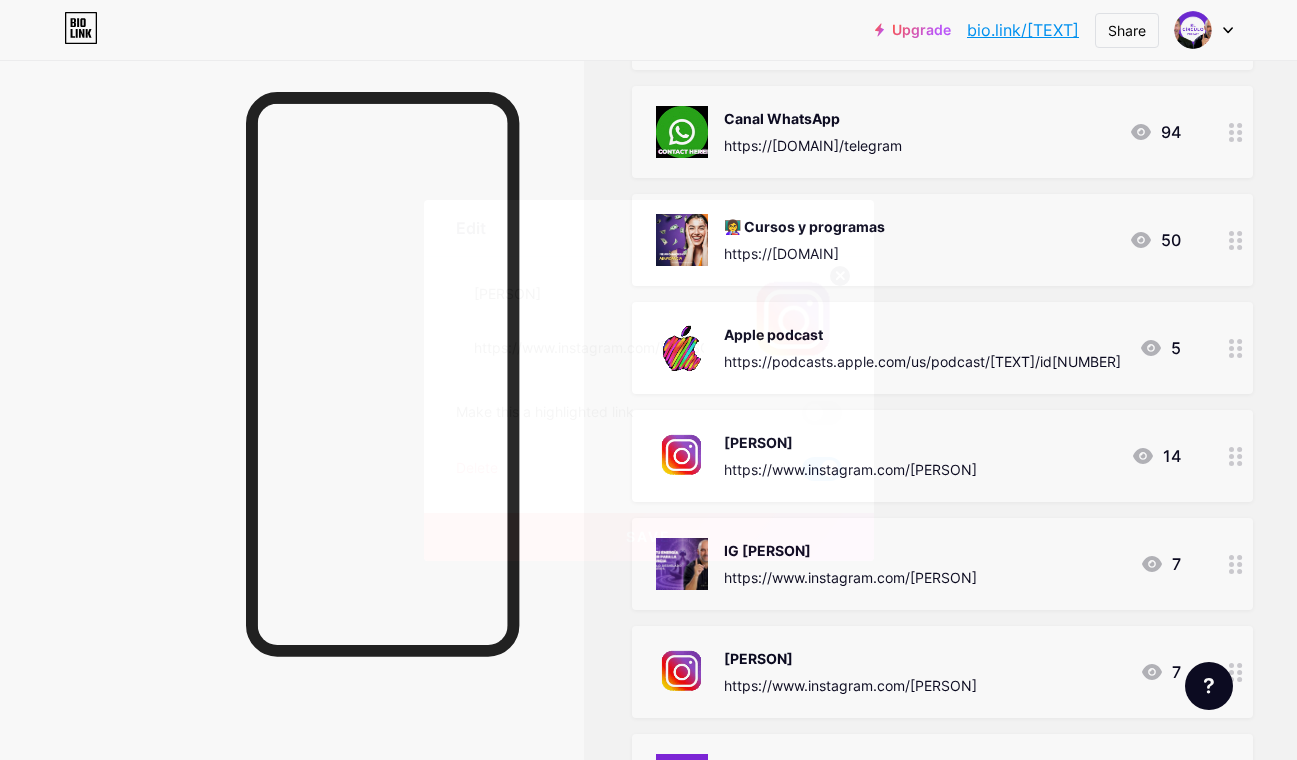 click at bounding box center [648, 380] 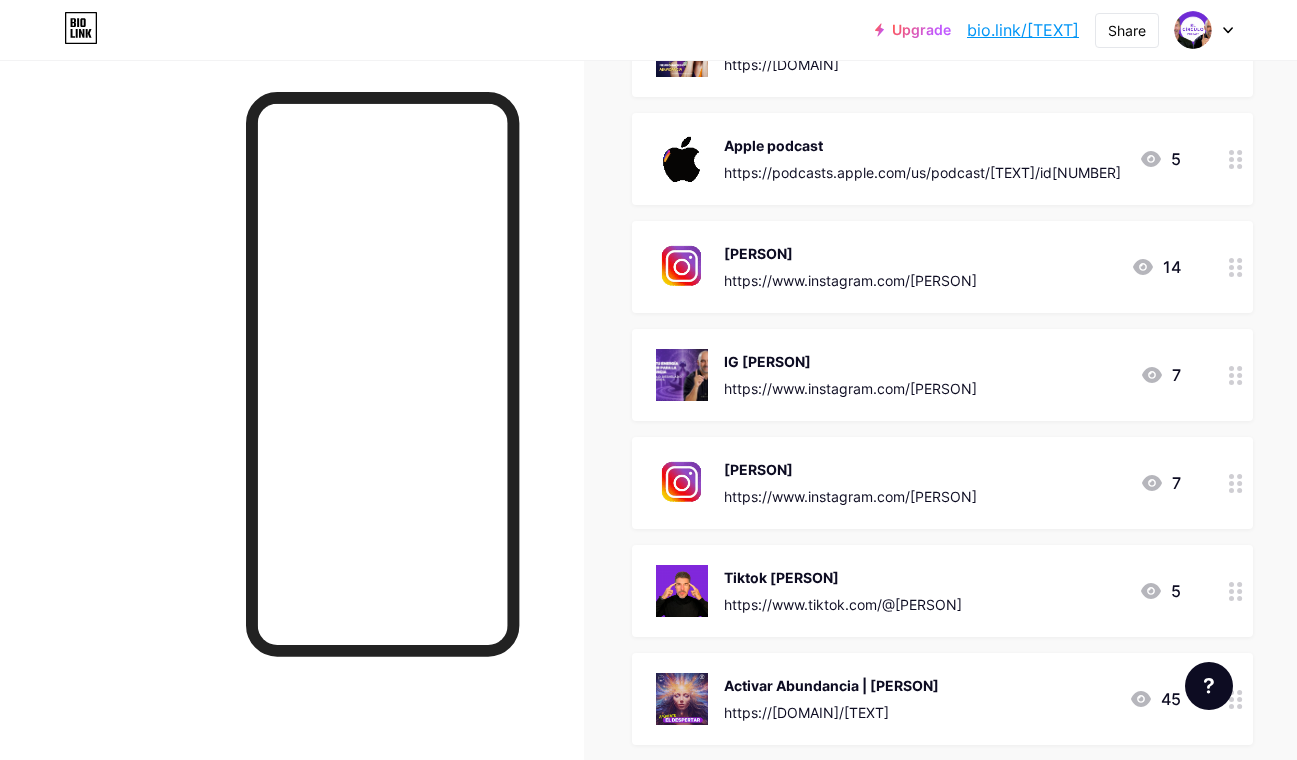 scroll, scrollTop: 1878, scrollLeft: 0, axis: vertical 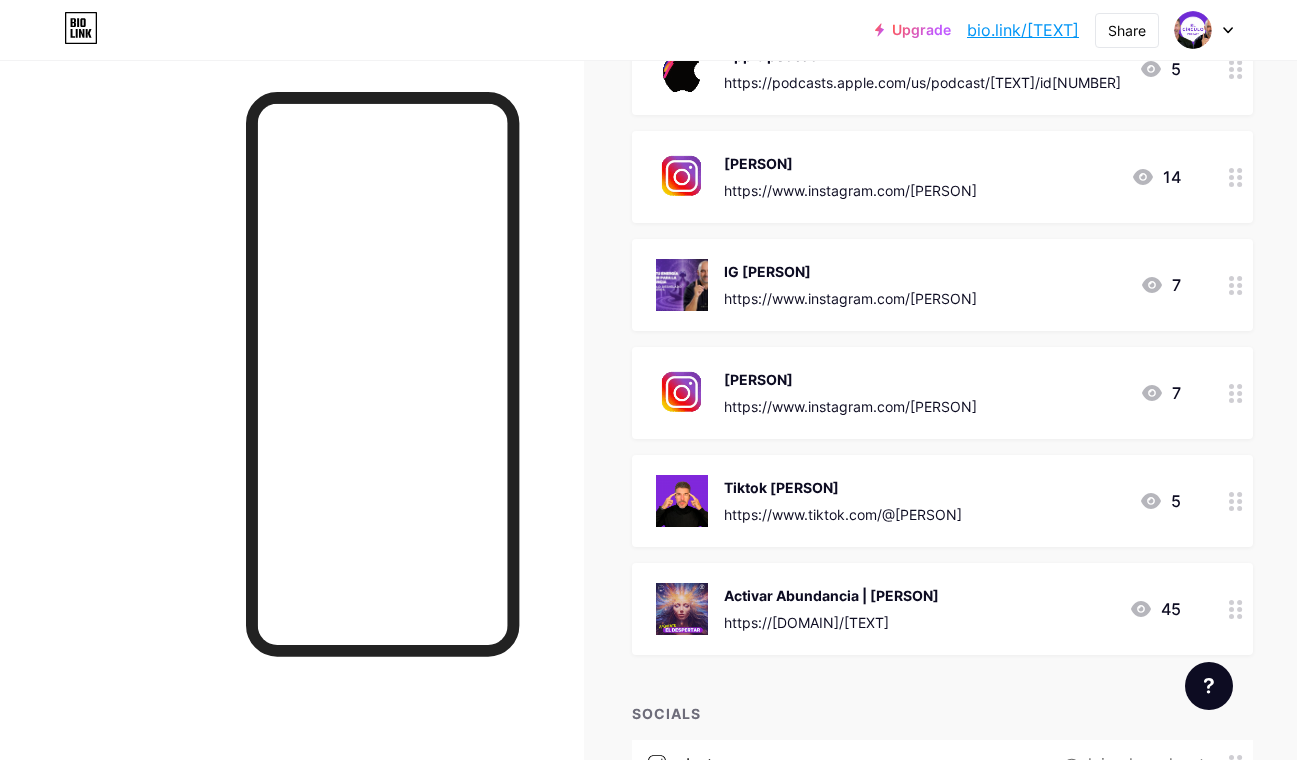 click 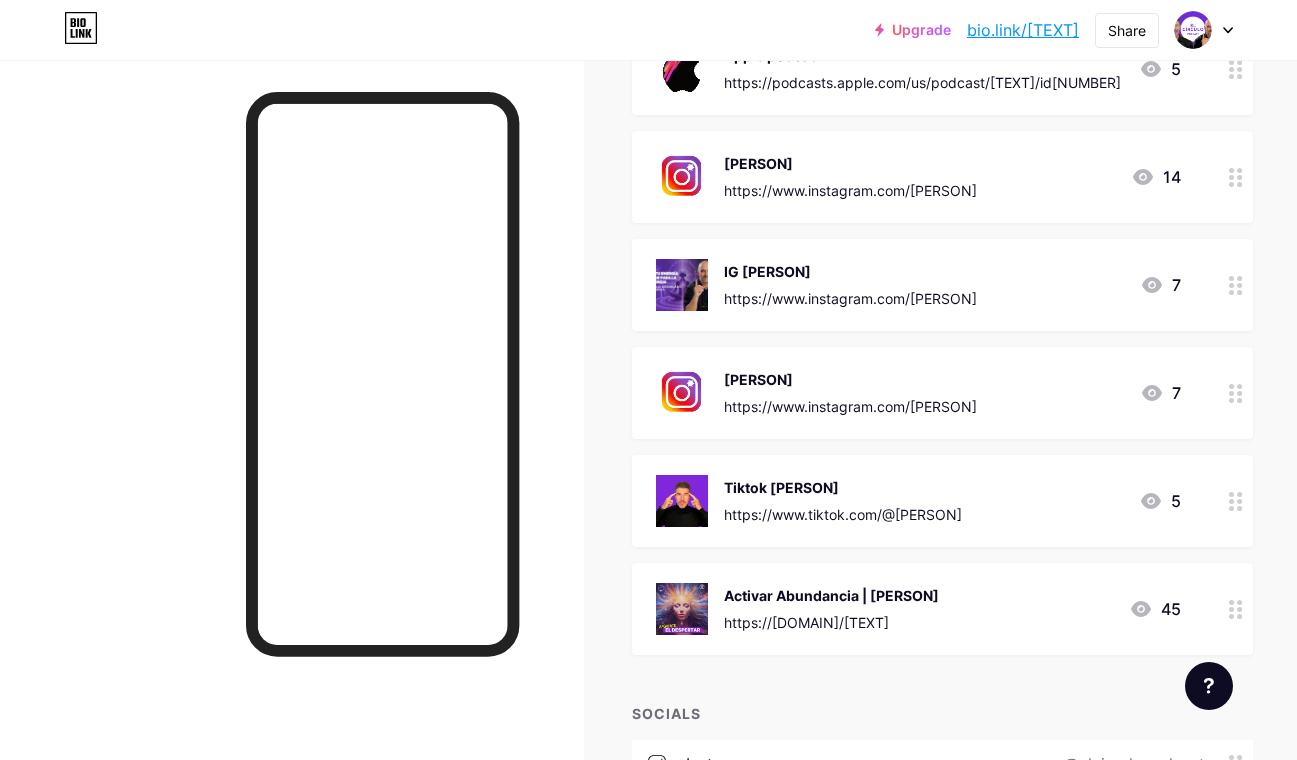 click at bounding box center (648, 380) 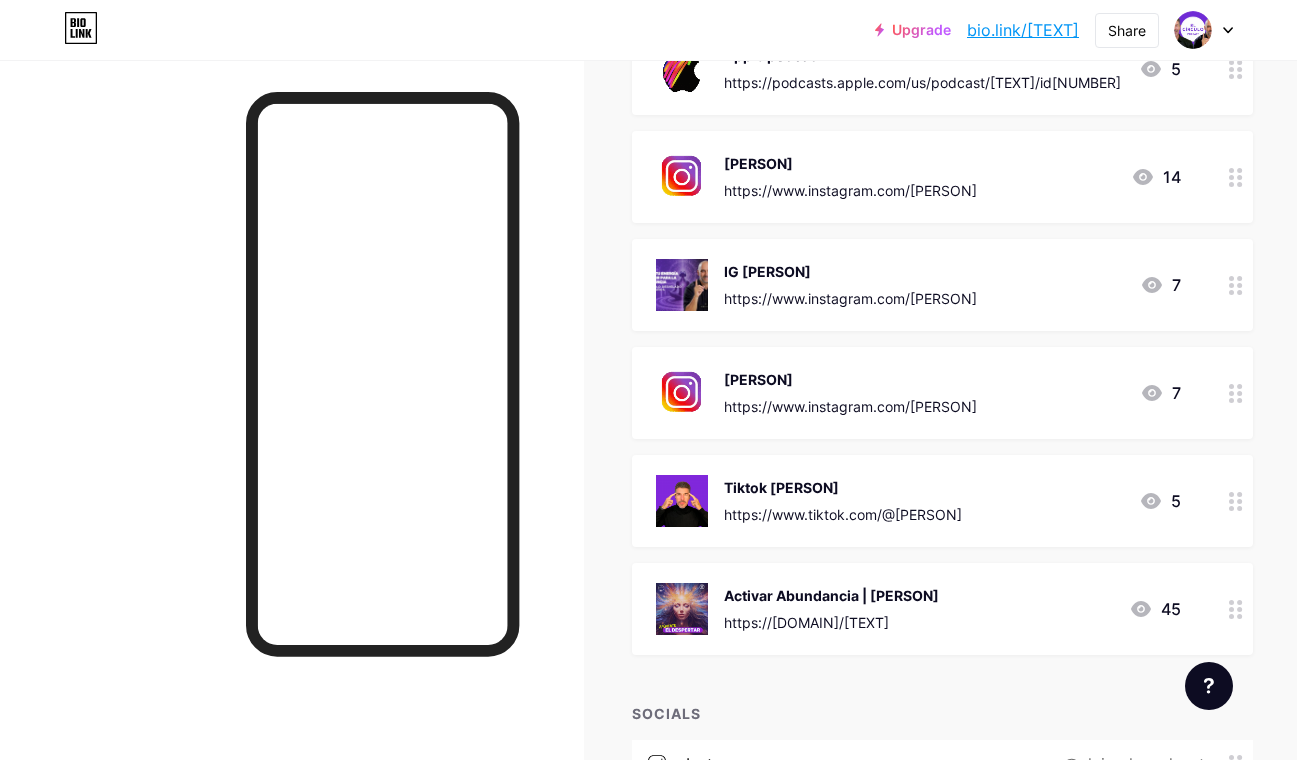 click 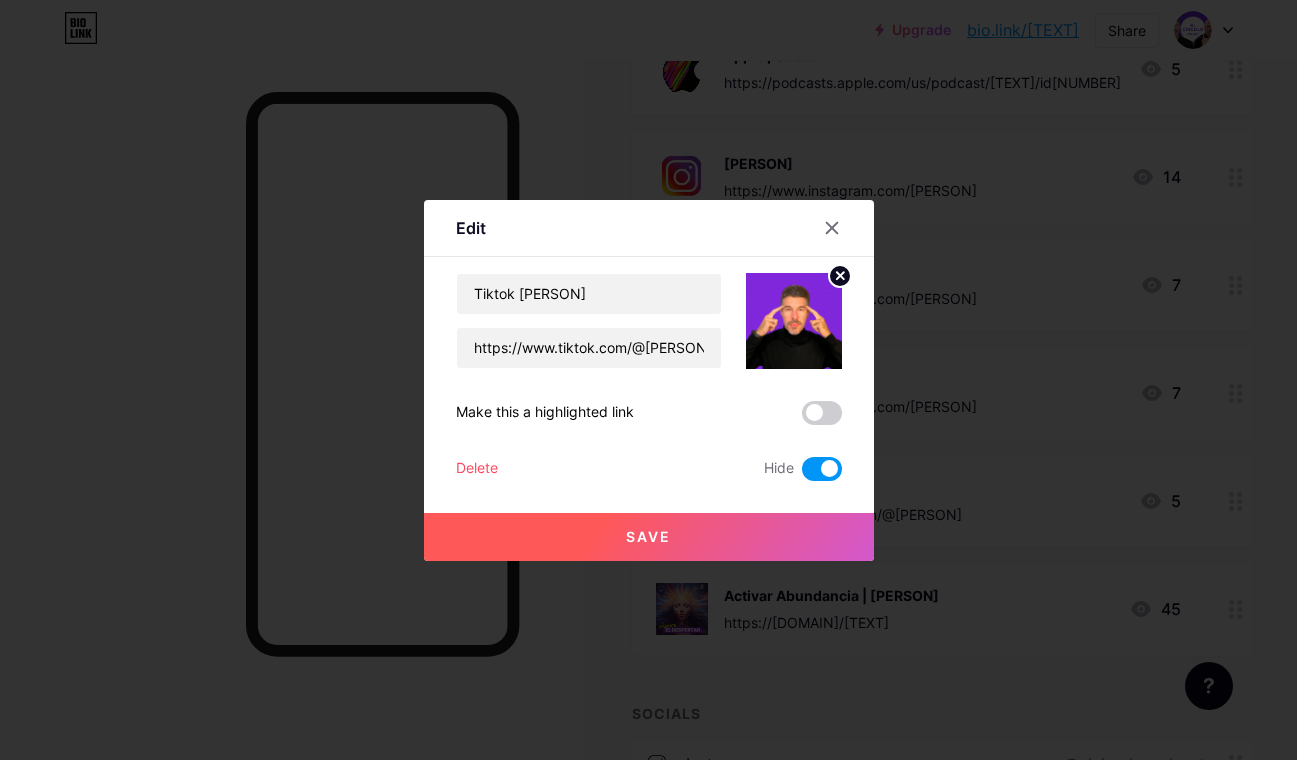 click at bounding box center [648, 380] 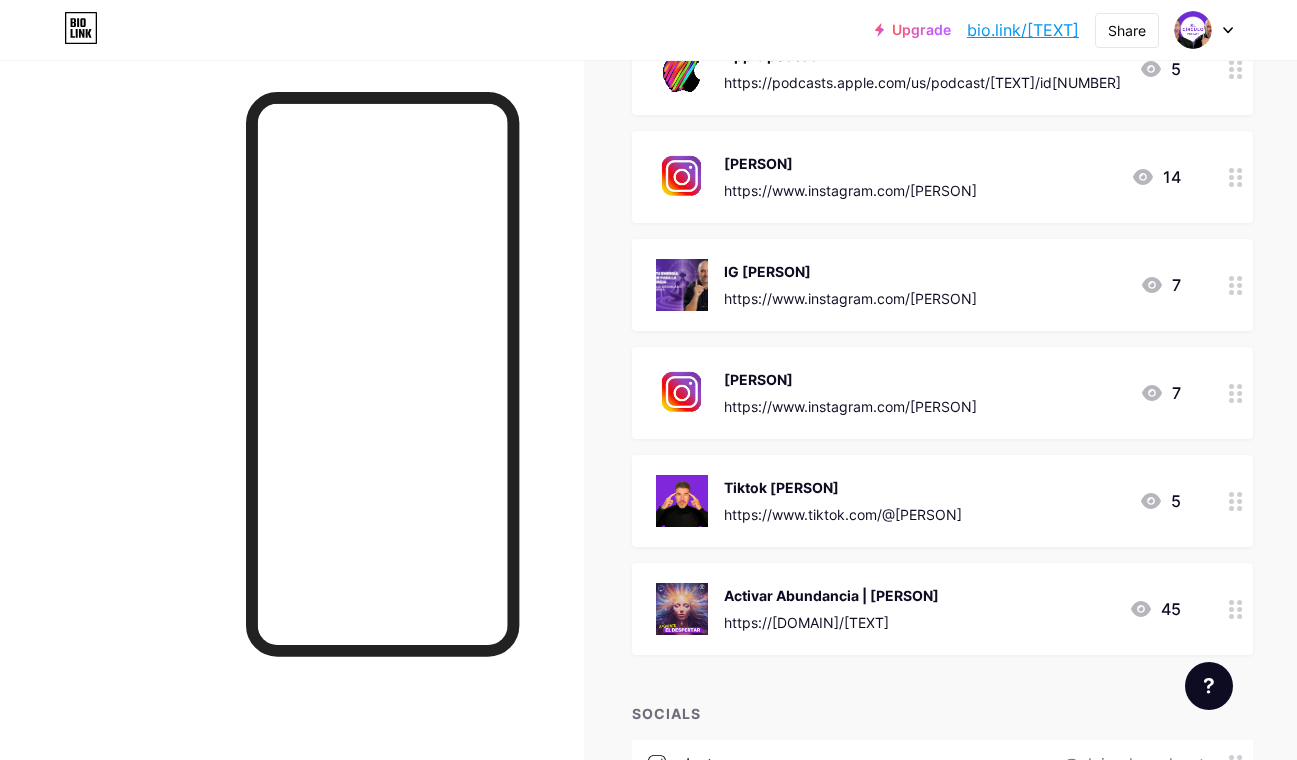 click 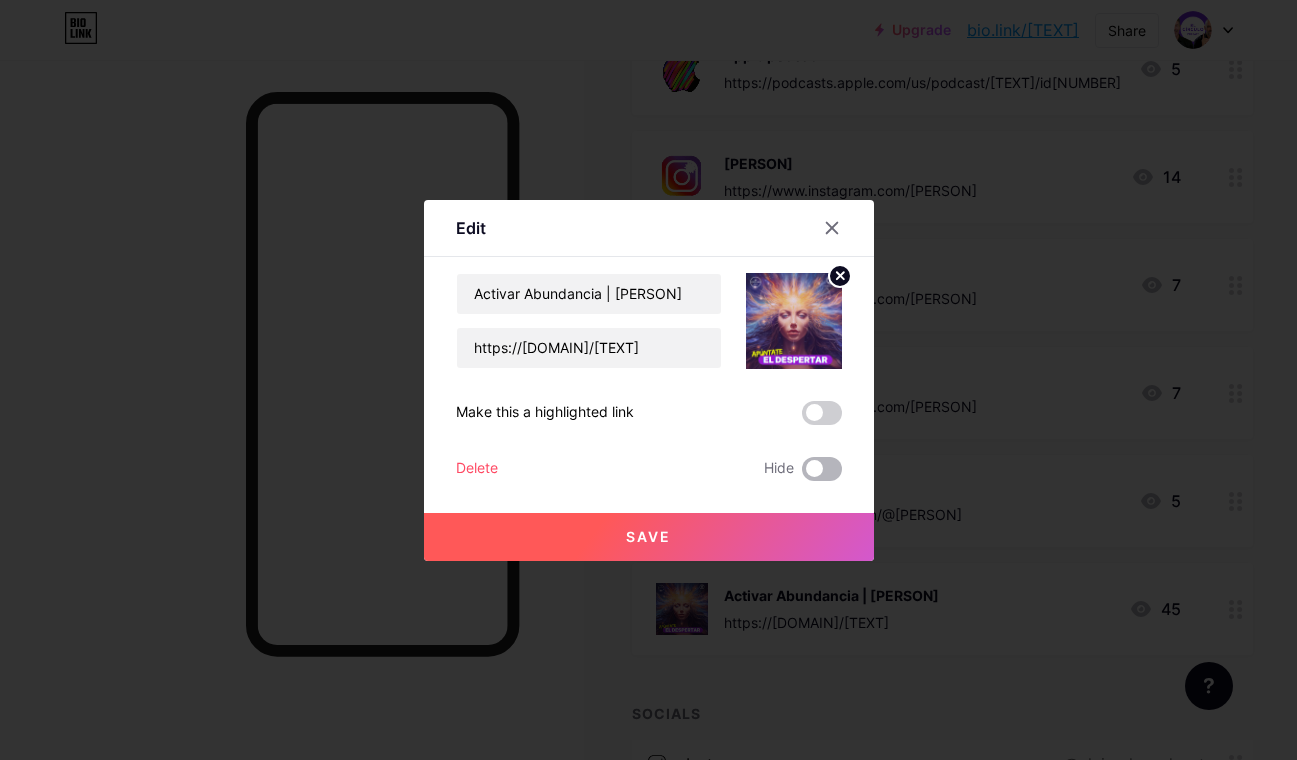 click at bounding box center [822, 469] 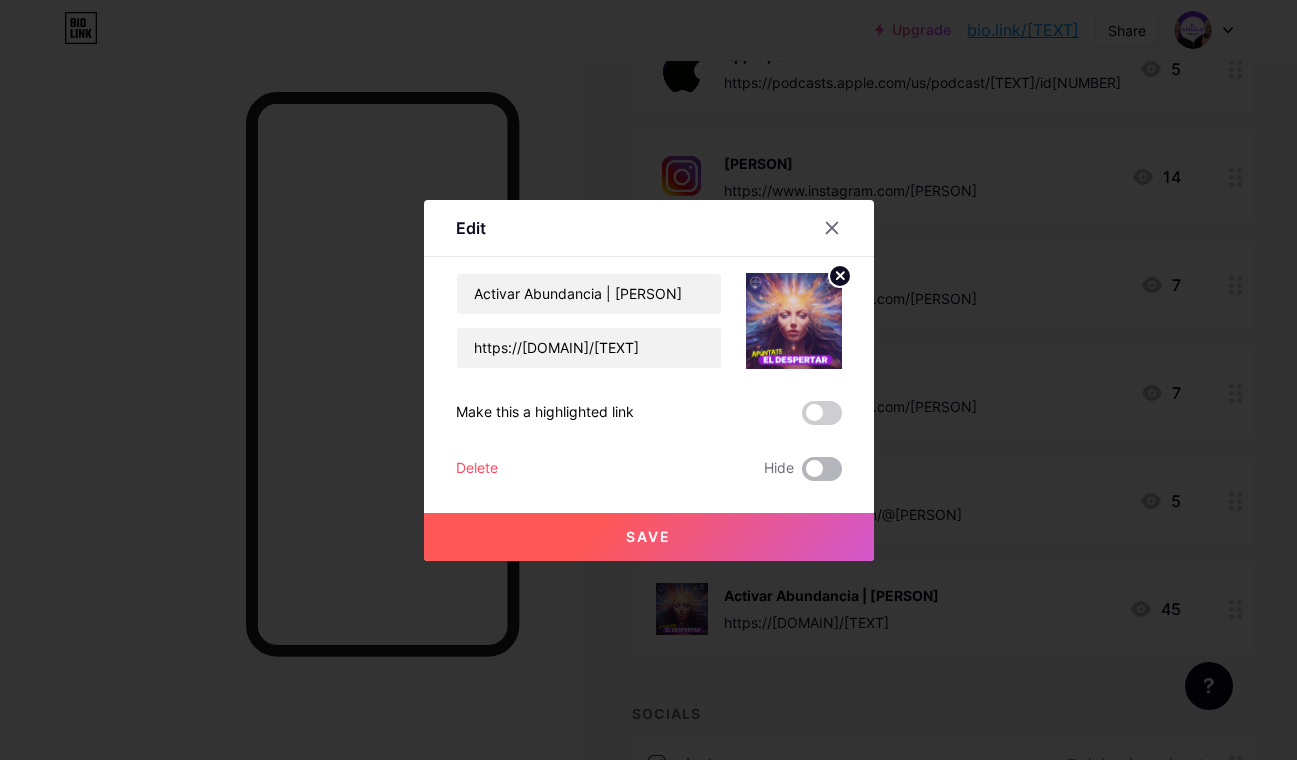 click at bounding box center (802, 474) 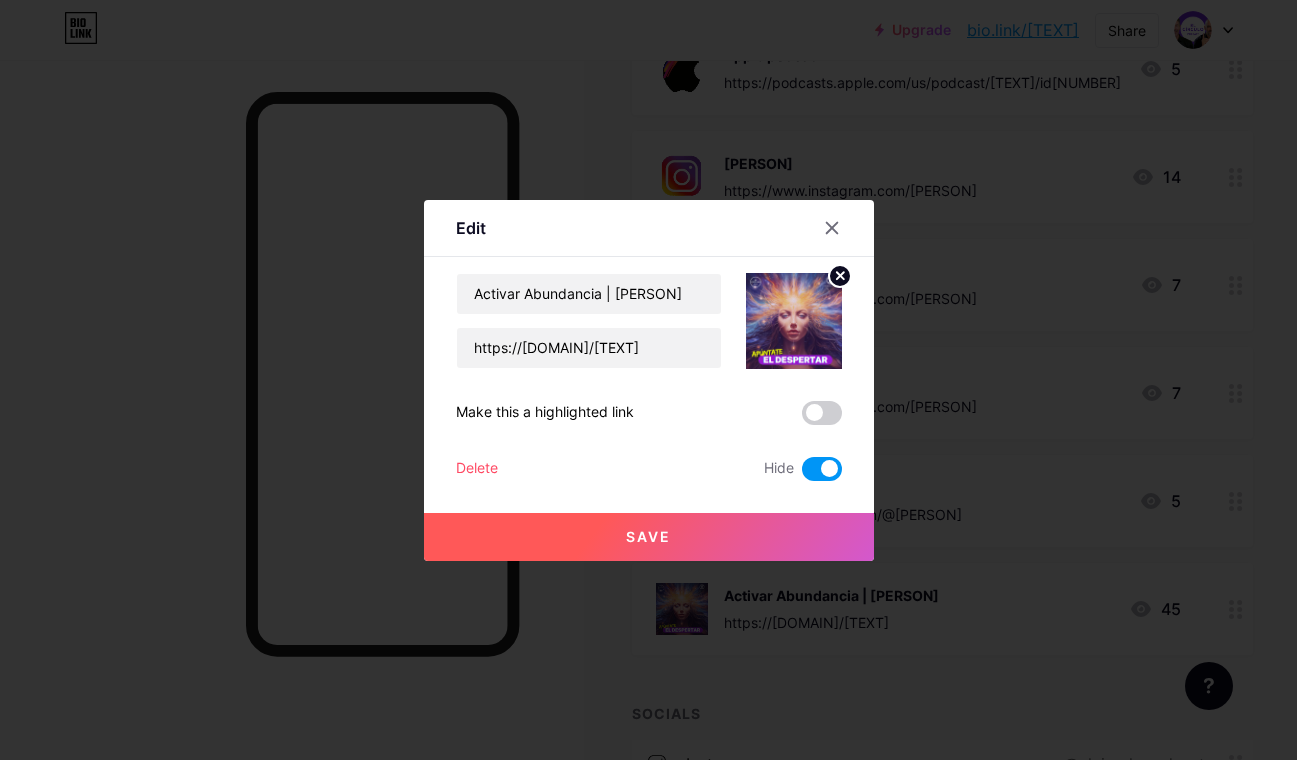 click on "Save" at bounding box center (649, 537) 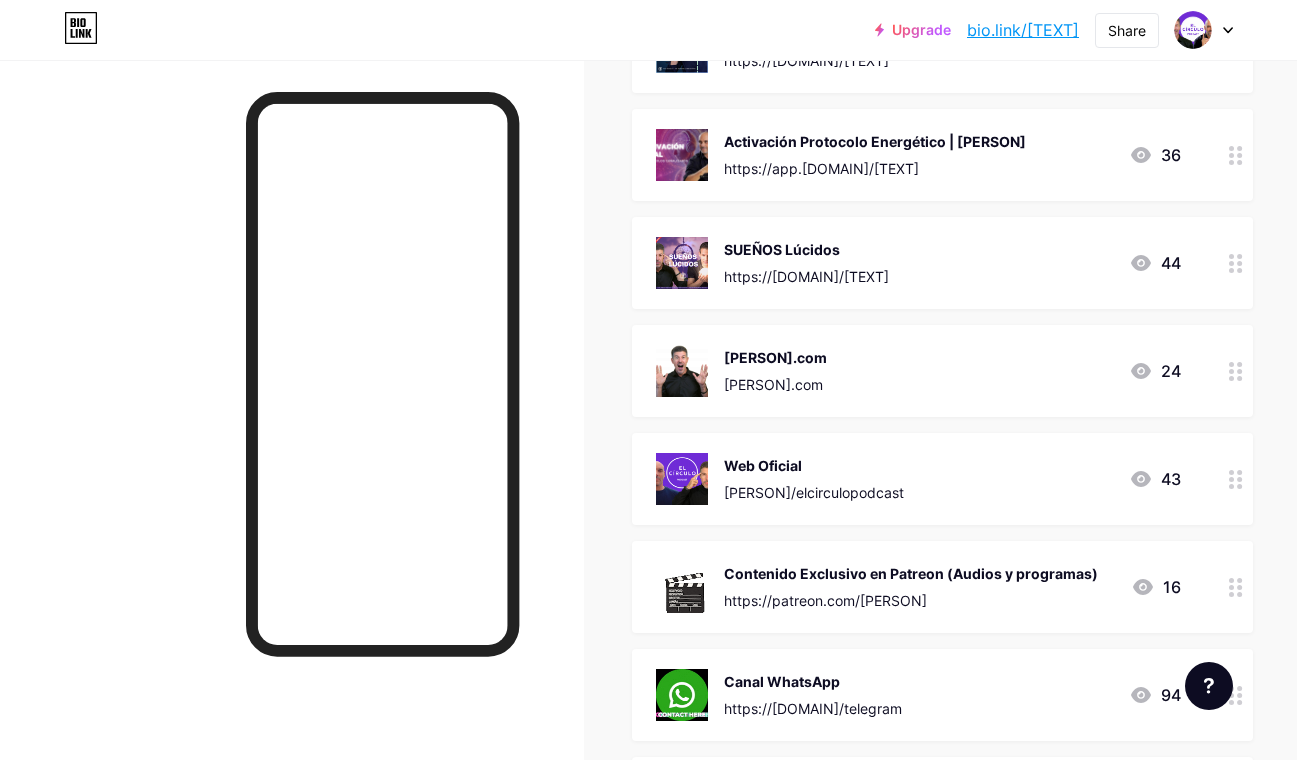 scroll, scrollTop: 1017, scrollLeft: 0, axis: vertical 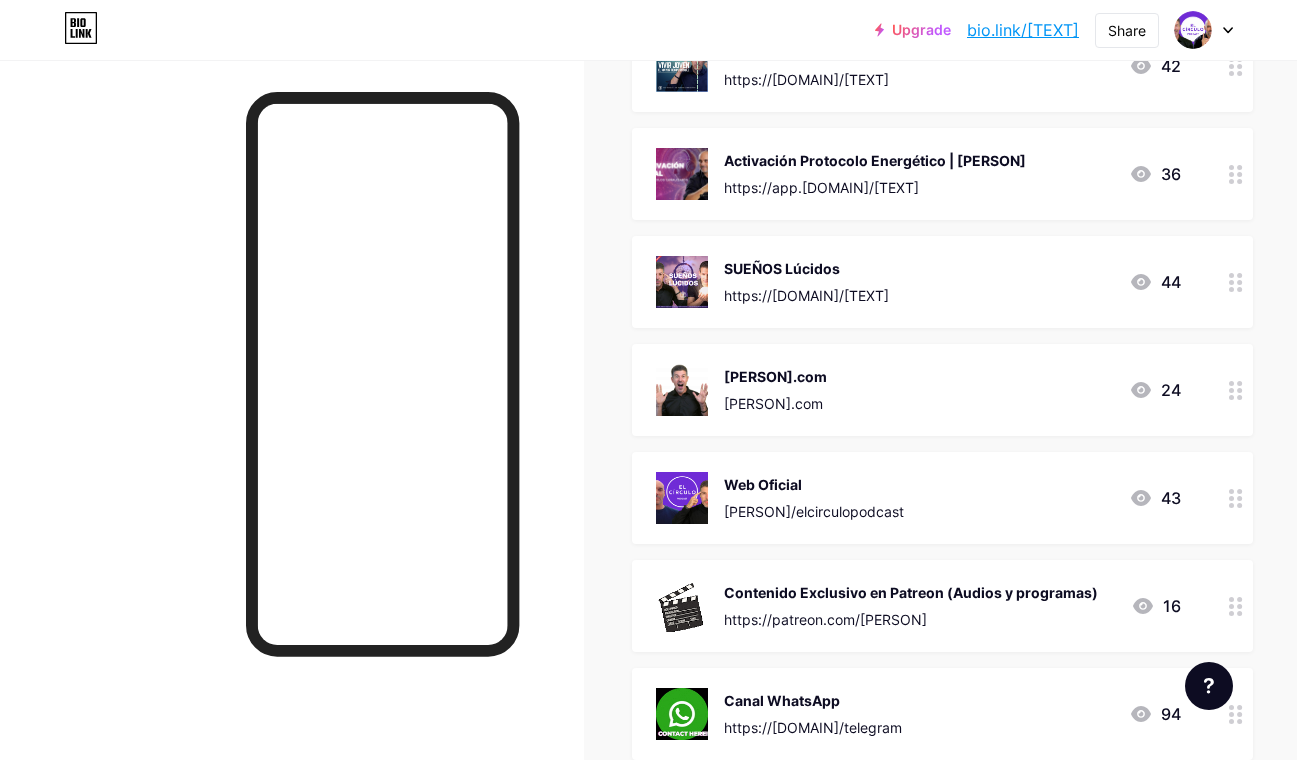 click 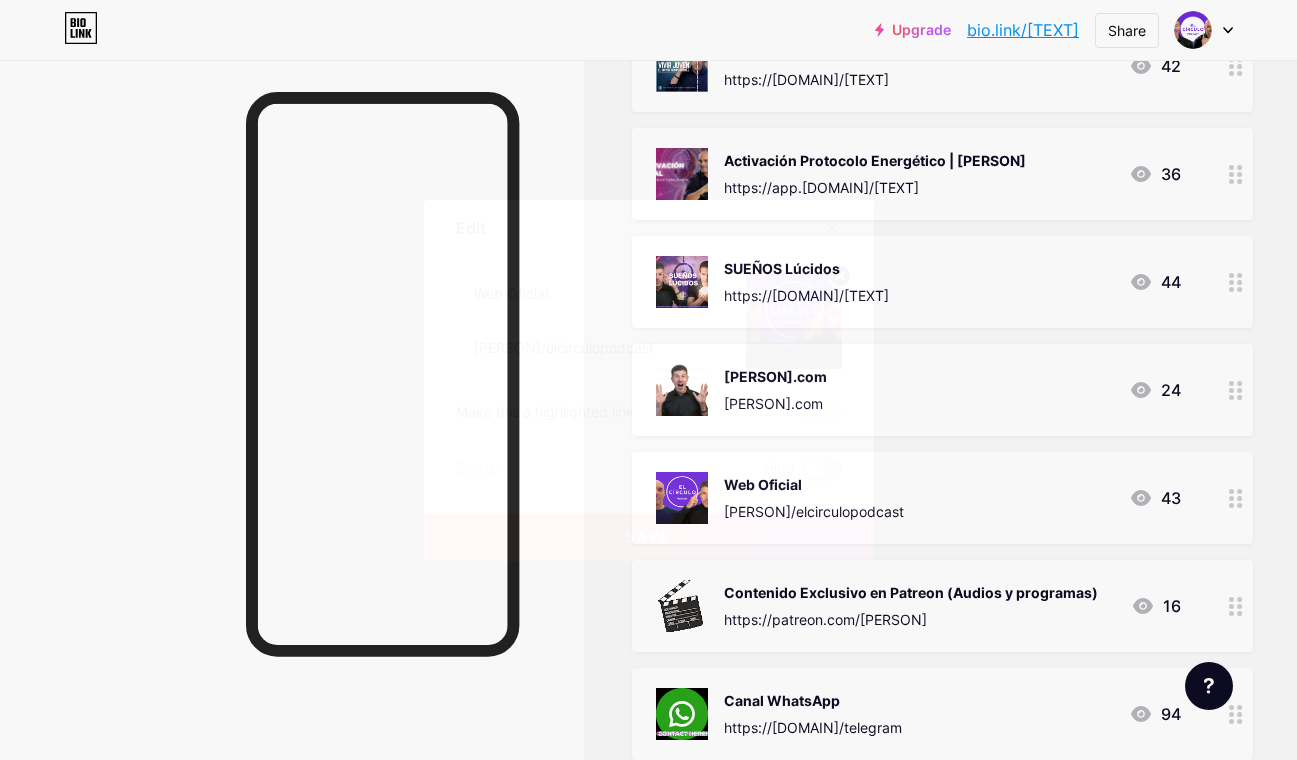 click at bounding box center [822, 469] 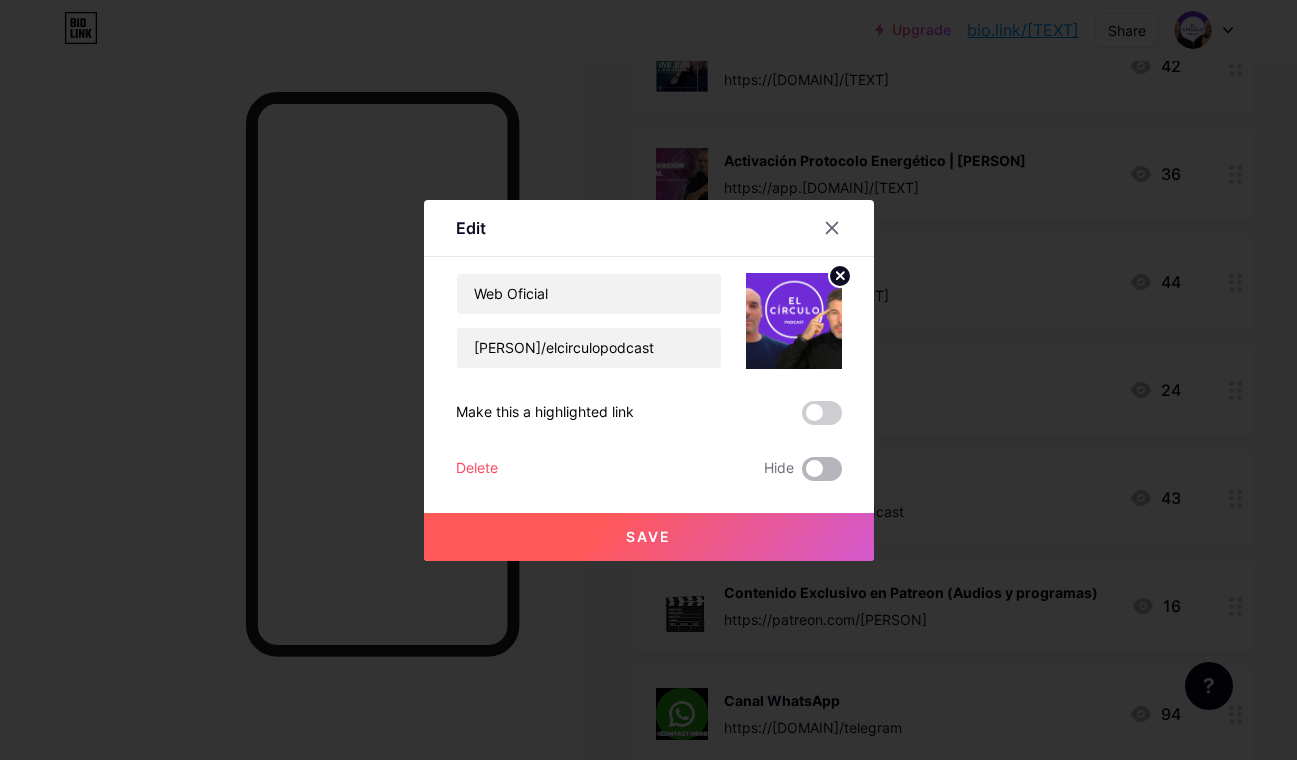 click at bounding box center [802, 474] 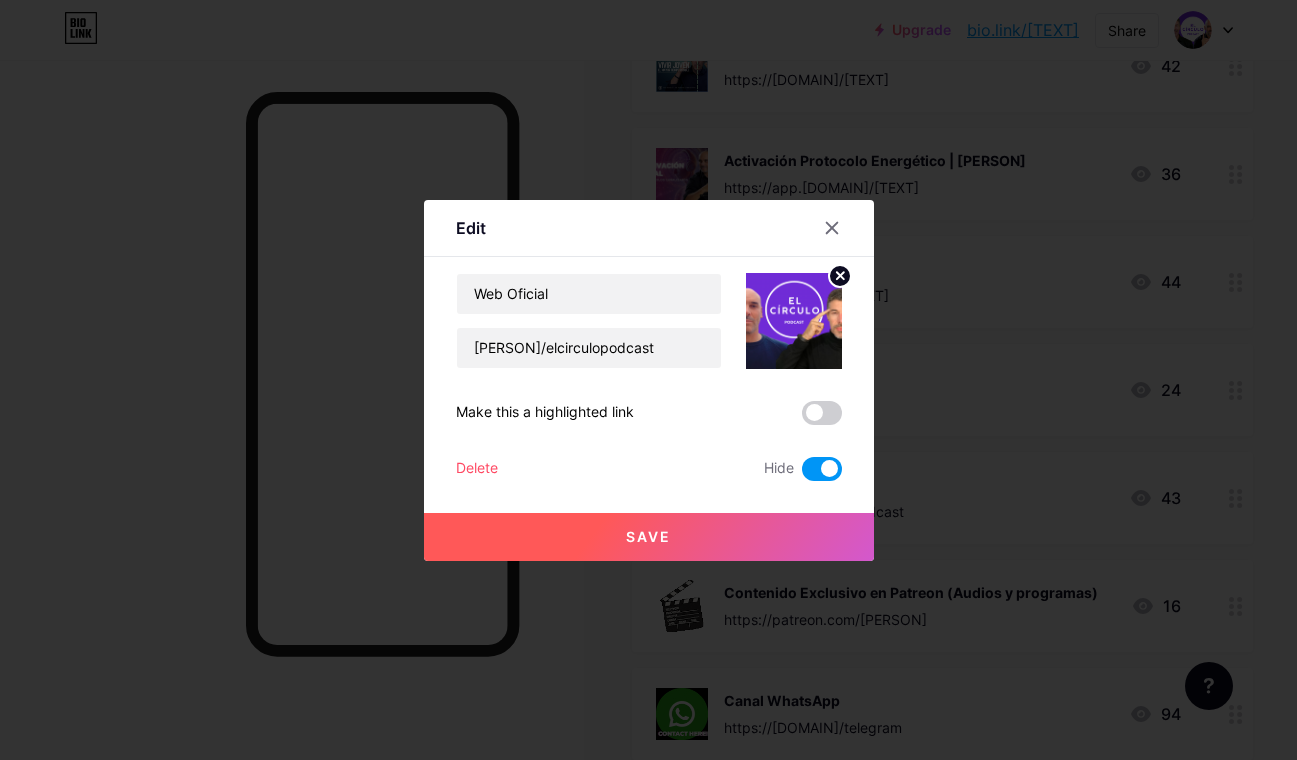 click on "Save" at bounding box center [649, 537] 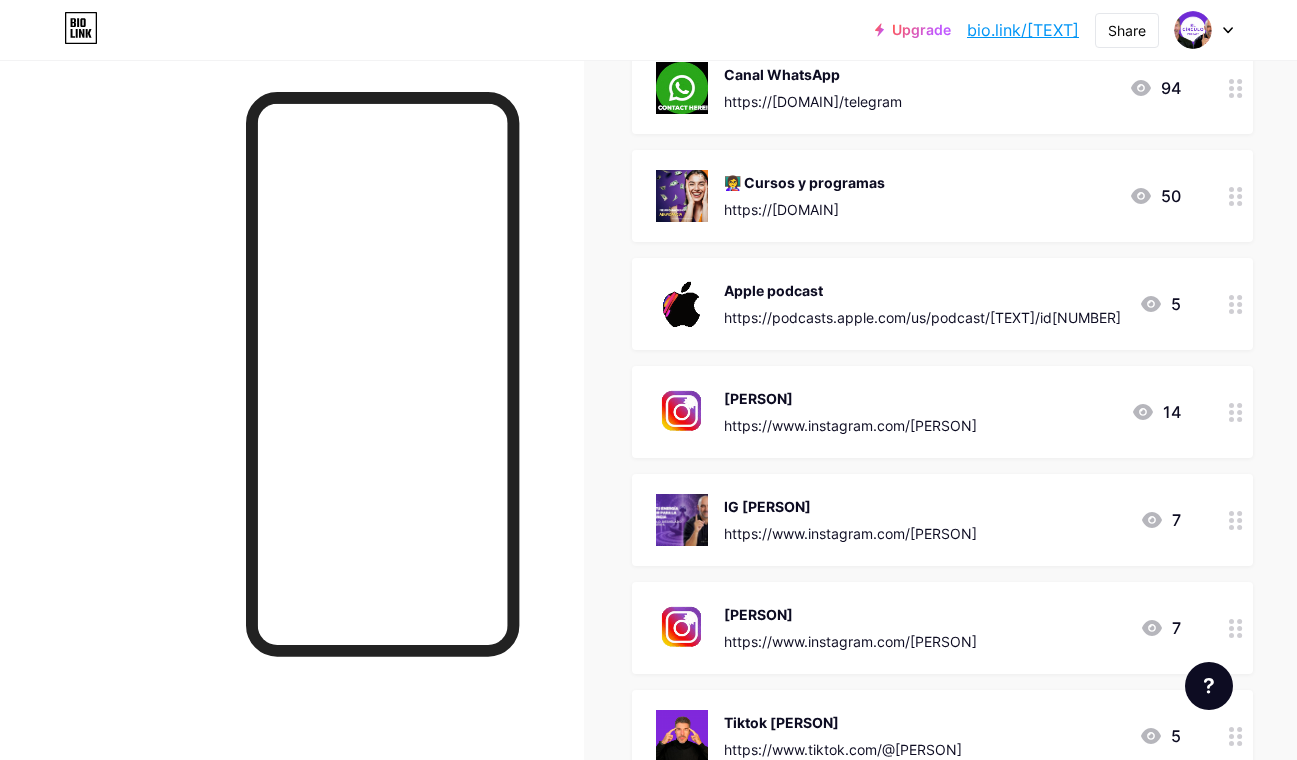 scroll, scrollTop: 1612, scrollLeft: 0, axis: vertical 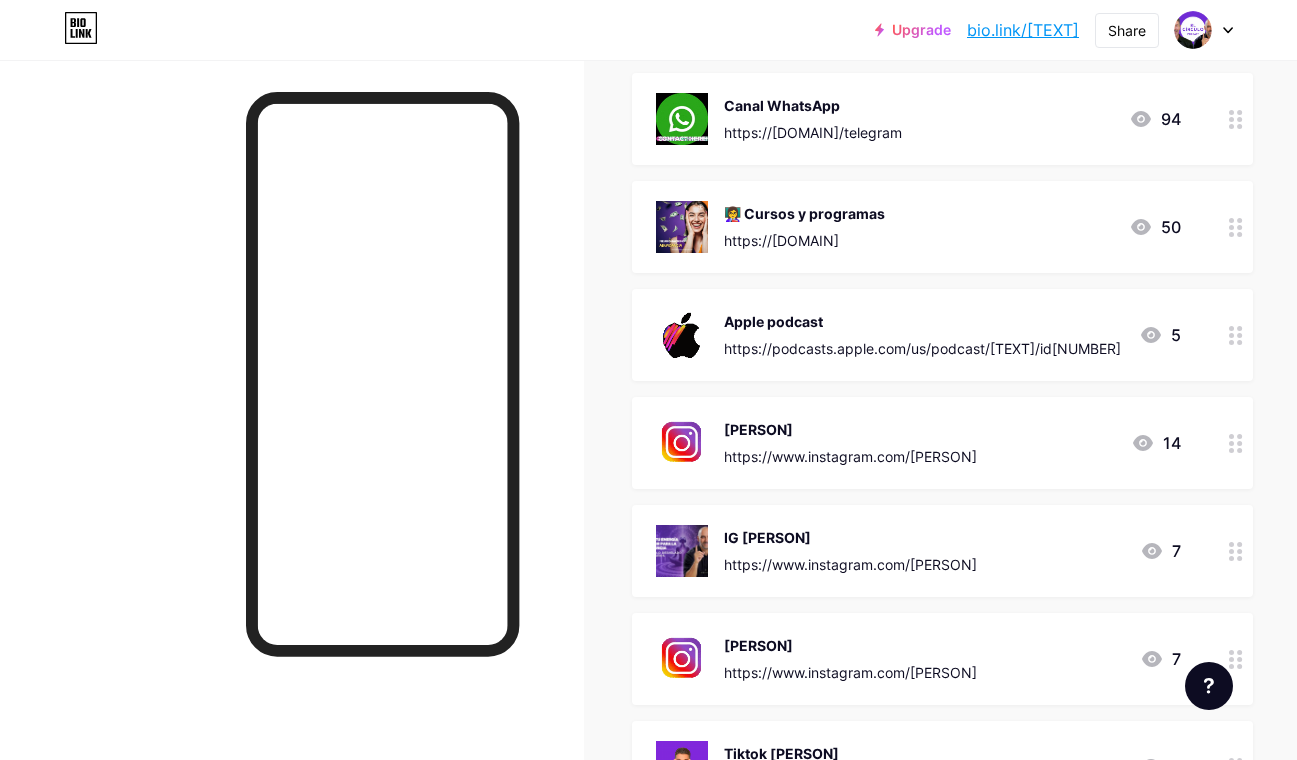 click 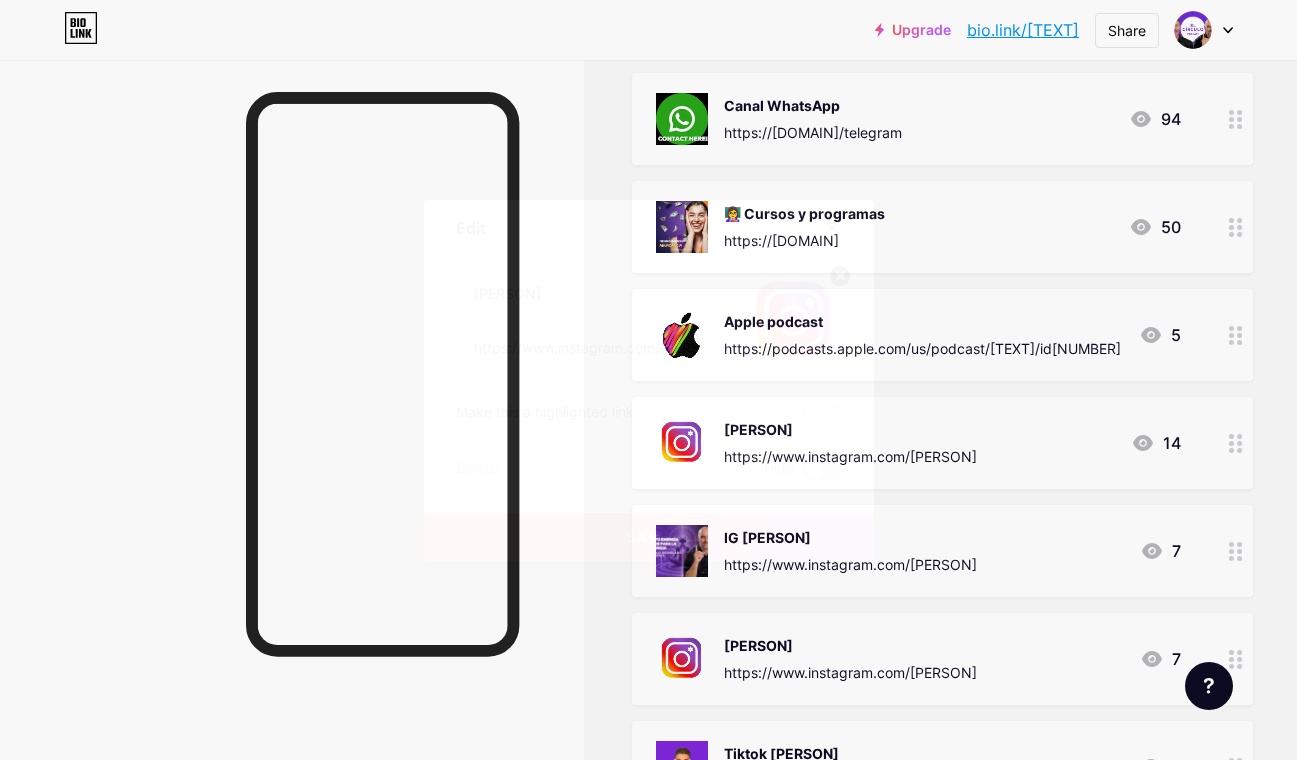 click at bounding box center (822, 469) 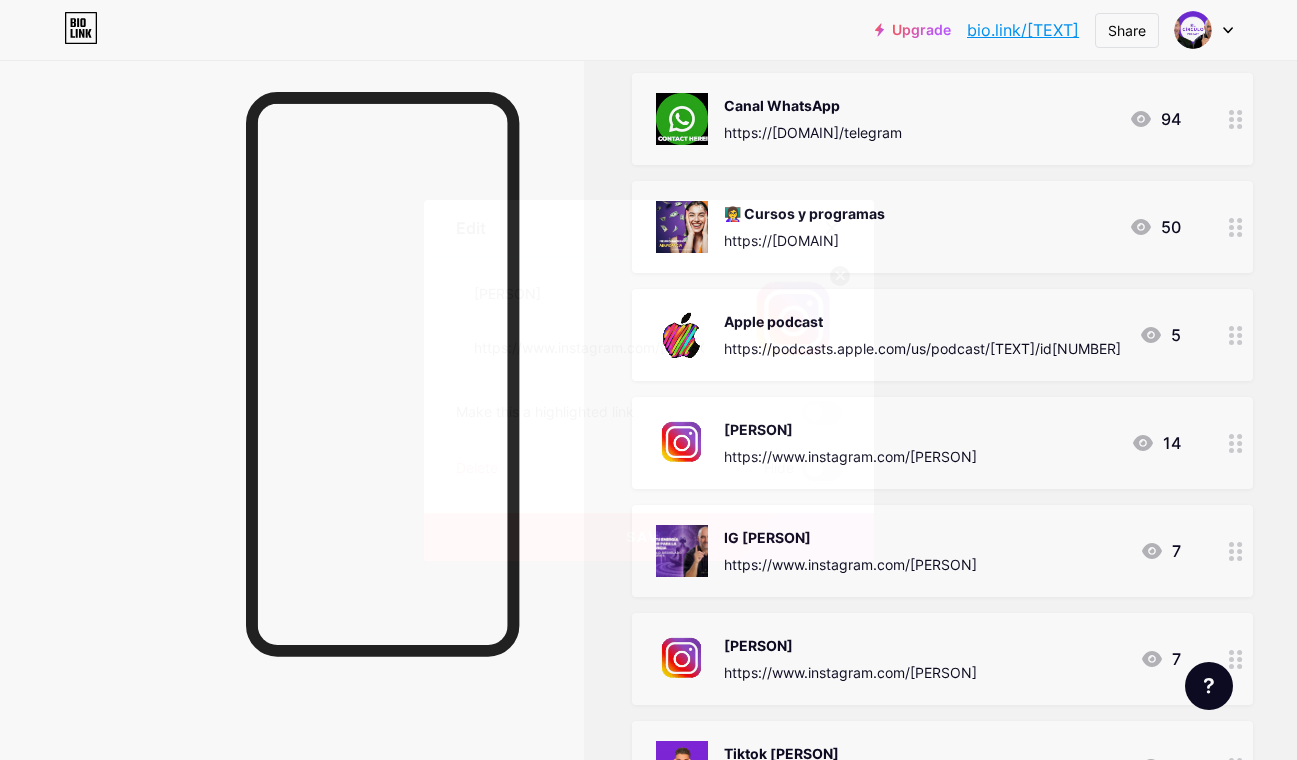 click at bounding box center (802, 474) 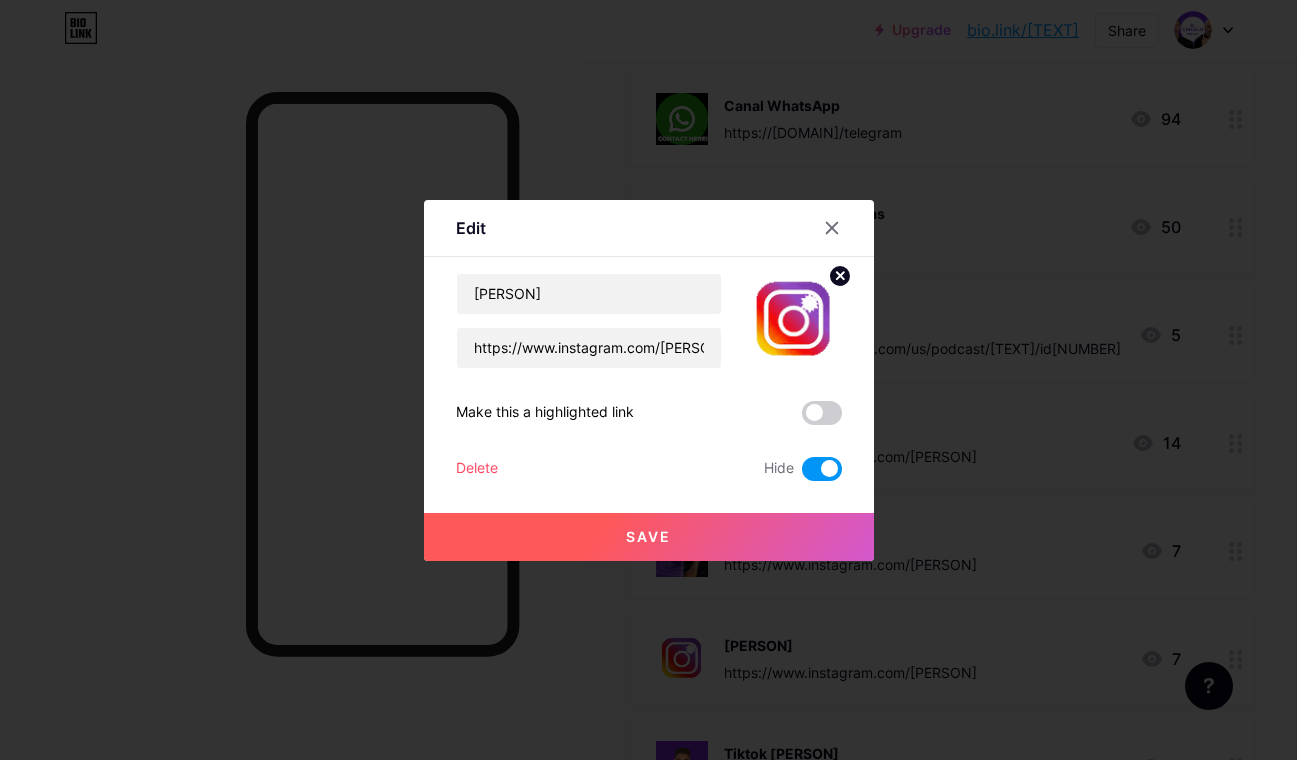 click on "Save" at bounding box center (649, 537) 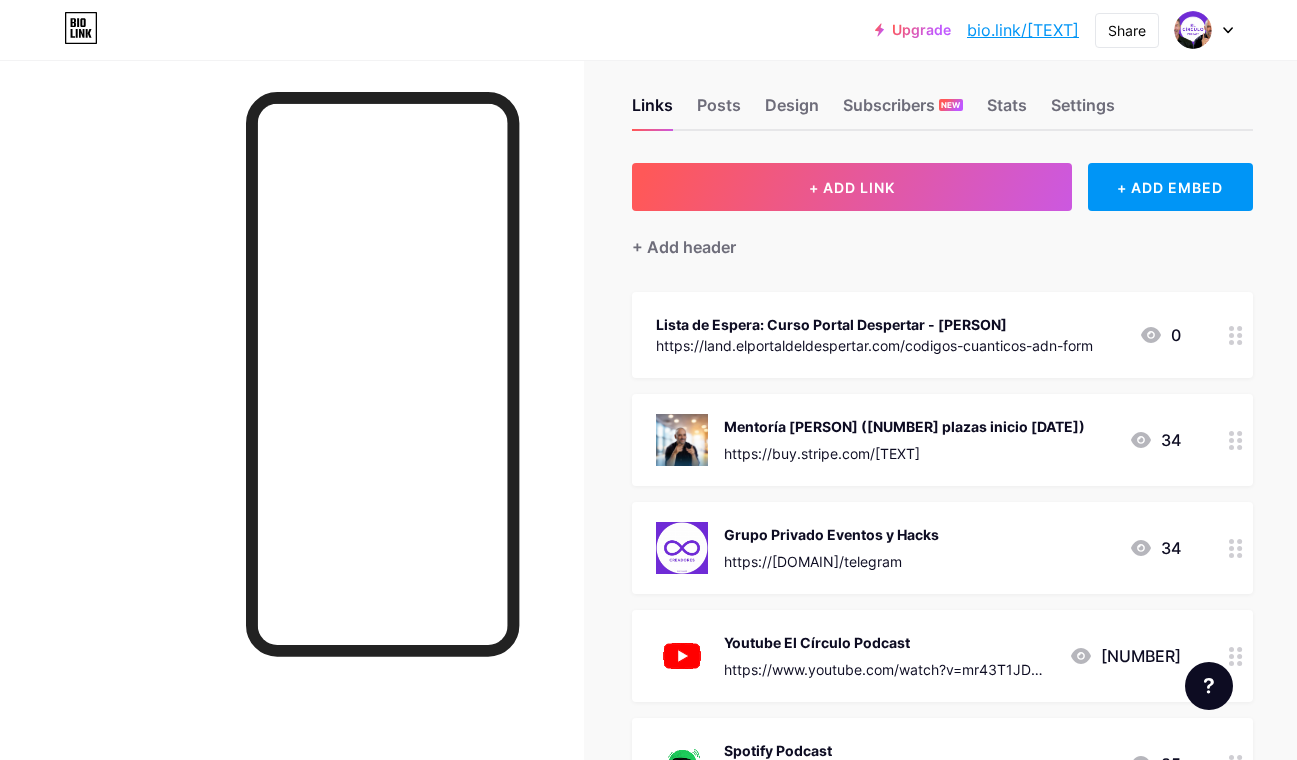 scroll, scrollTop: 0, scrollLeft: 0, axis: both 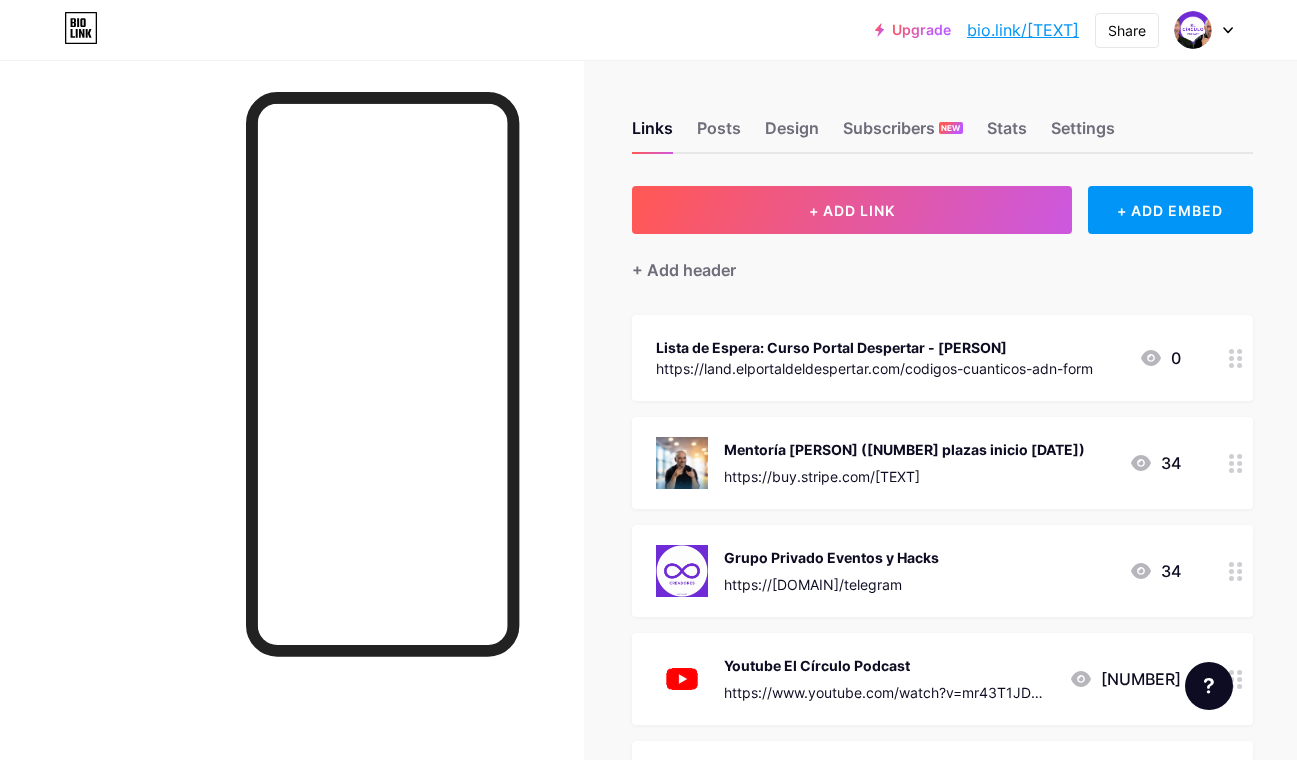 click on "Grupo Privado Eventos y Hacks" at bounding box center (831, 557) 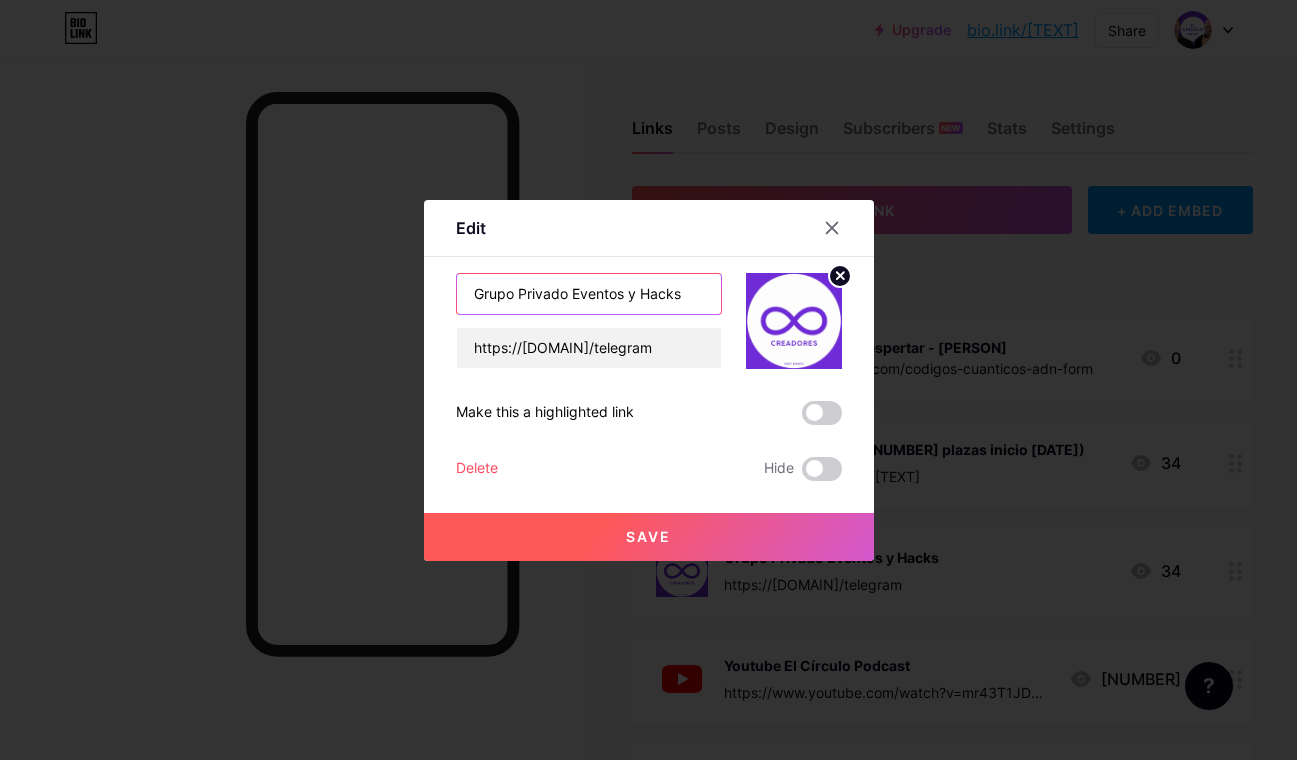 click on "Grupo Privado Eventos y Hacks" at bounding box center (589, 294) 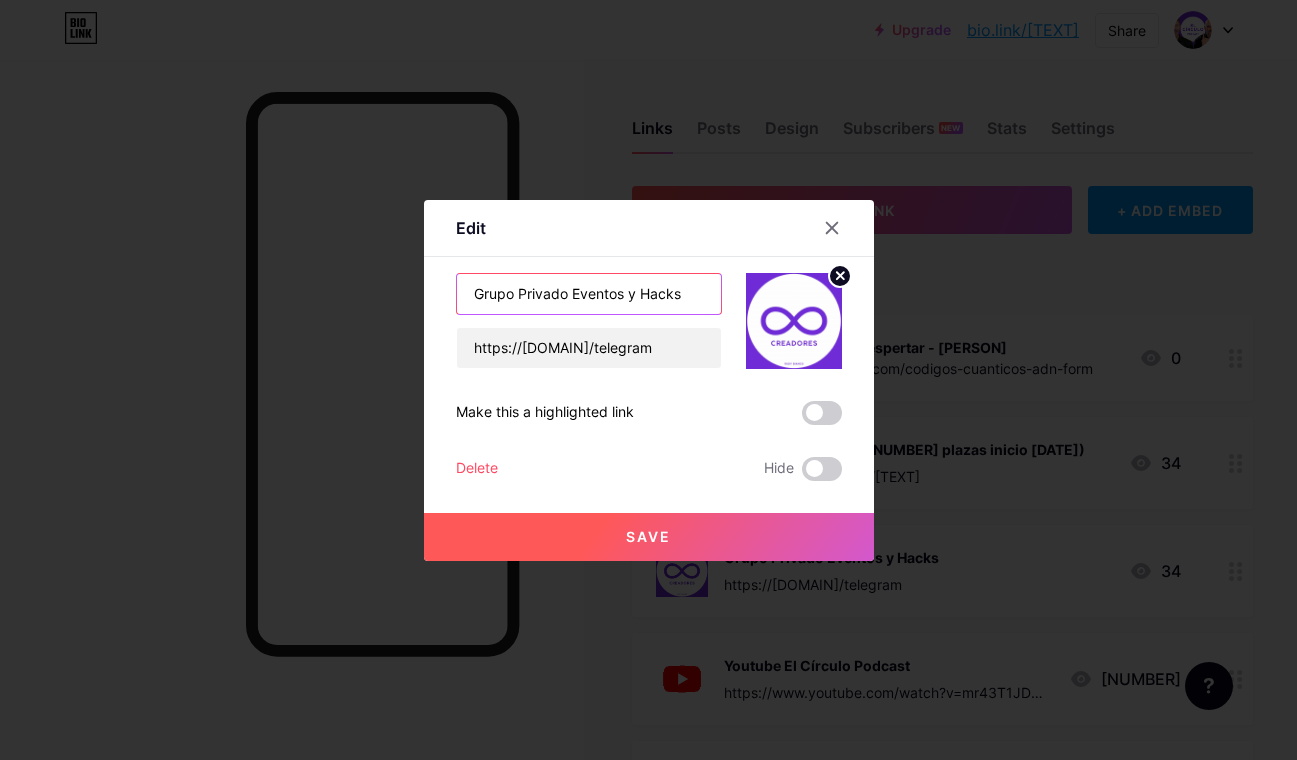 click on "Grupo Privado Eventos y Hacks" at bounding box center [589, 294] 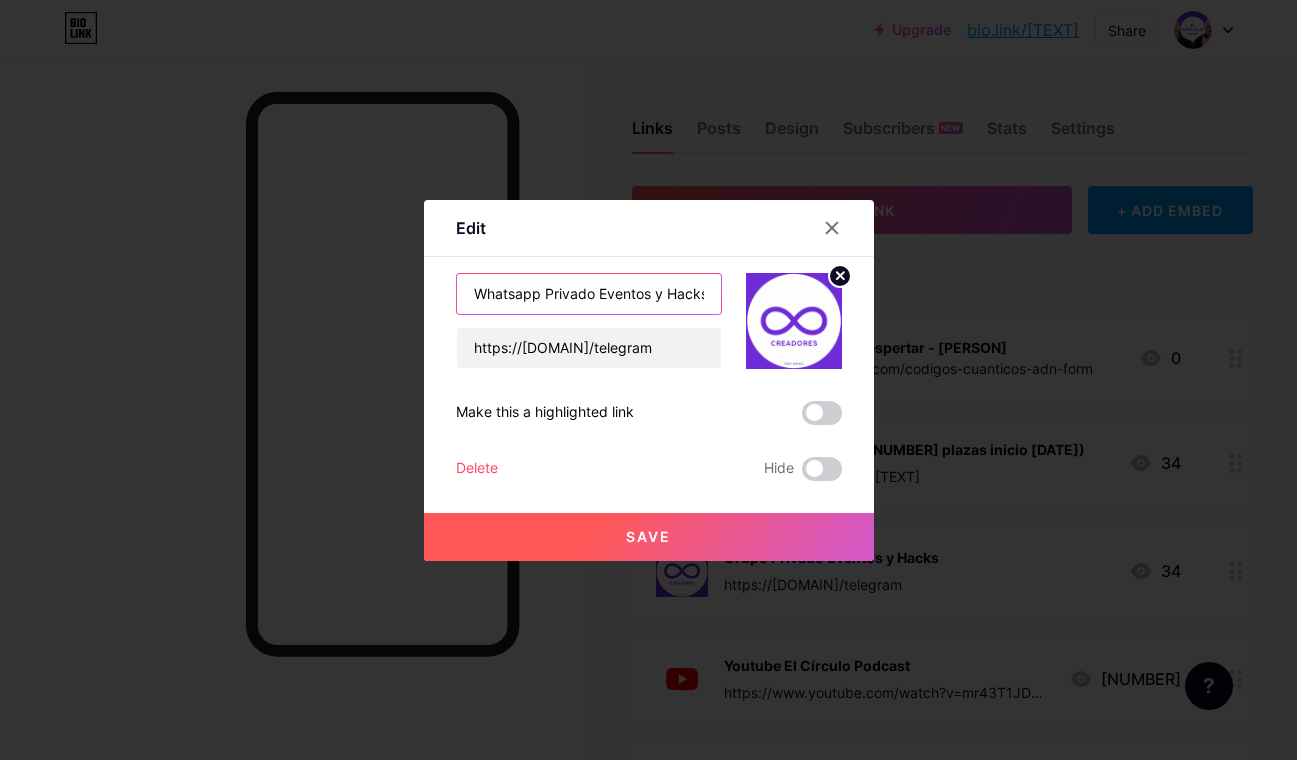 scroll, scrollTop: 0, scrollLeft: 4, axis: horizontal 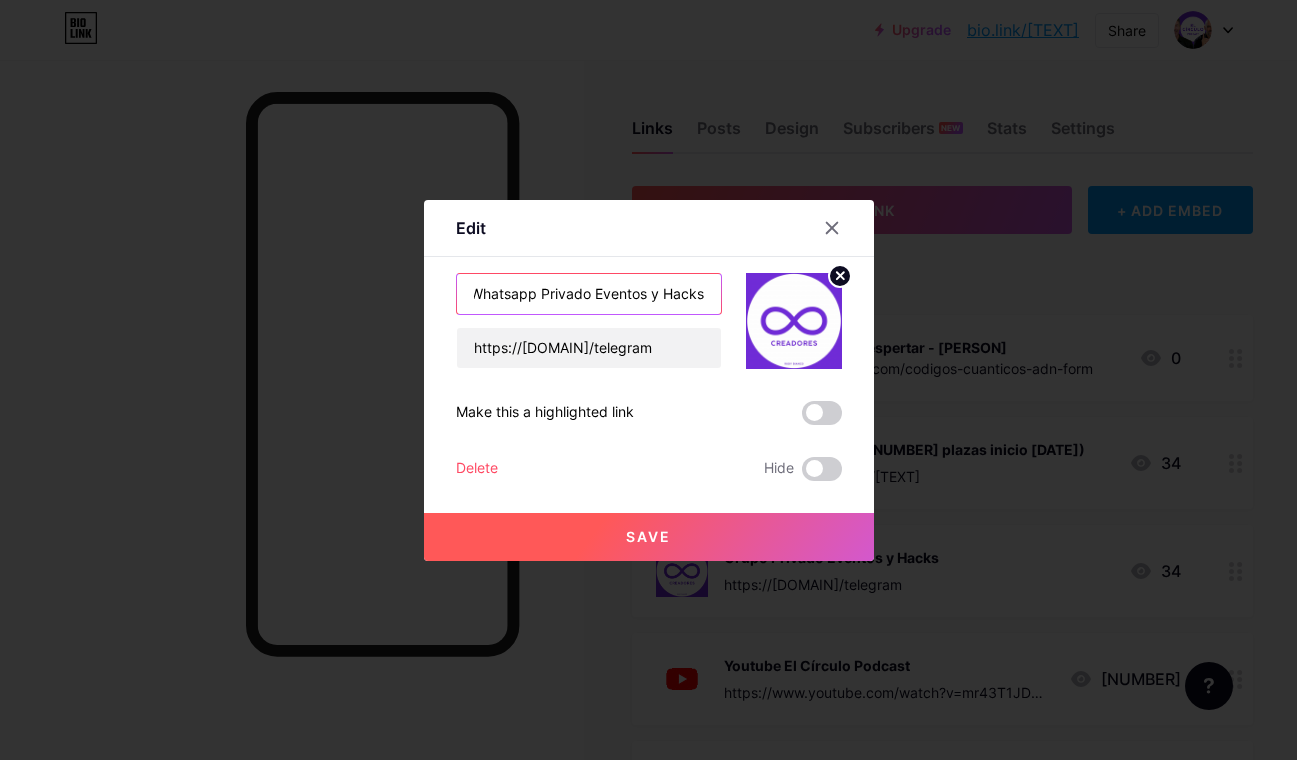 type on "Whatsapp Privado Eventos y Hacks" 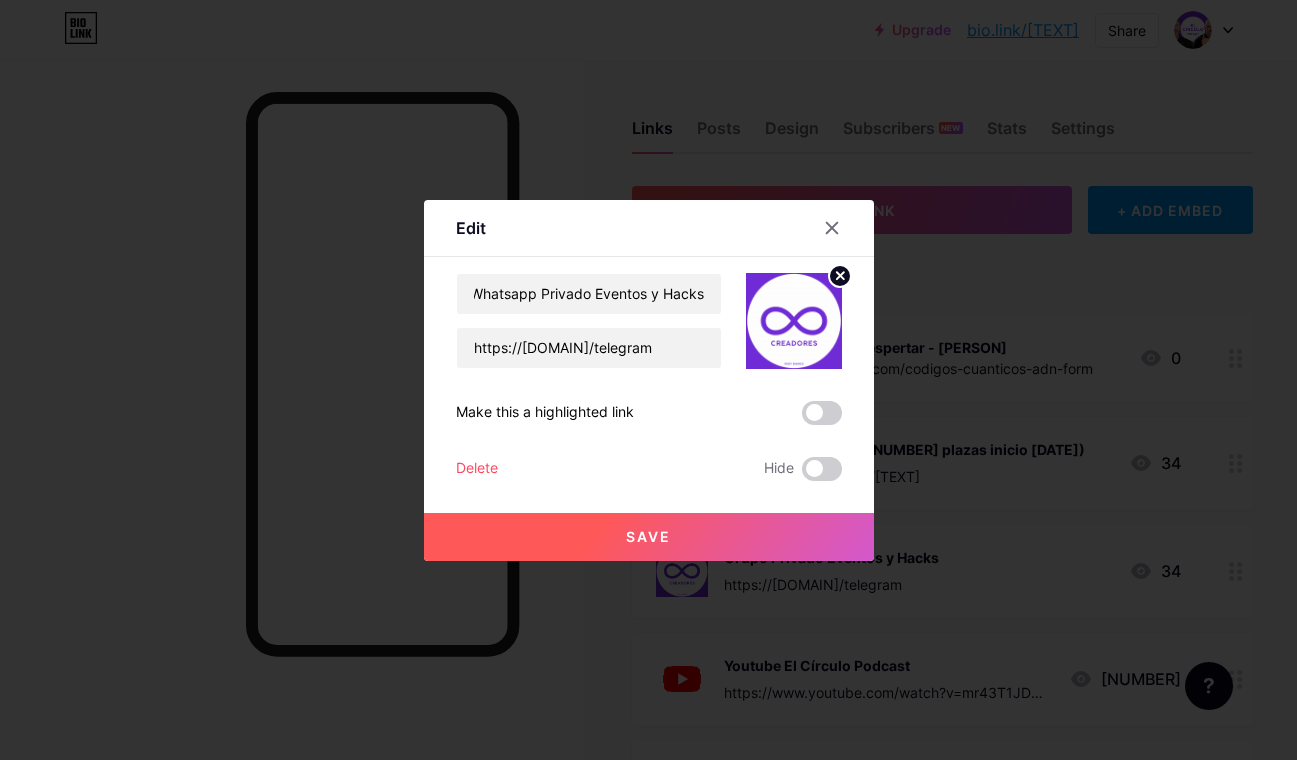 click on "Save" at bounding box center (649, 537) 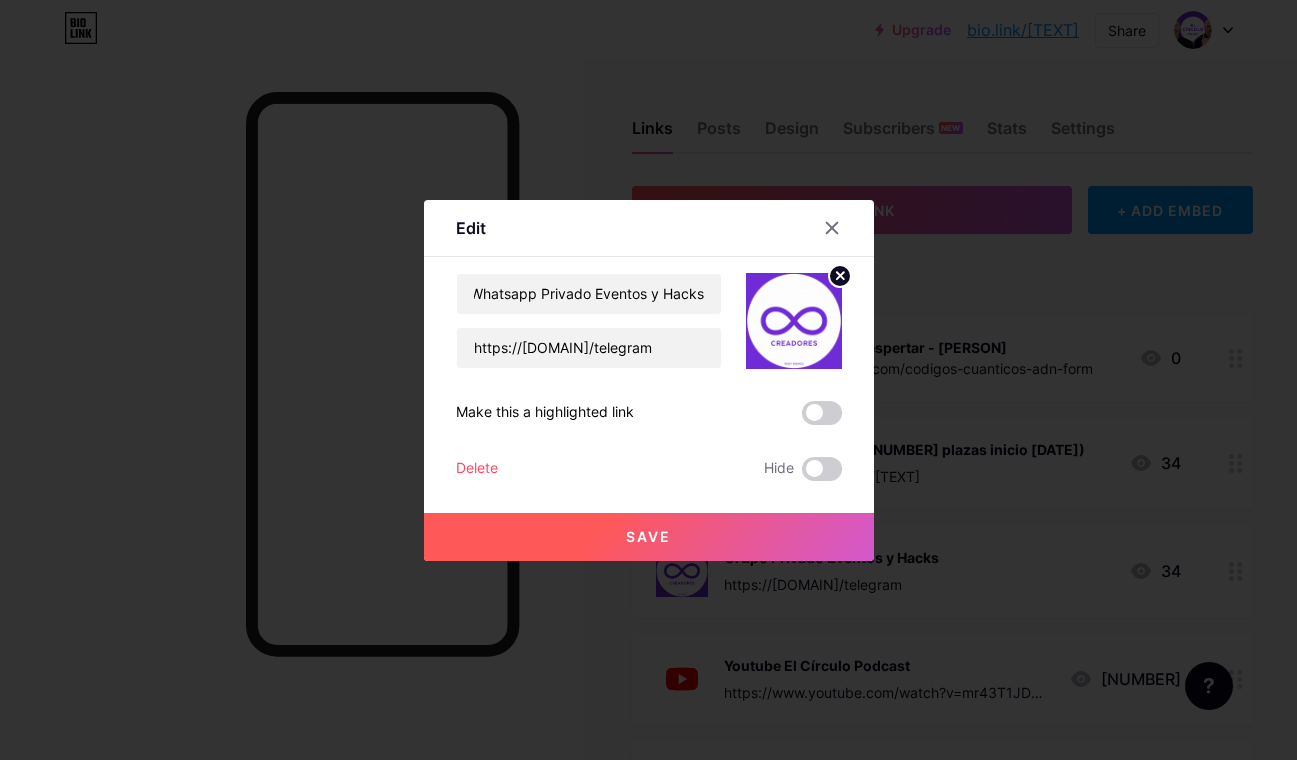 scroll, scrollTop: 0, scrollLeft: 0, axis: both 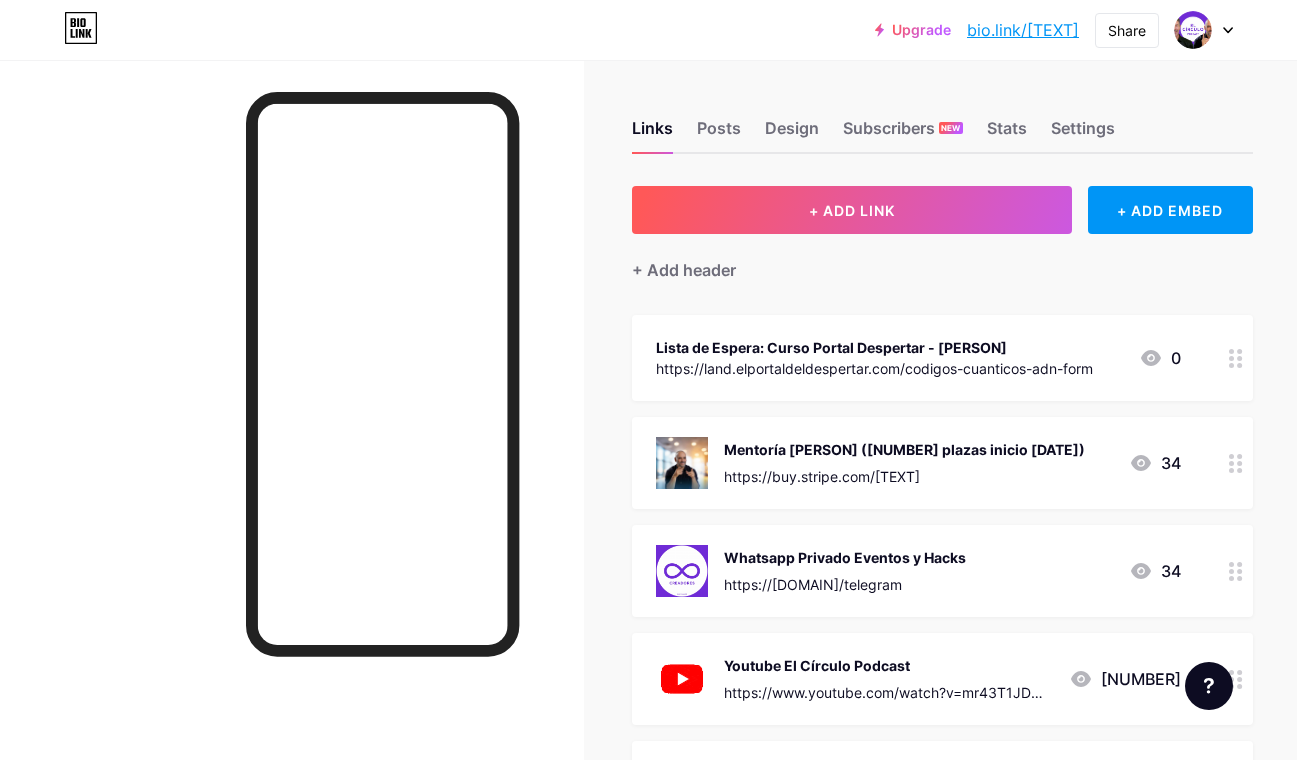 click on "Whatsapp Privado Eventos y Hacks" at bounding box center (845, 557) 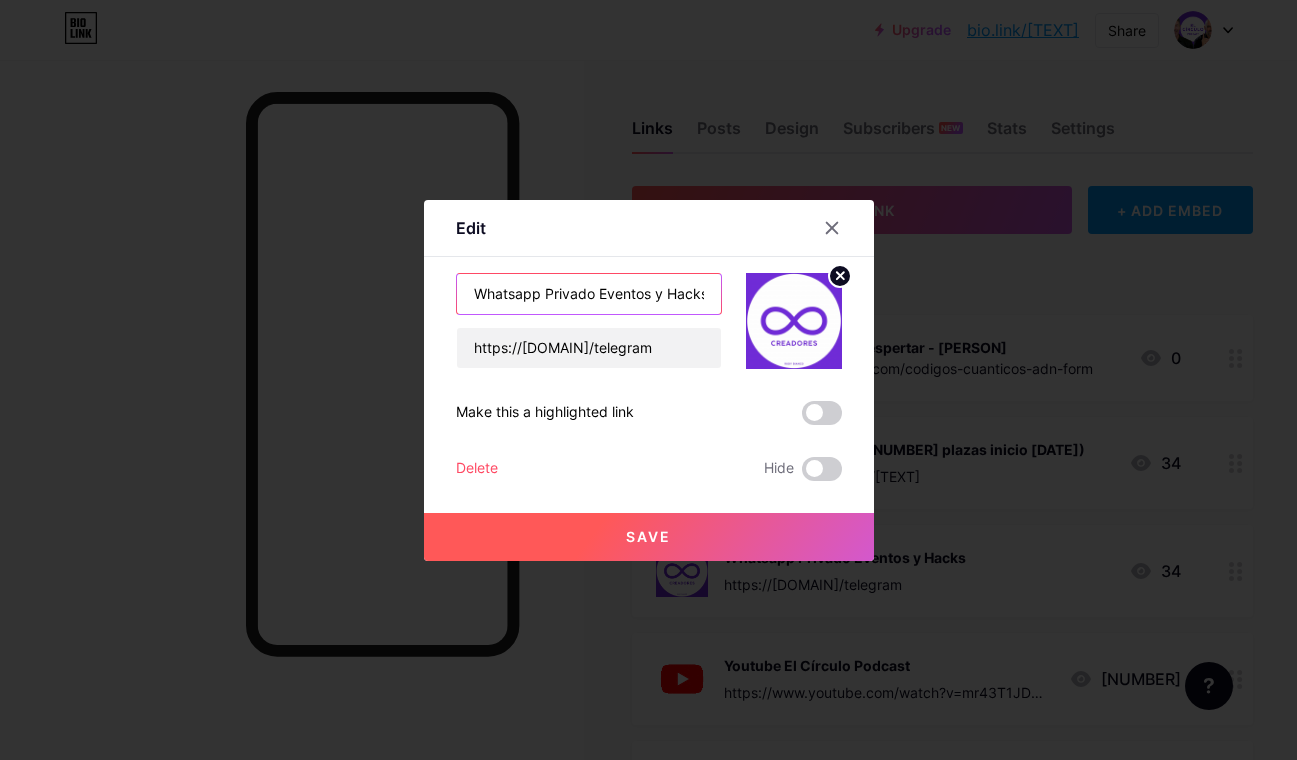 click on "Whatsapp Privado Eventos y Hacks" at bounding box center (589, 294) 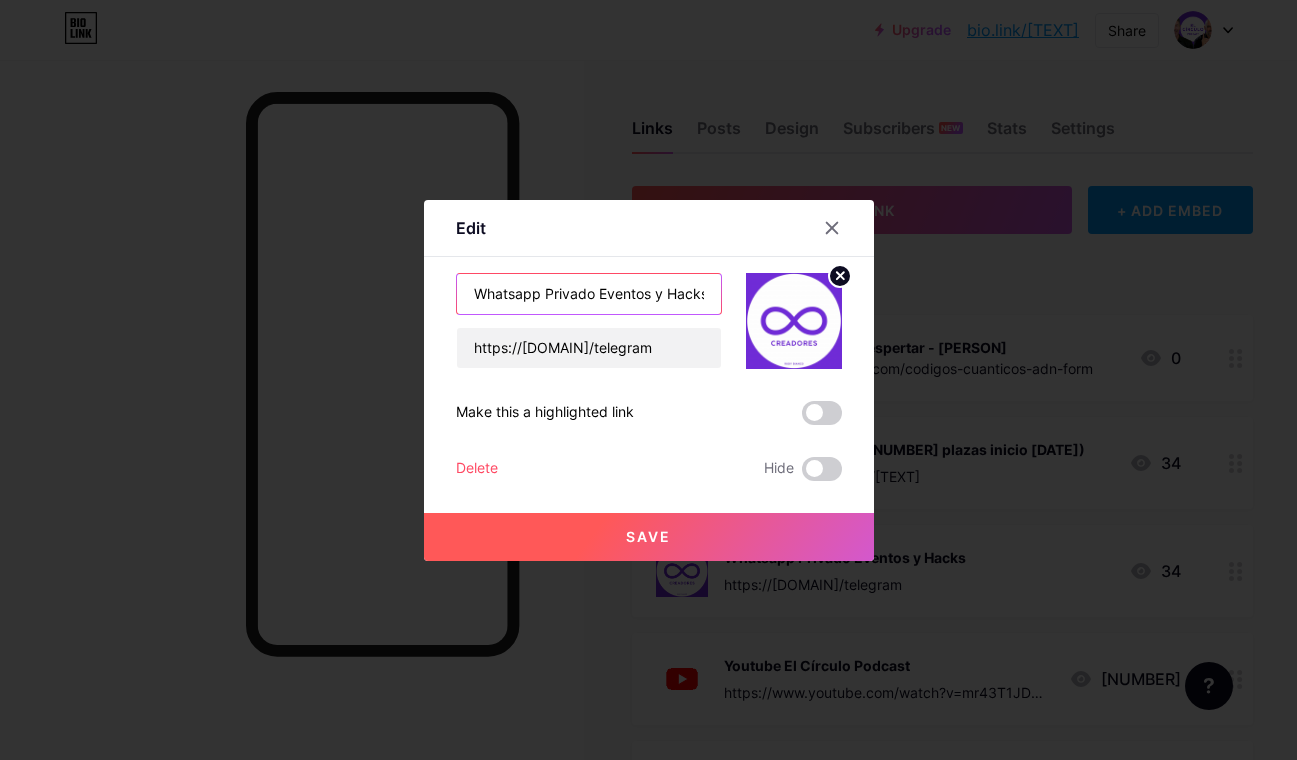 click on "Whatsapp Privado Eventos y Hacks" at bounding box center [589, 294] 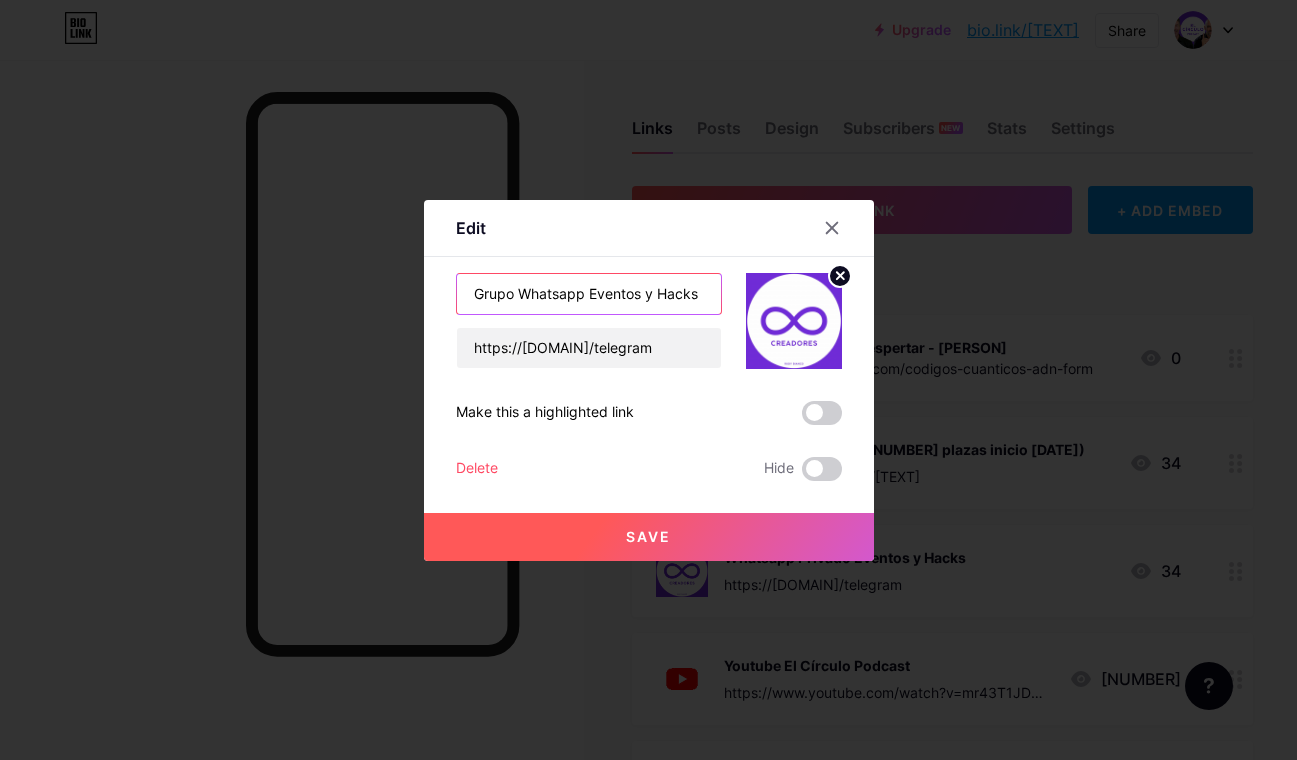 type on "Grupo Whatsapp Eventos y Hacks" 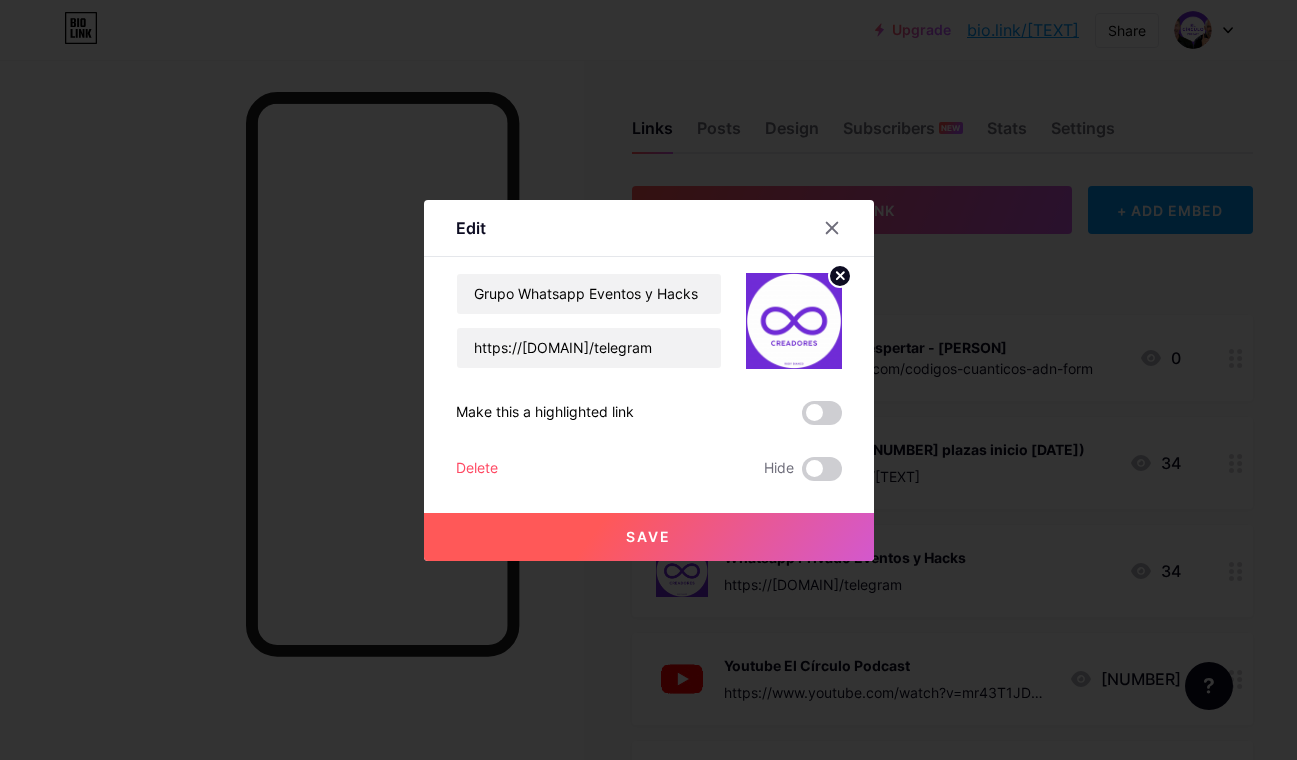 click on "Save" at bounding box center [648, 536] 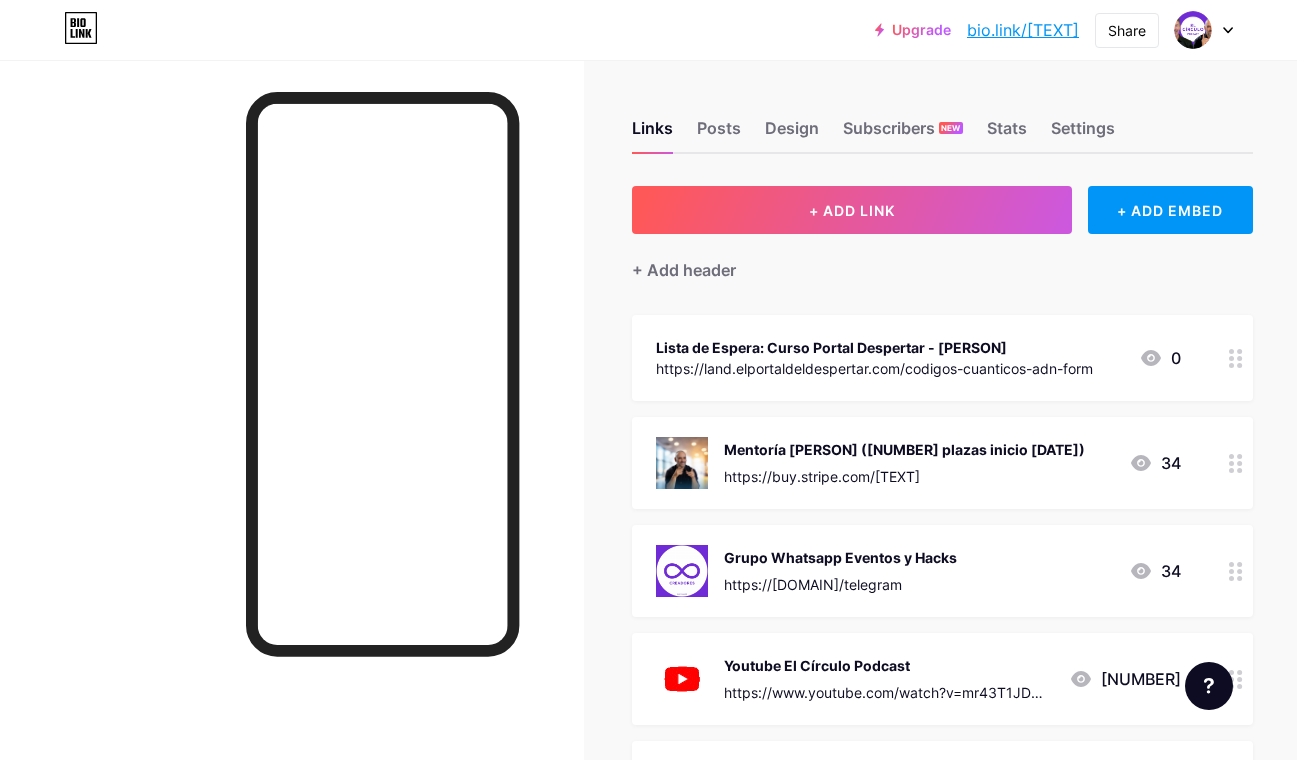 click on "https://[DOMAIN]/telegram" at bounding box center [840, 584] 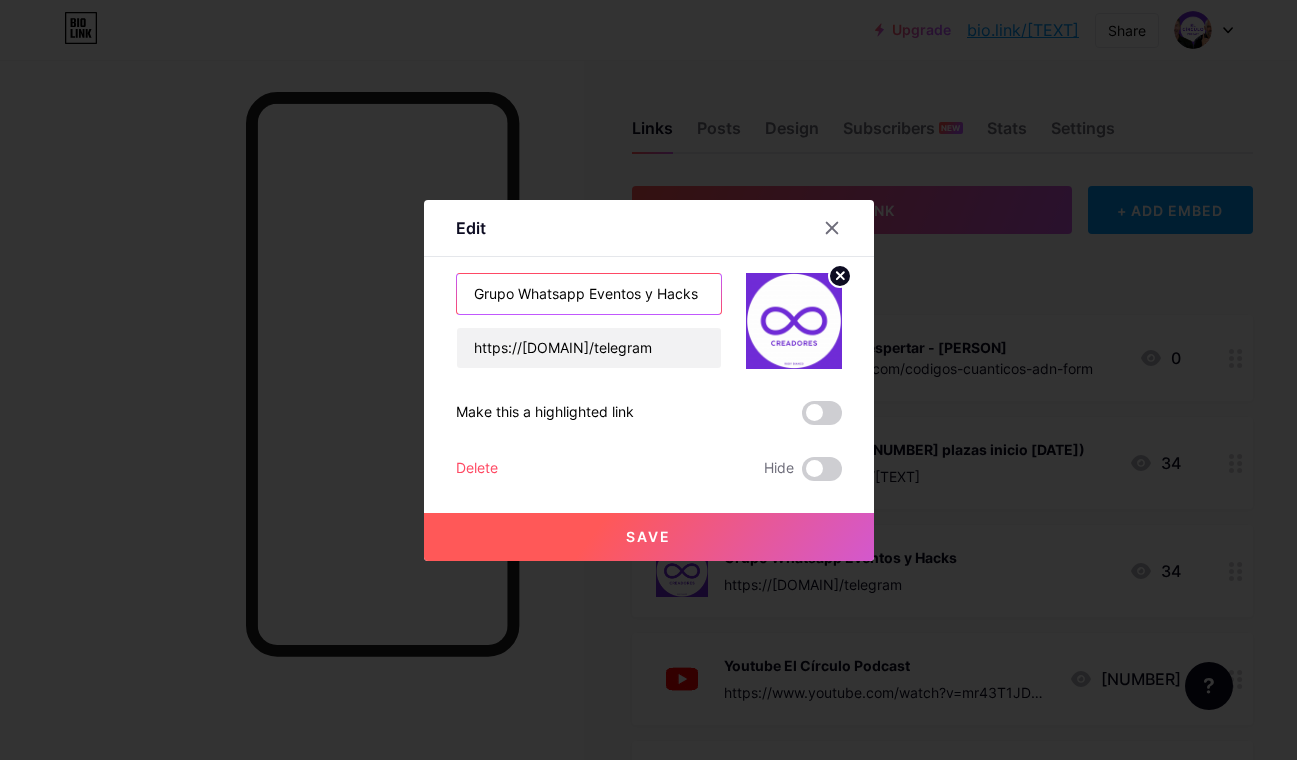 click on "Grupo Whatsapp Eventos y Hacks" at bounding box center [589, 294] 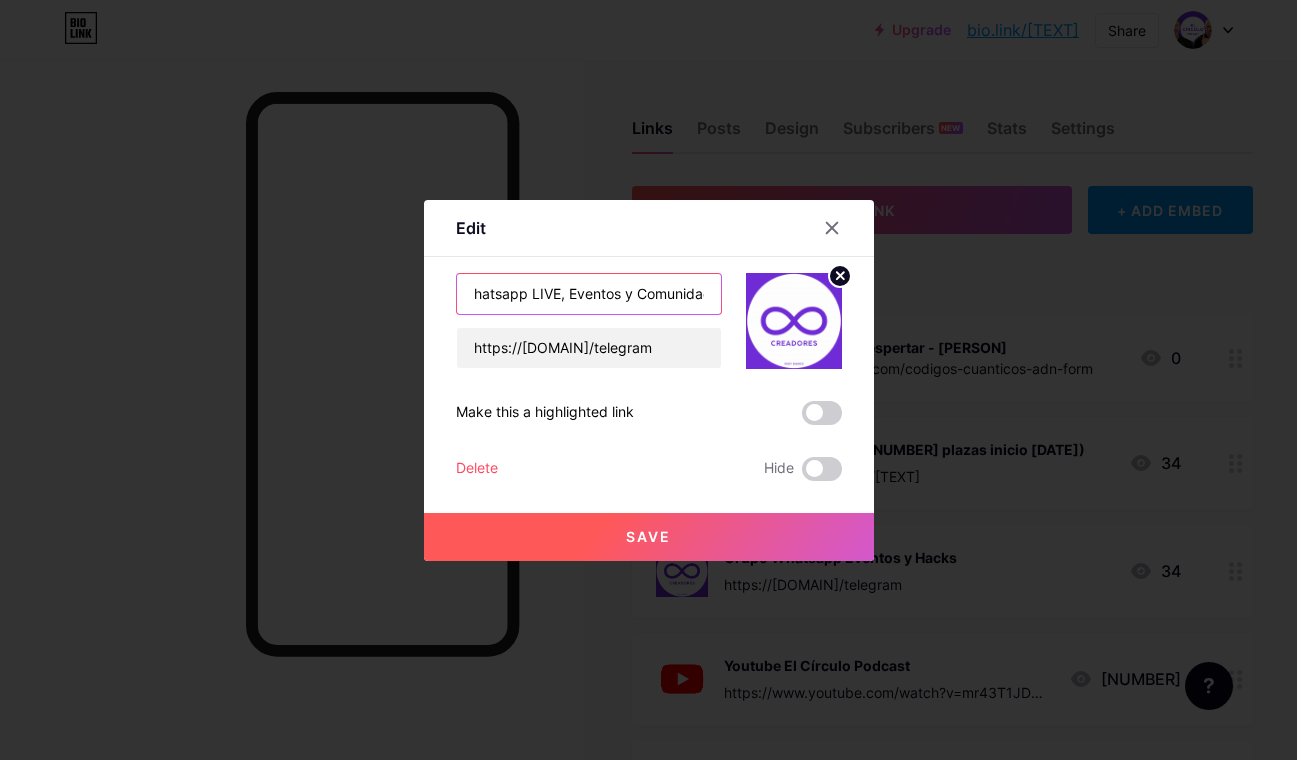 scroll, scrollTop: 0, scrollLeft: 66, axis: horizontal 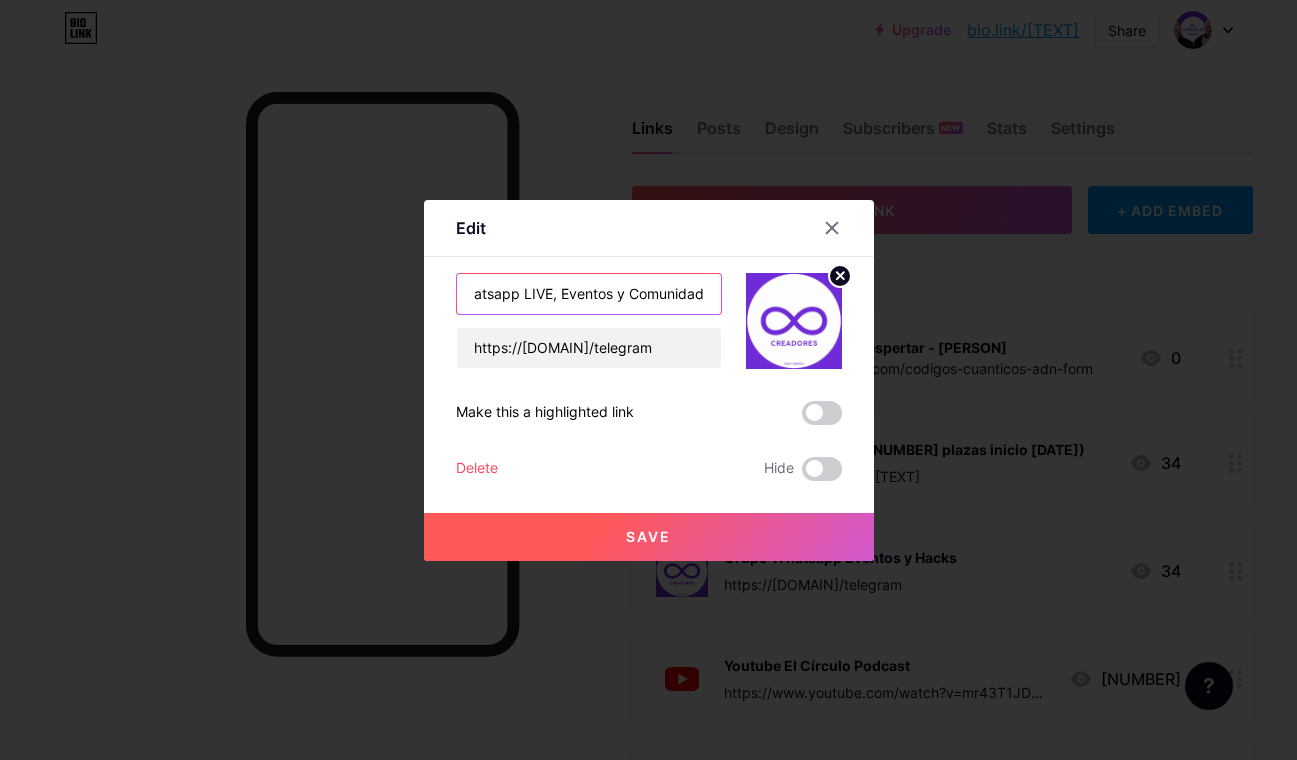 type on "Grupo Whatsapp LIVE, Eventos y Comunidad" 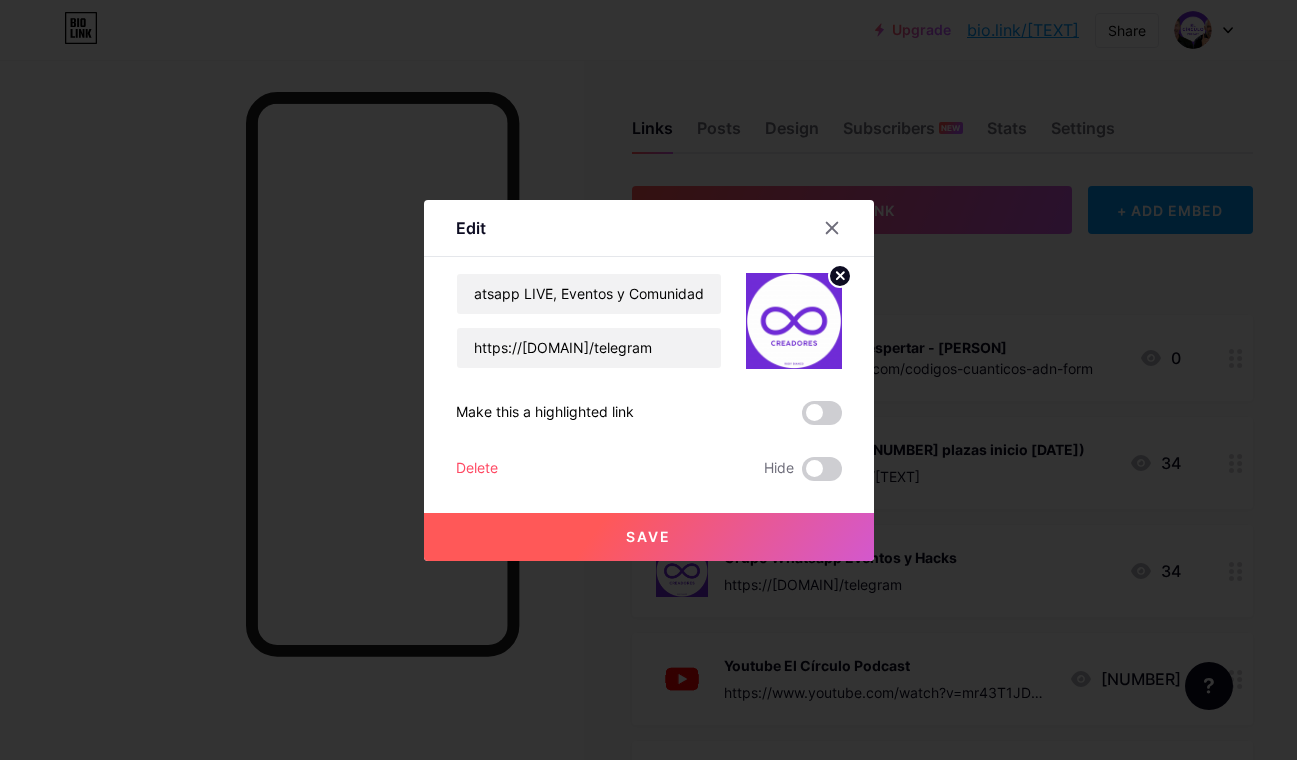 click on "Save" at bounding box center (649, 537) 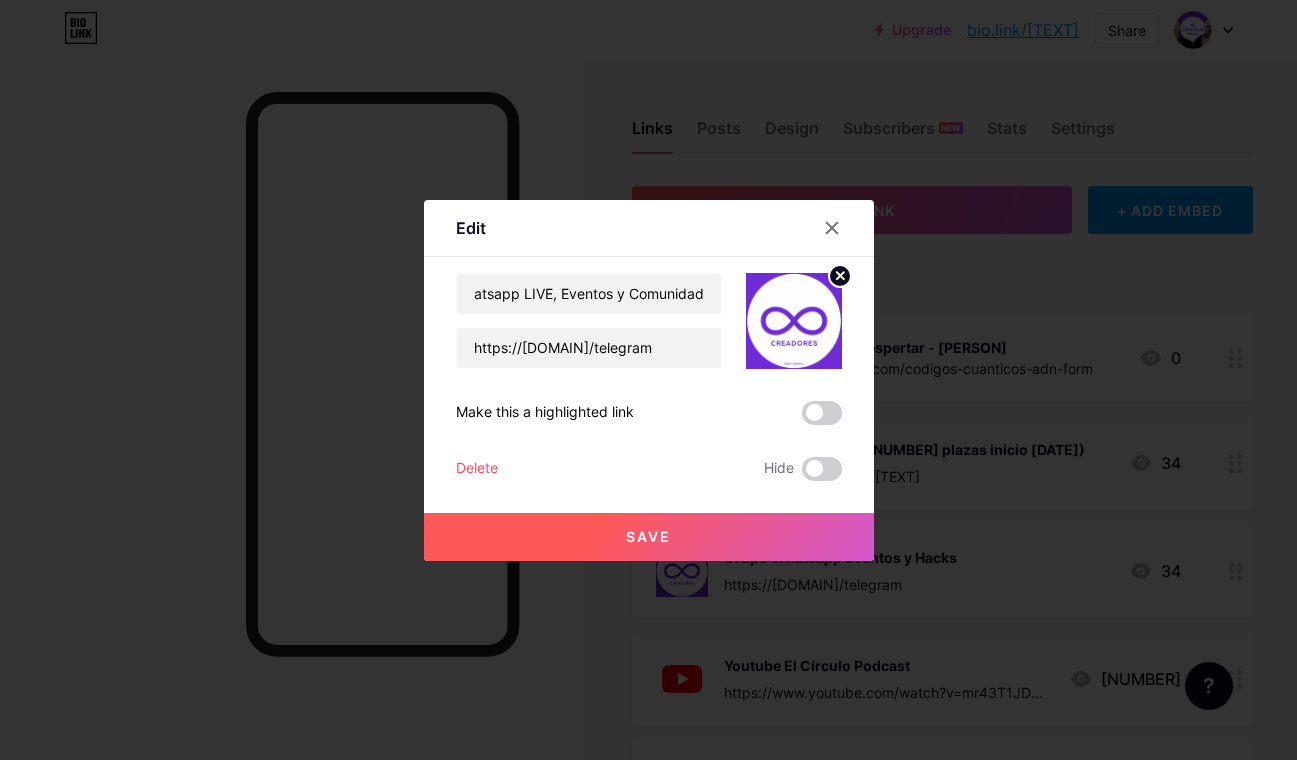 scroll, scrollTop: 0, scrollLeft: 0, axis: both 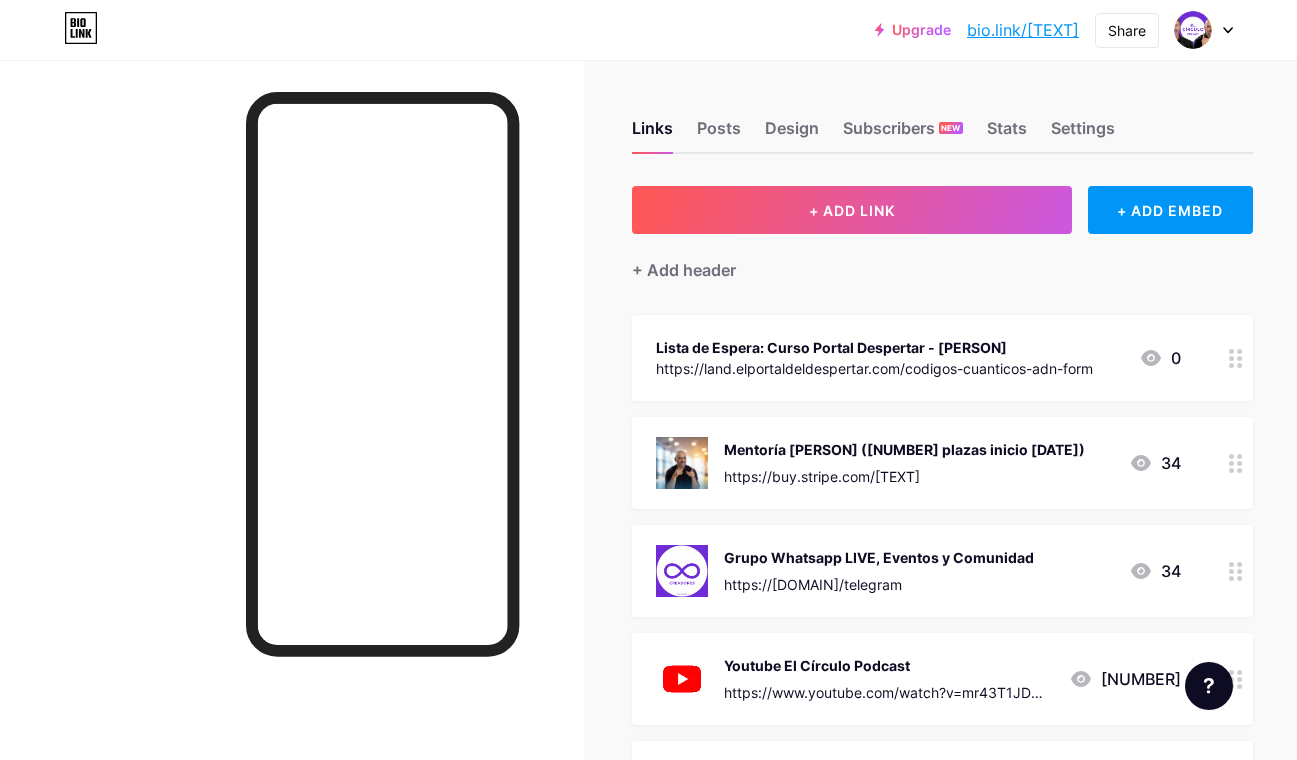 click on "https://land.elportaldeldespertar.com/codigos-cuanticos-adn-form" at bounding box center [874, 368] 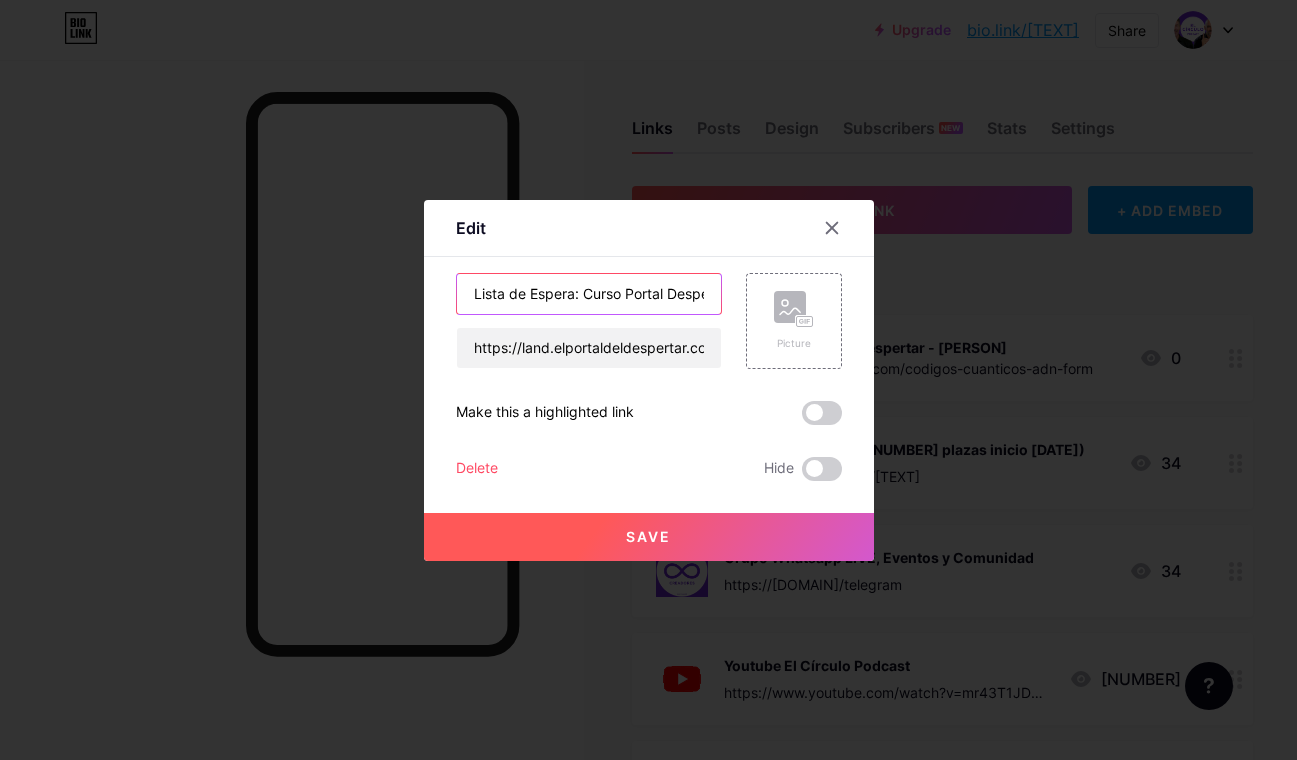 click on "Lista de Espera: Curso Portal Despertar - [PERSON]" at bounding box center (589, 294) 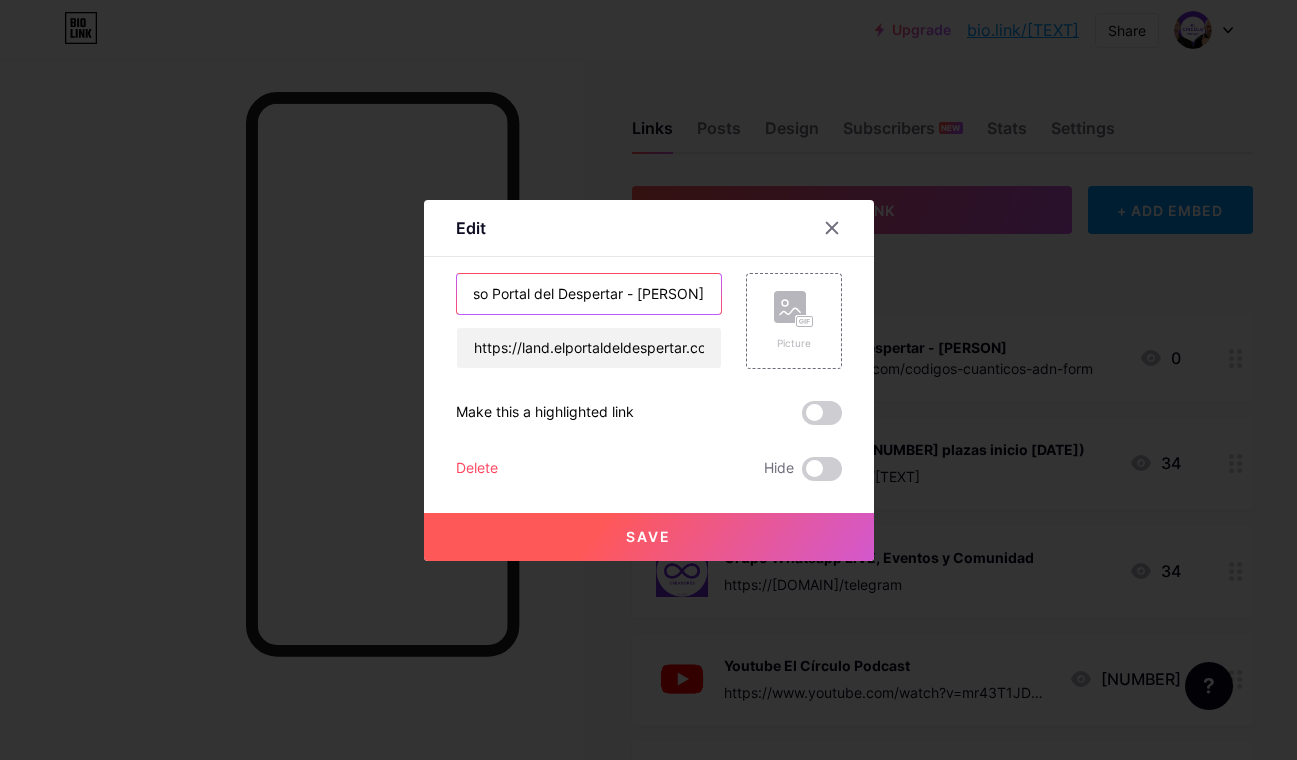 scroll, scrollTop: 0, scrollLeft: 0, axis: both 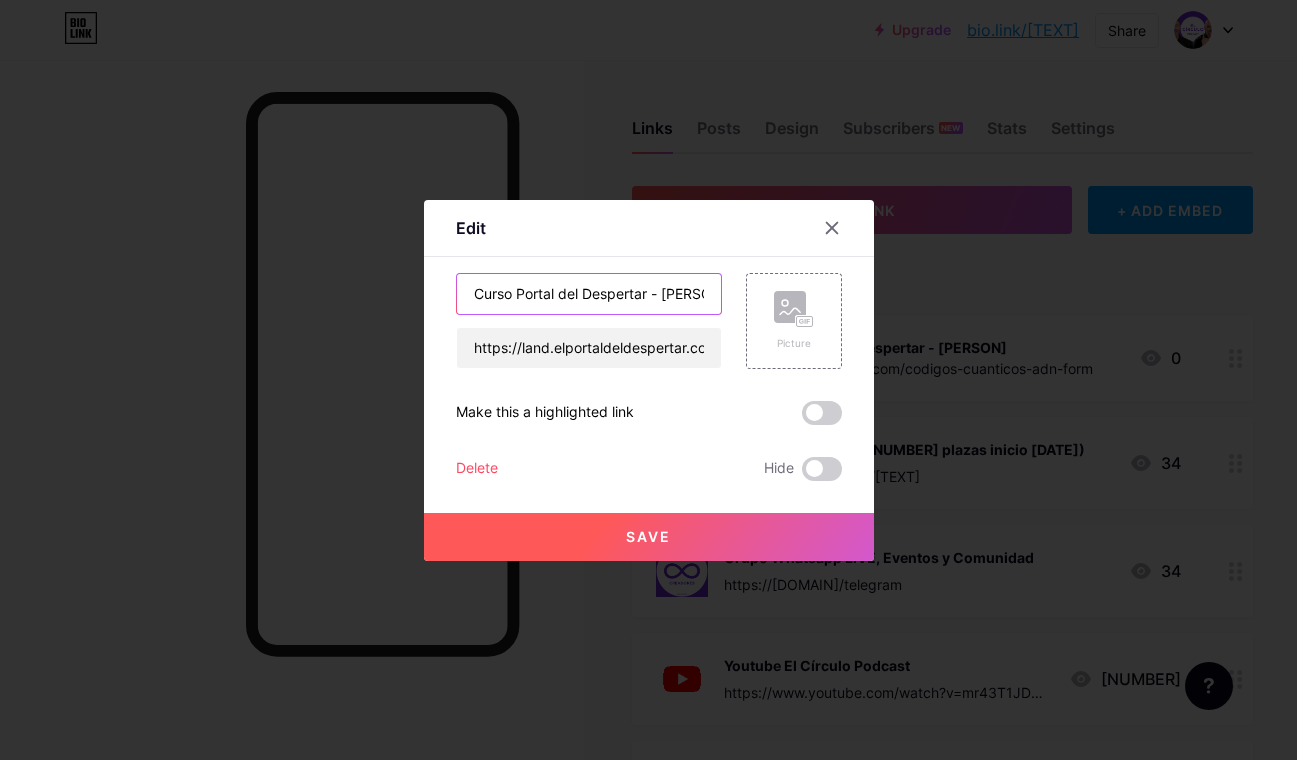 type on "Curso Portal del Despertar - [PERSON]" 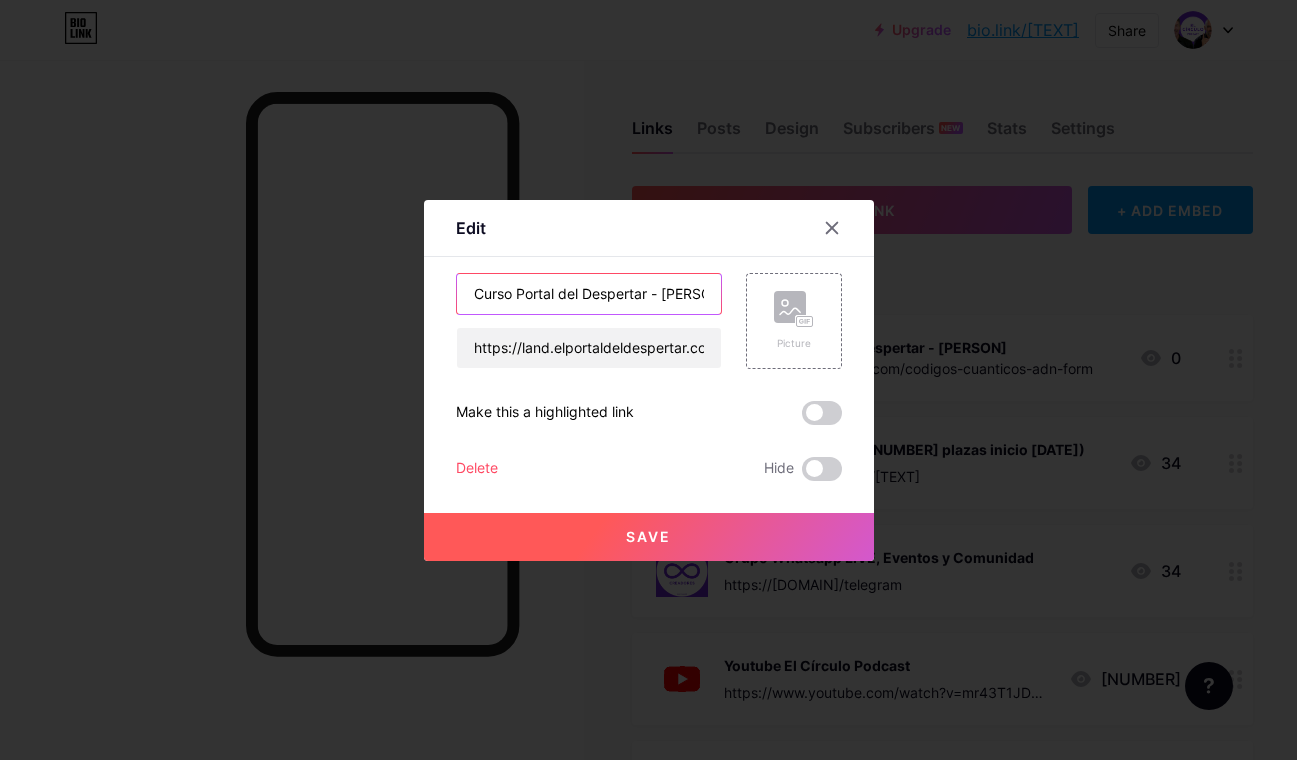 click on "Save" at bounding box center (648, 536) 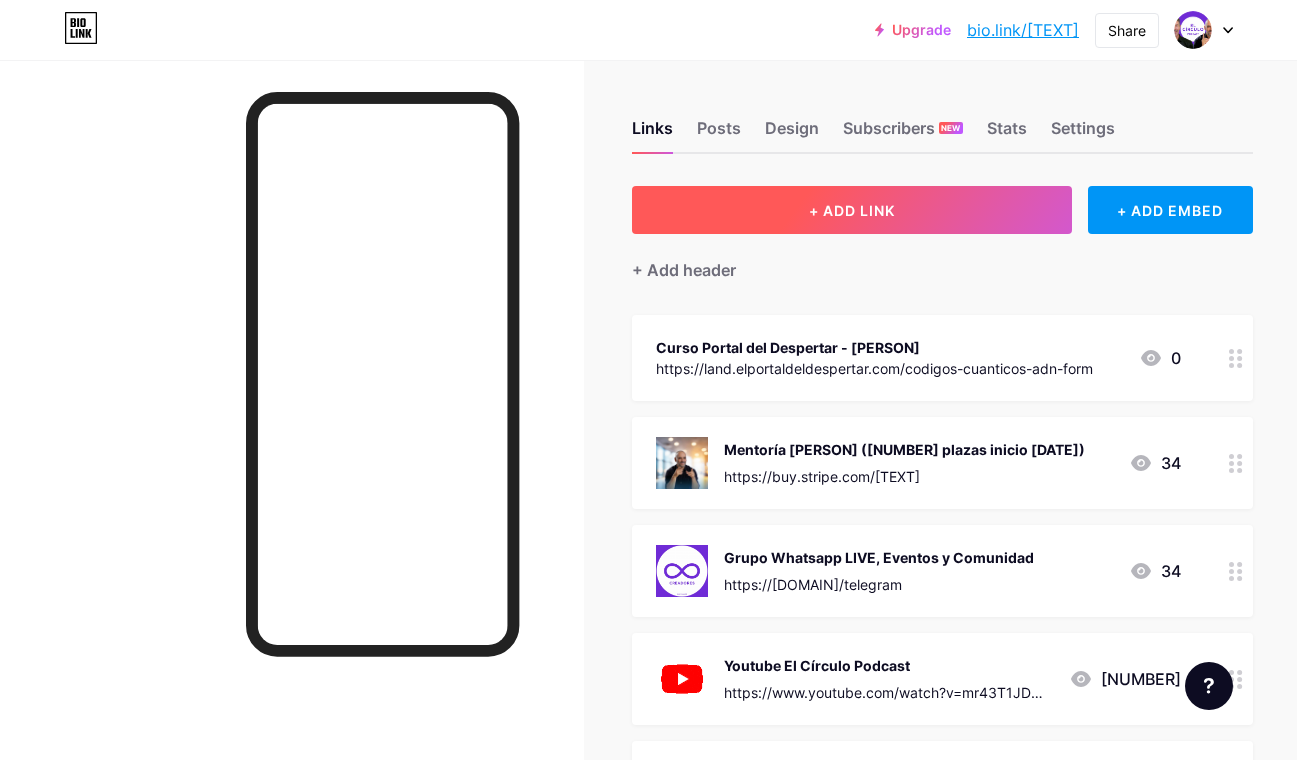 click on "+ ADD LINK" at bounding box center (852, 210) 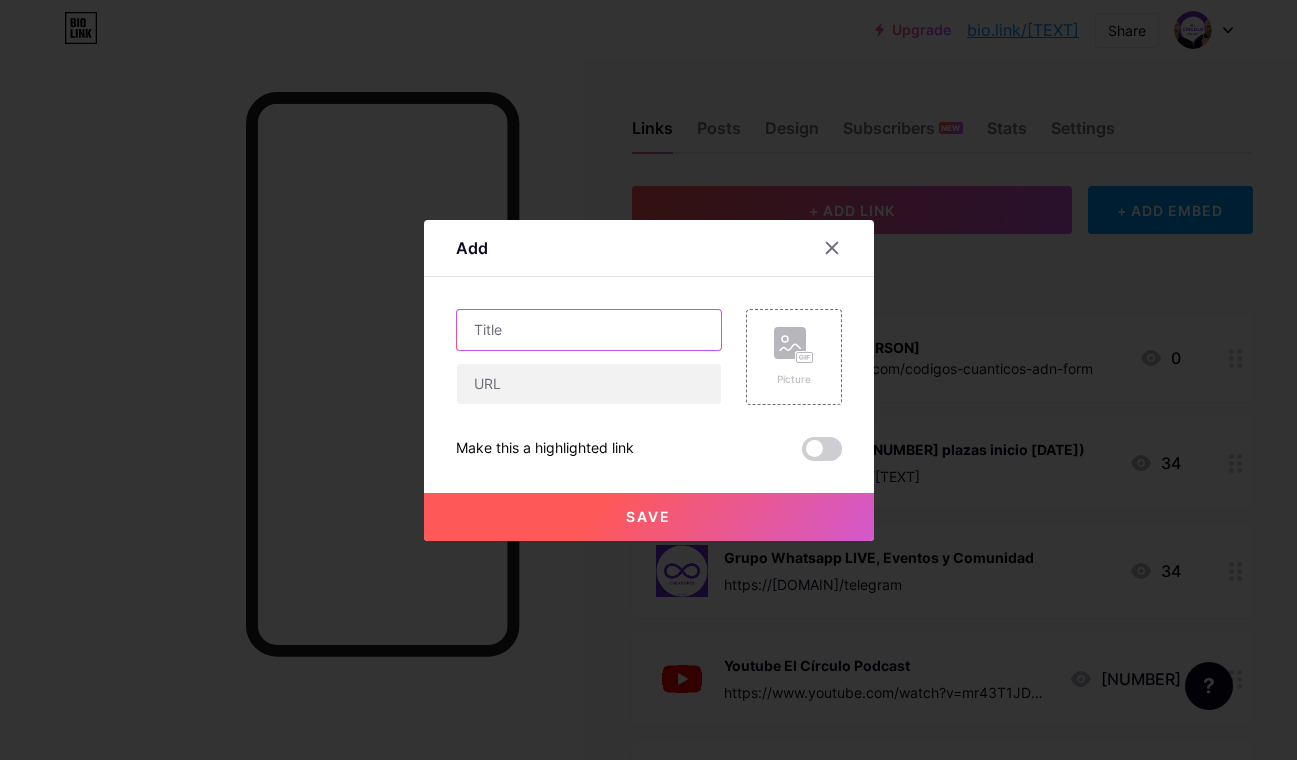 click at bounding box center (589, 330) 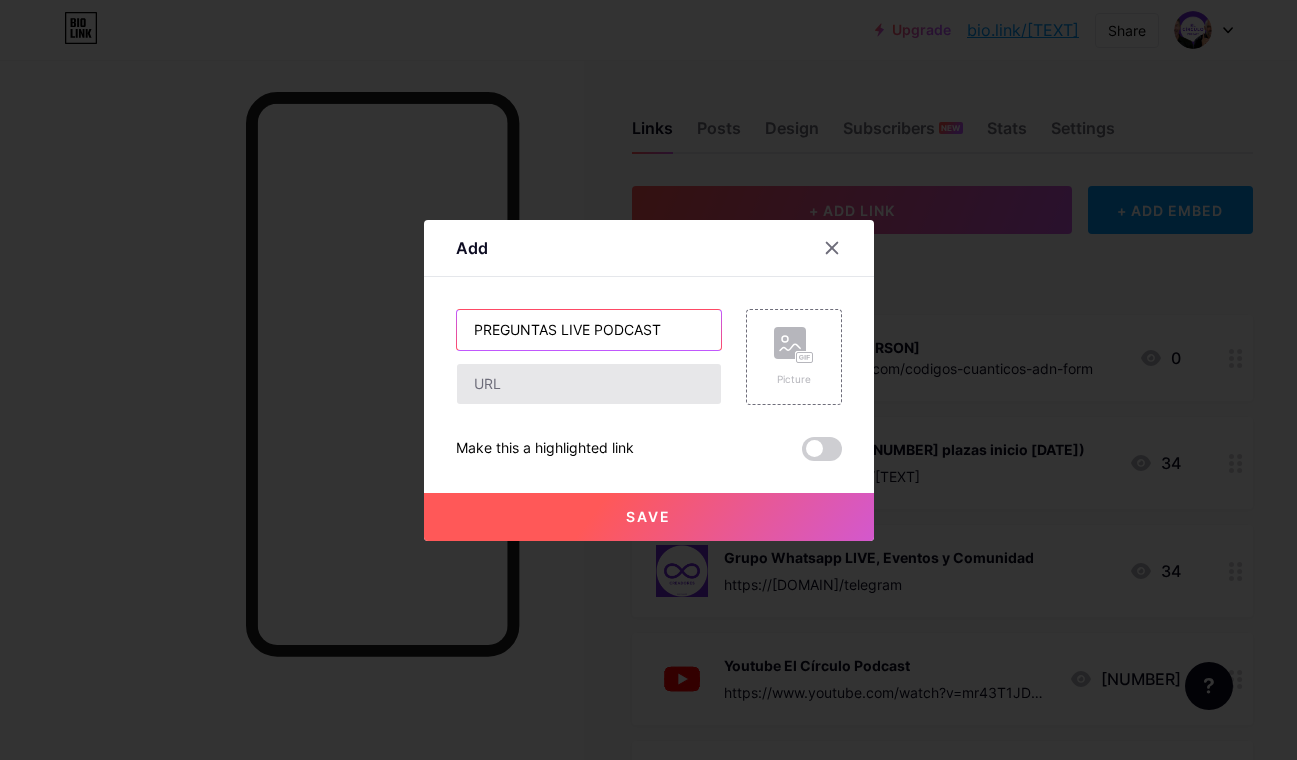 type on "PREGUNTAS LIVE PODCAST" 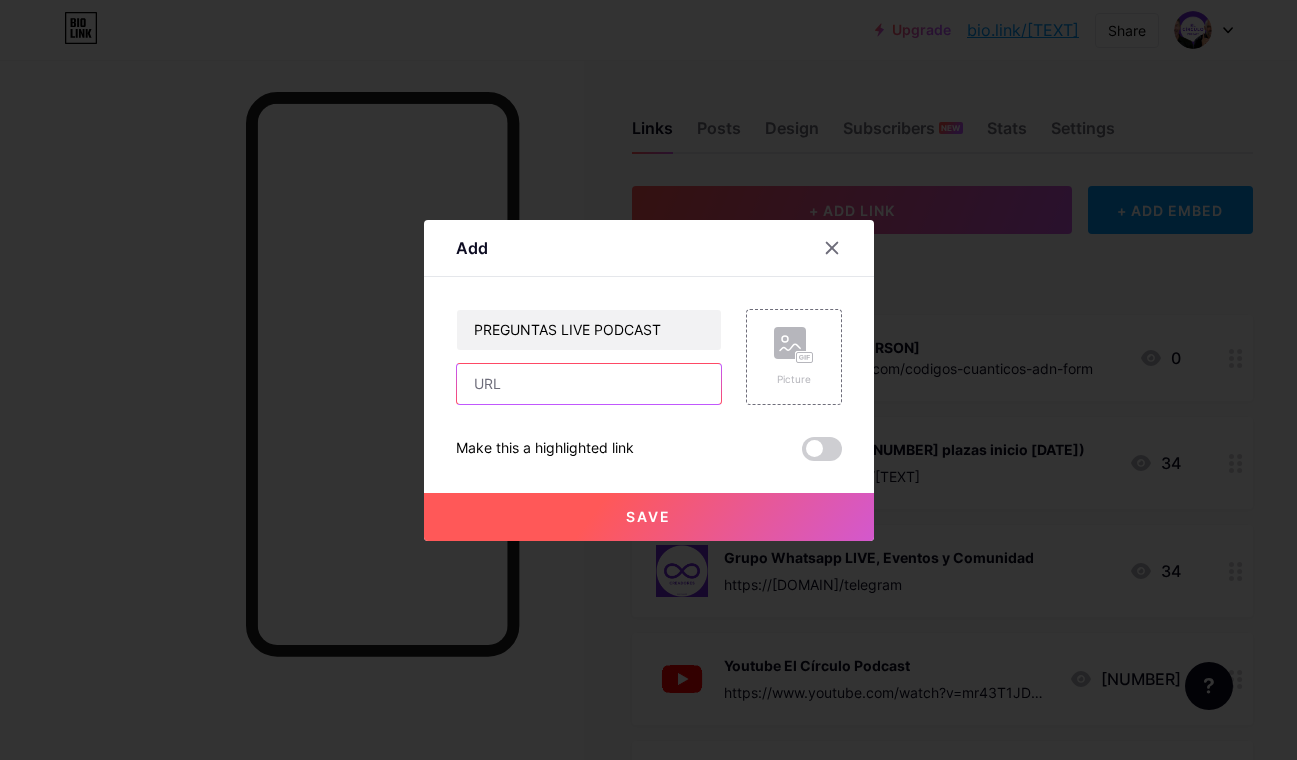 click at bounding box center [589, 384] 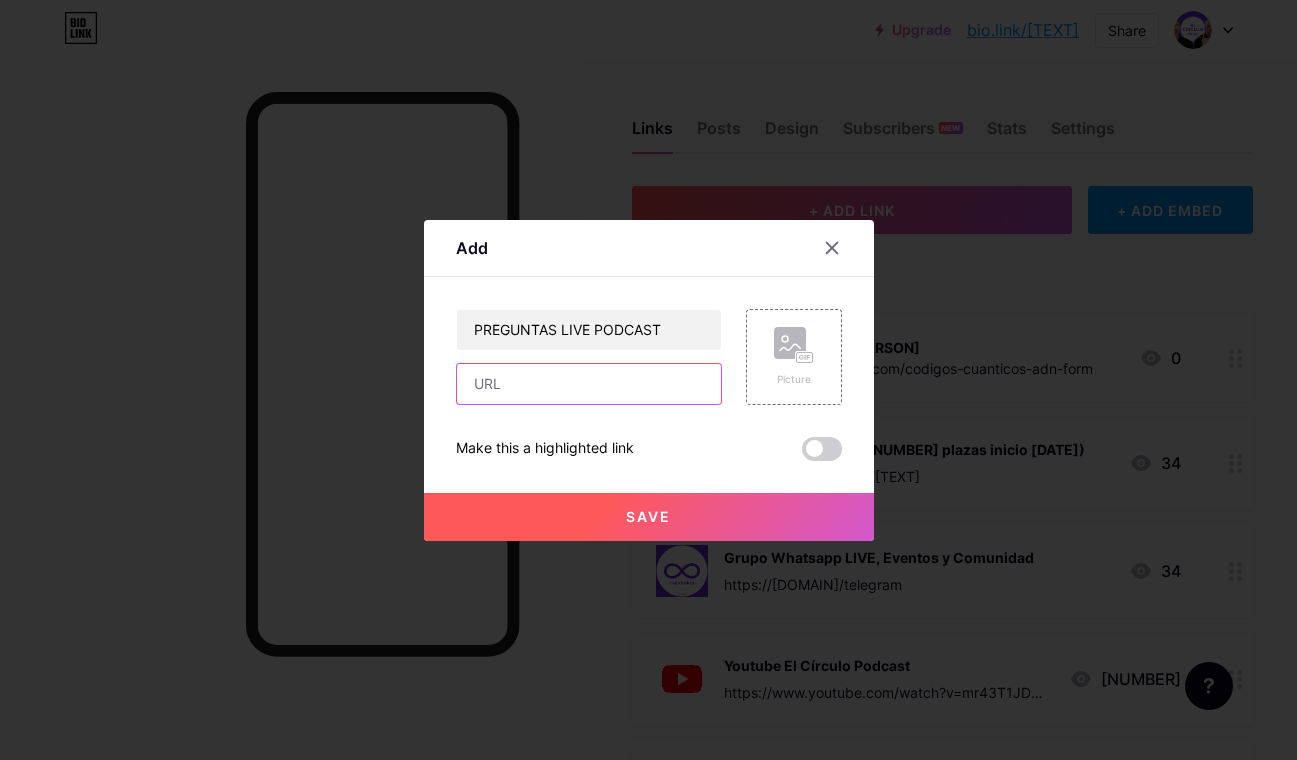 paste on "https://forms.gle/[TEXT]" 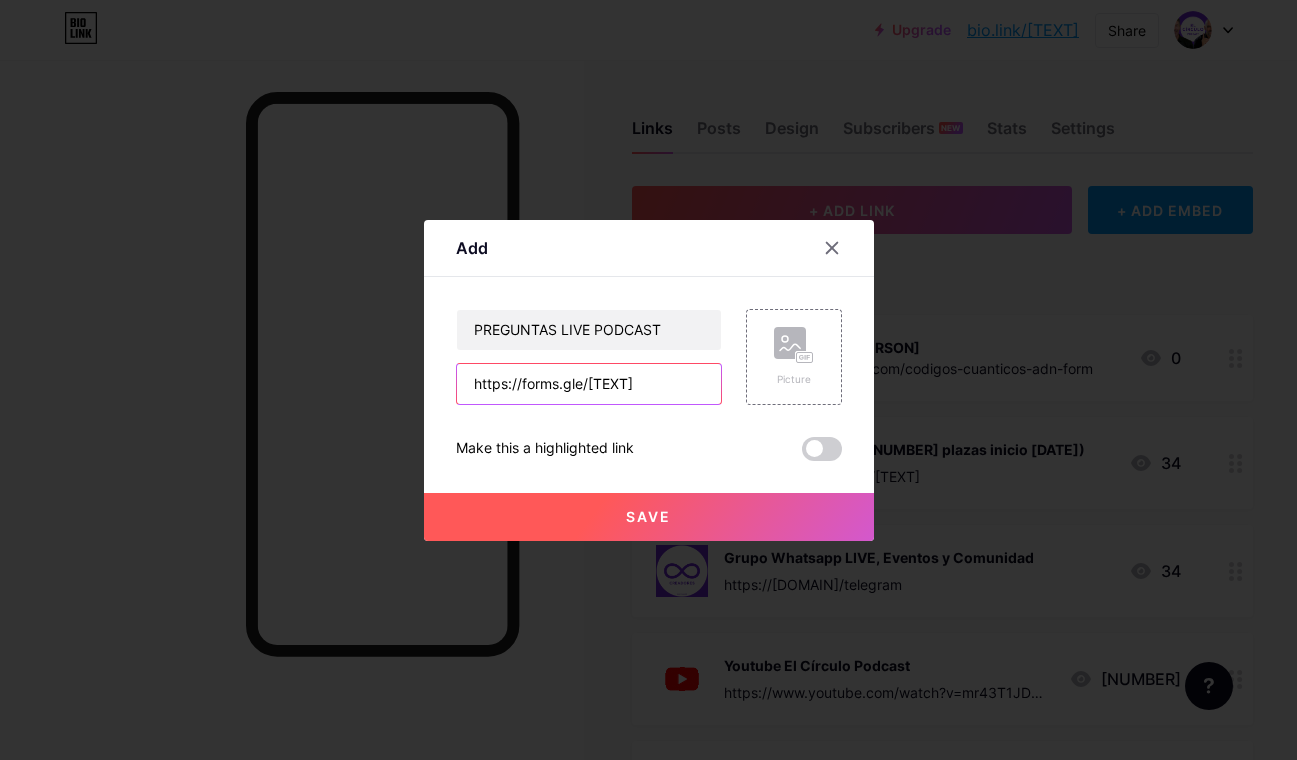 scroll, scrollTop: 0, scrollLeft: 22, axis: horizontal 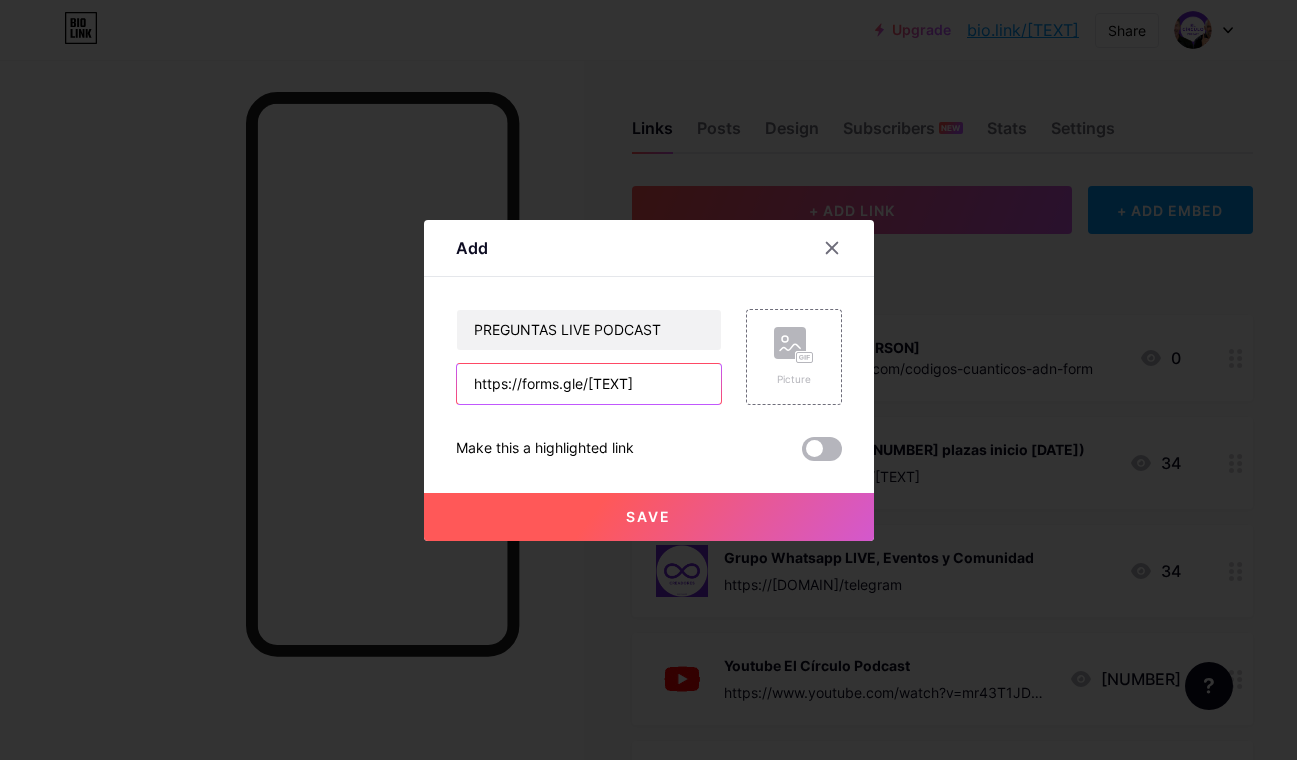 type on "https://forms.gle/[TEXT]" 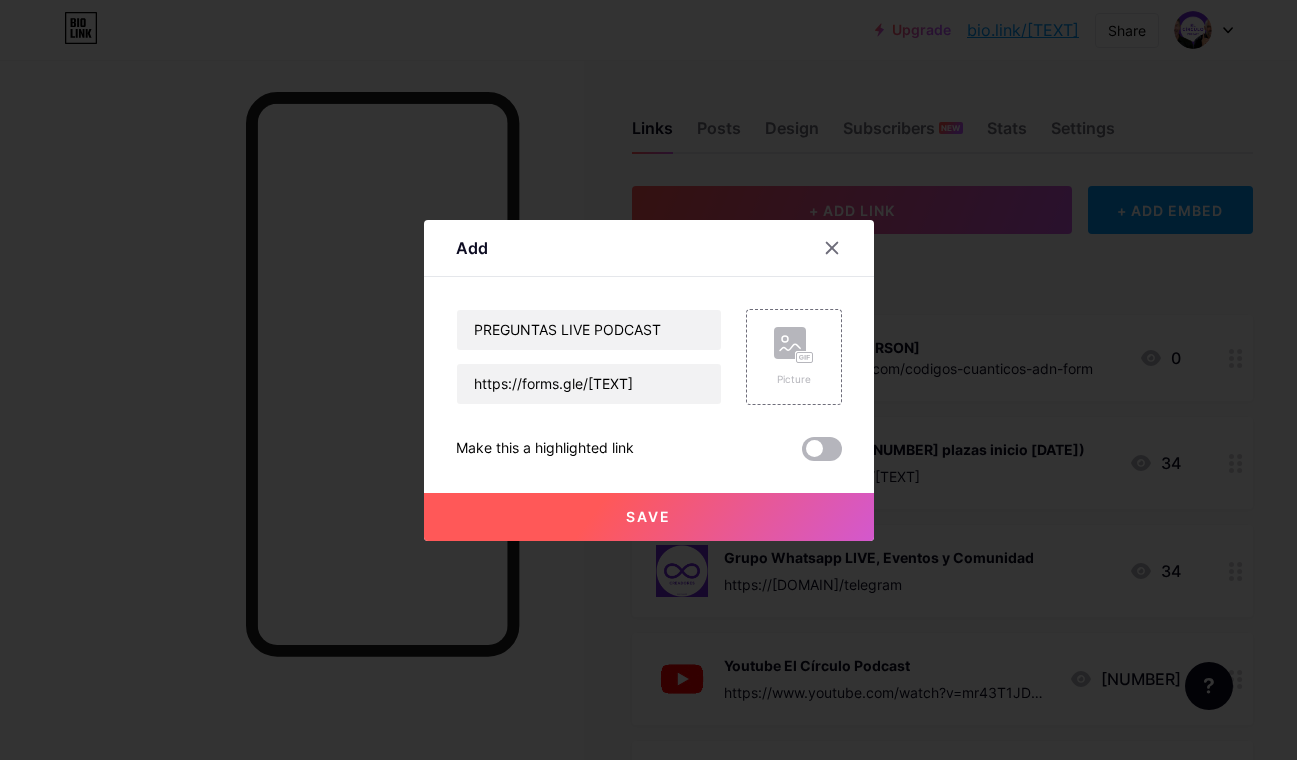 click at bounding box center (822, 449) 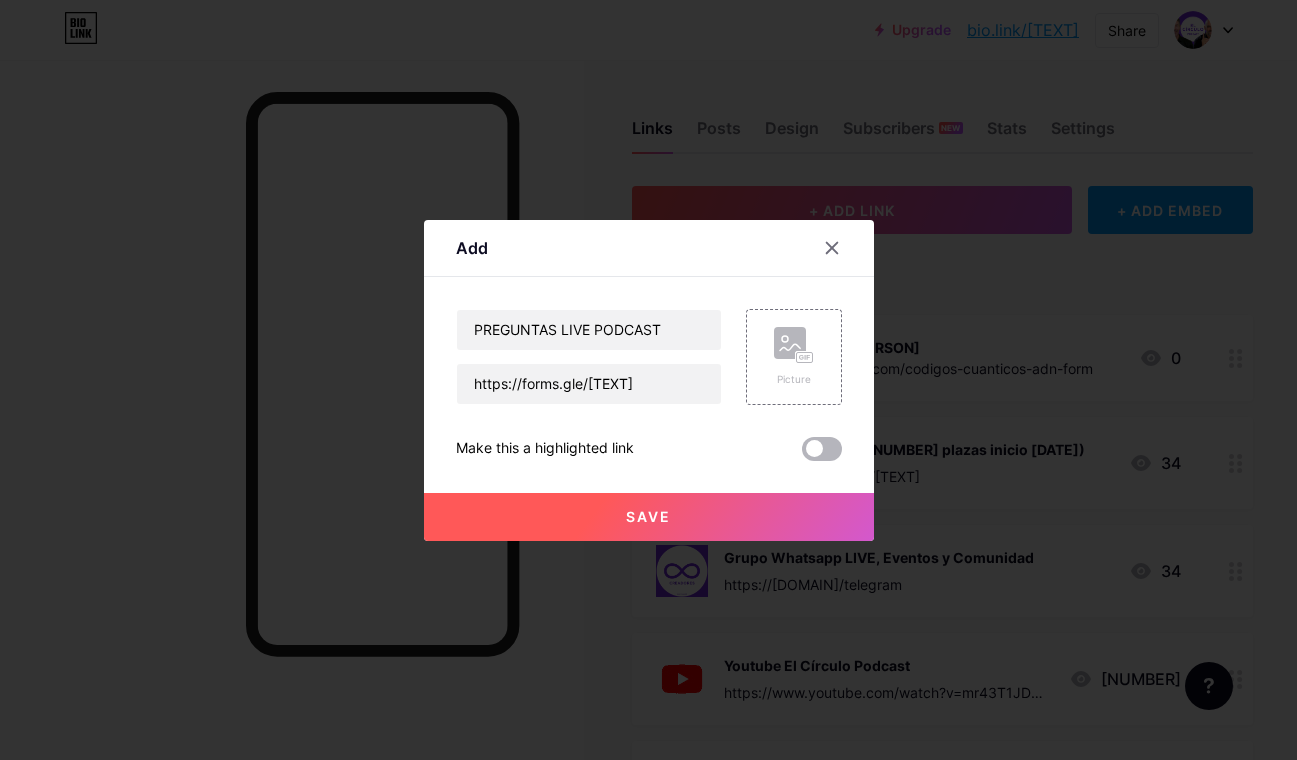 click at bounding box center (802, 454) 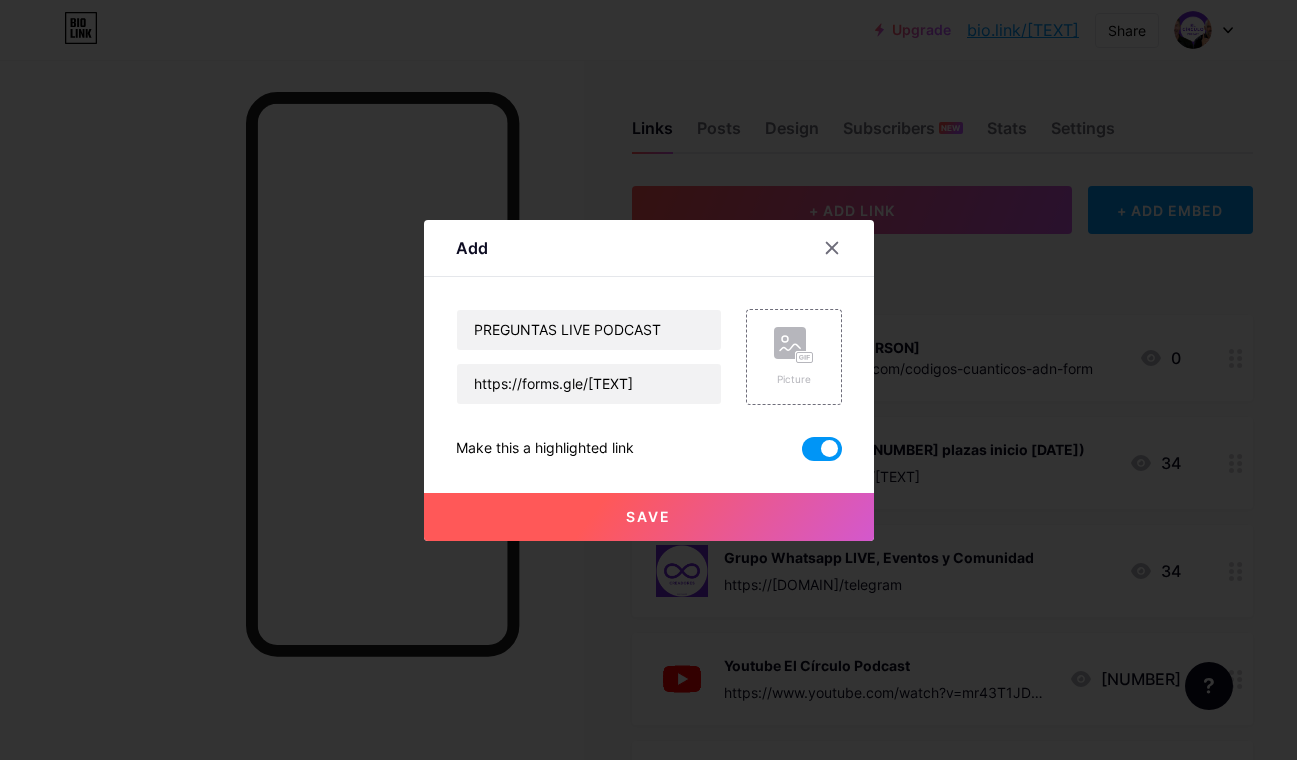 scroll, scrollTop: 0, scrollLeft: 0, axis: both 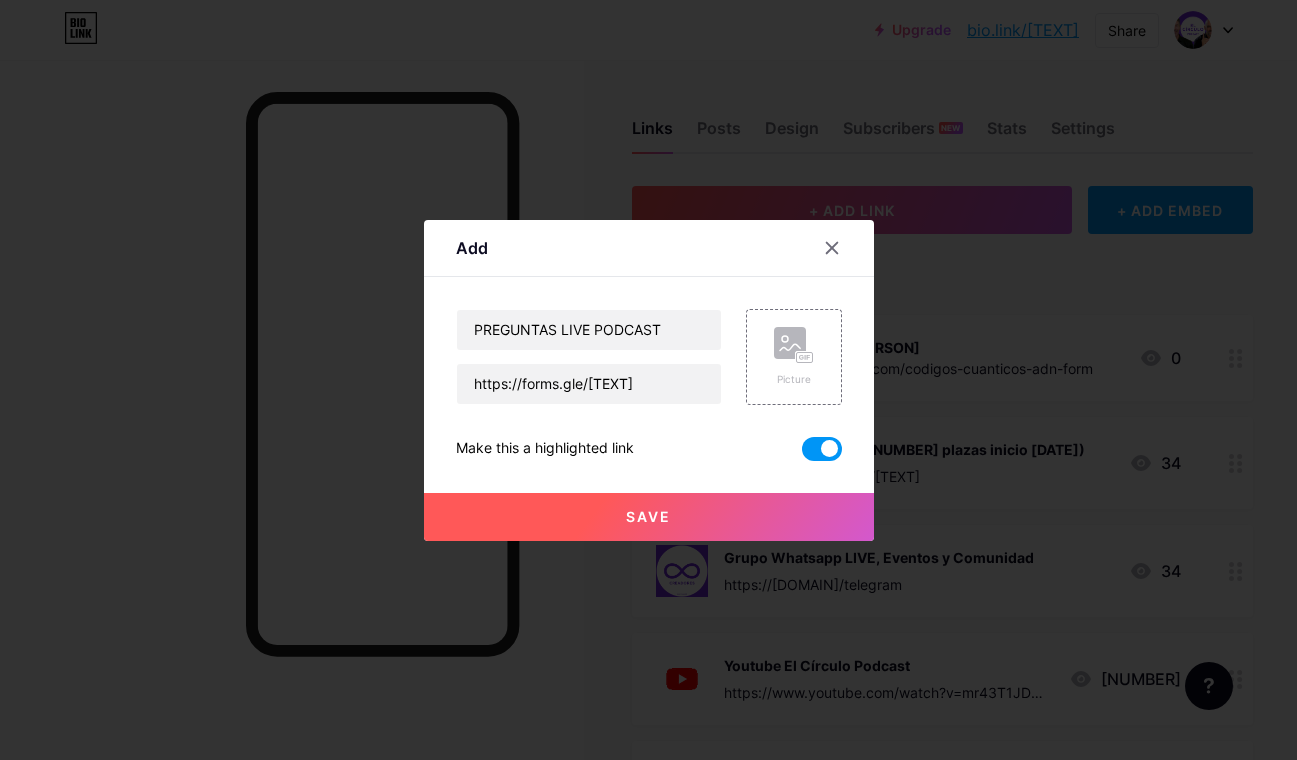 click on "Save" at bounding box center (649, 517) 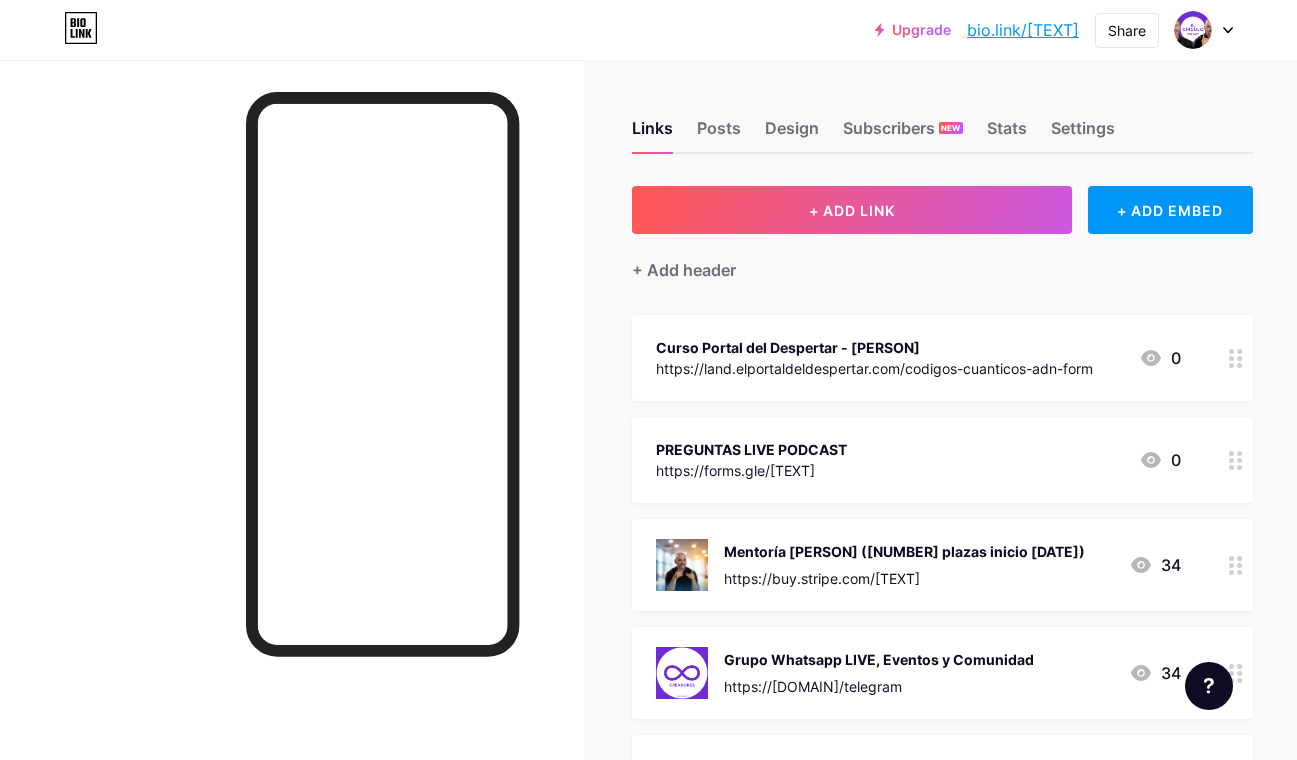 type 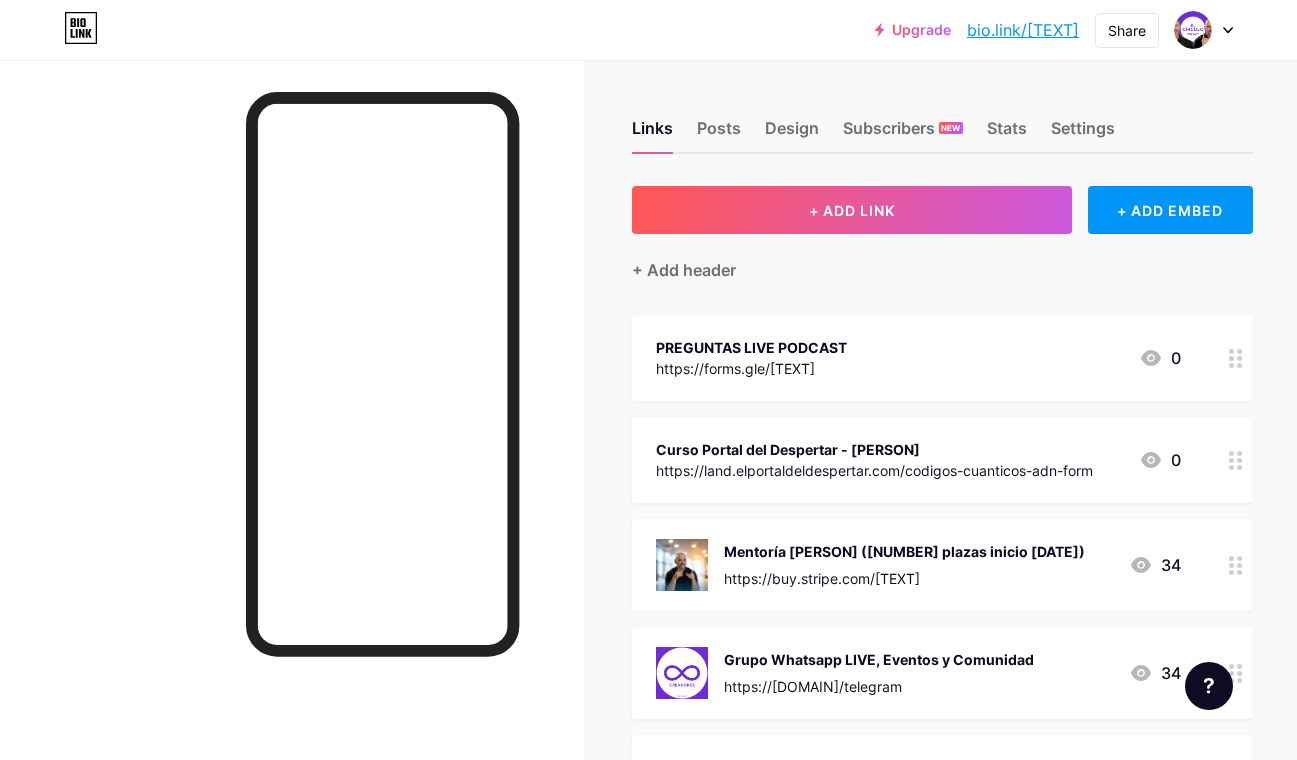 click on "bio.link/[TEXT]" at bounding box center [1023, 30] 